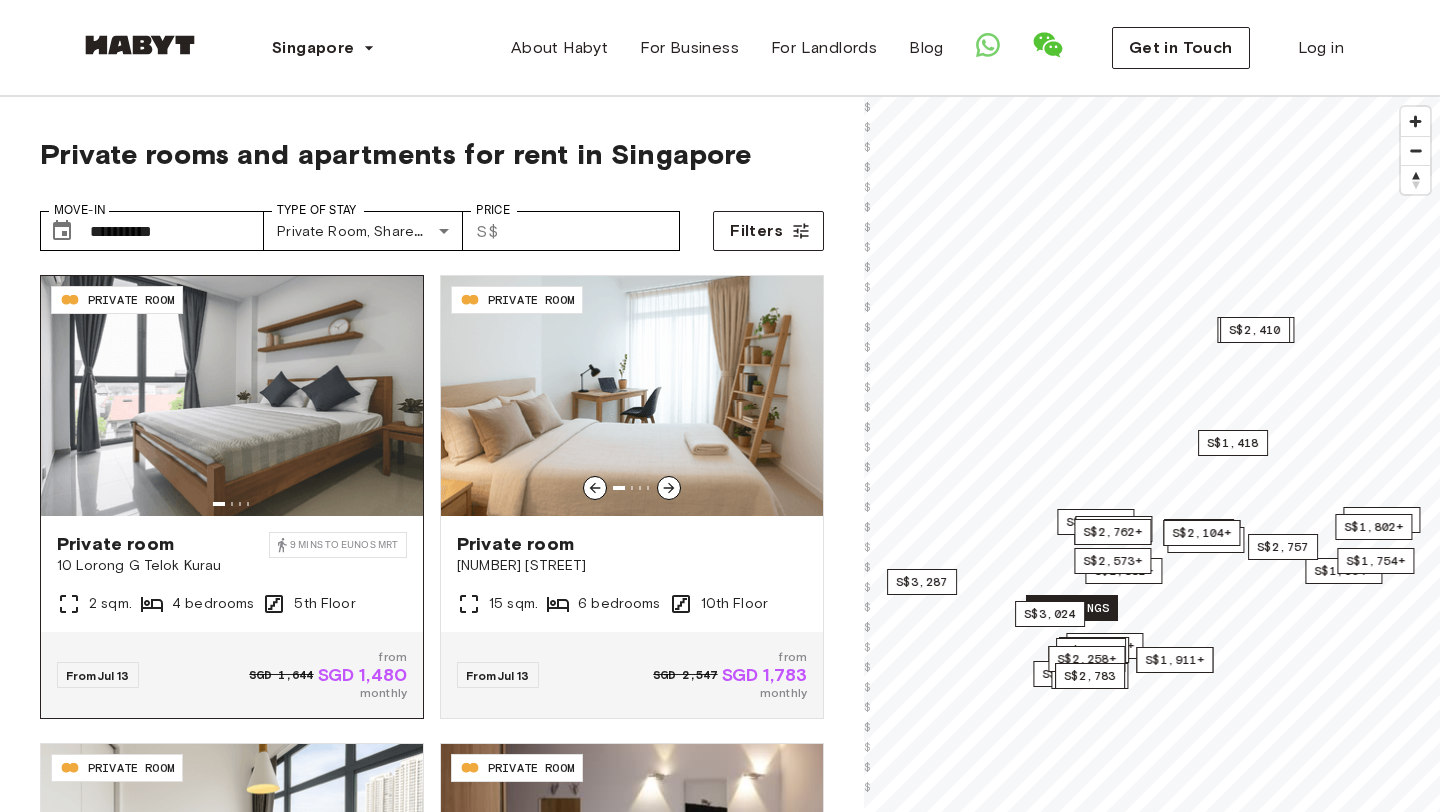 scroll, scrollTop: 0, scrollLeft: 0, axis: both 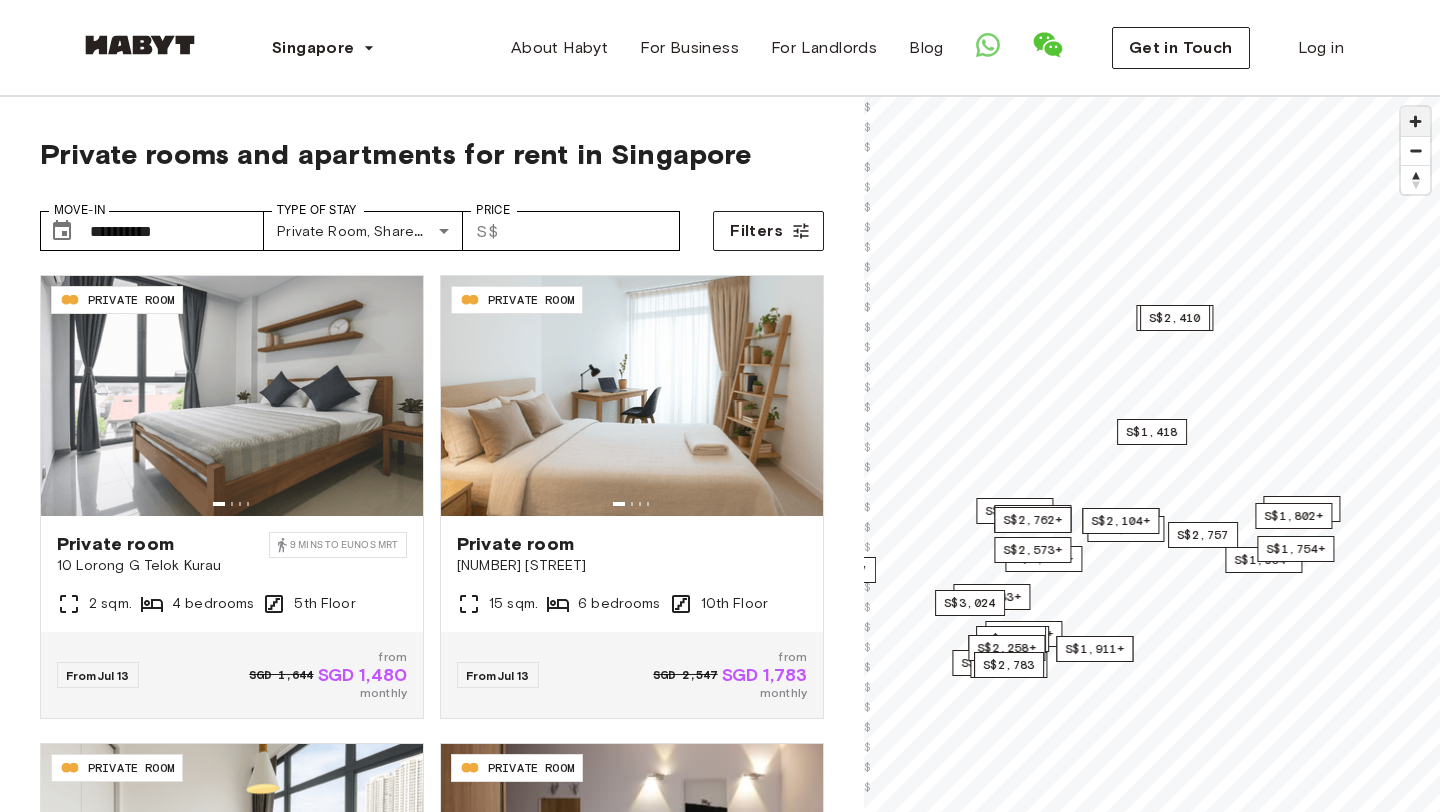 click at bounding box center (1415, 121) 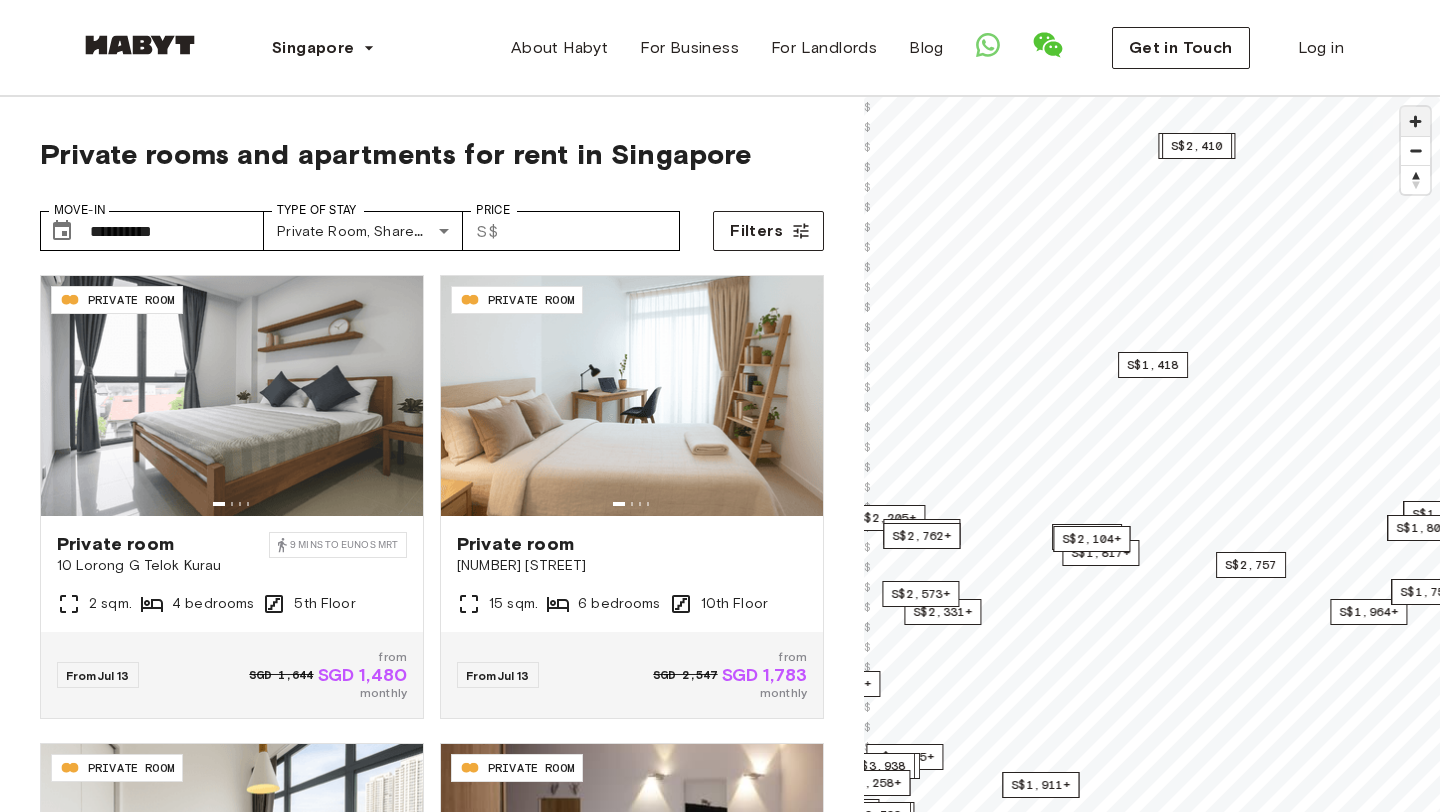 click at bounding box center [1415, 121] 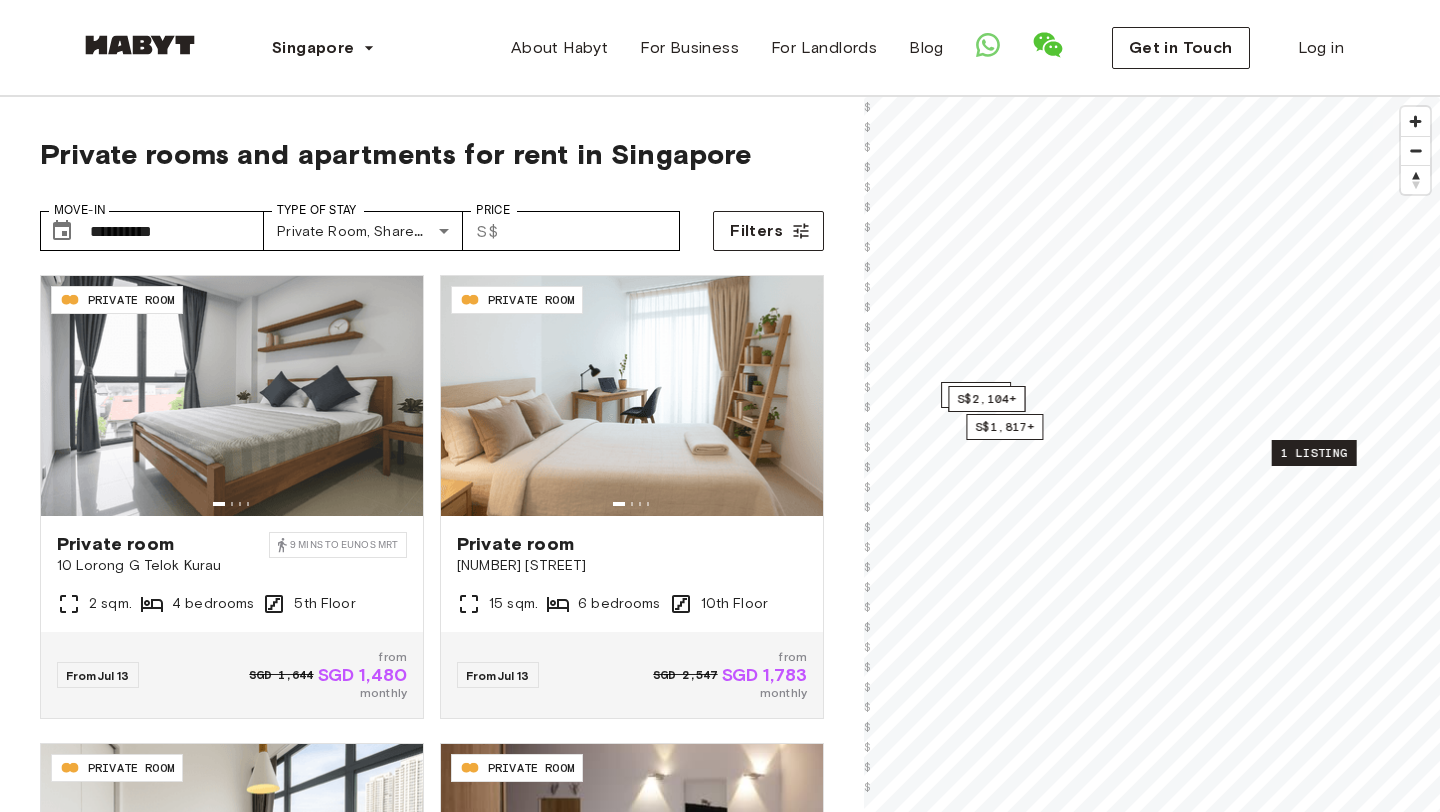 click on "1 listing" at bounding box center [1314, 453] 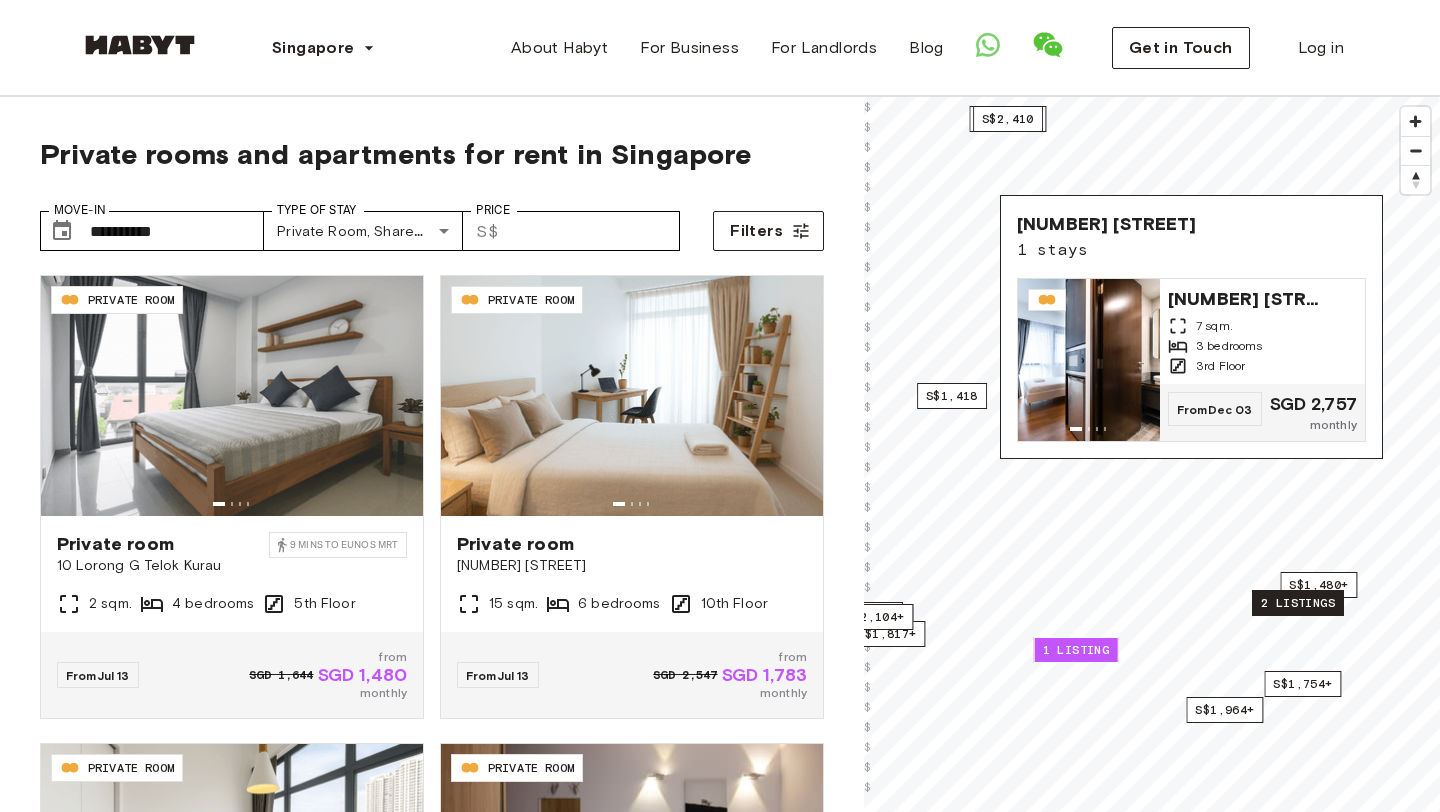 click on "2 listings" at bounding box center [1298, 603] 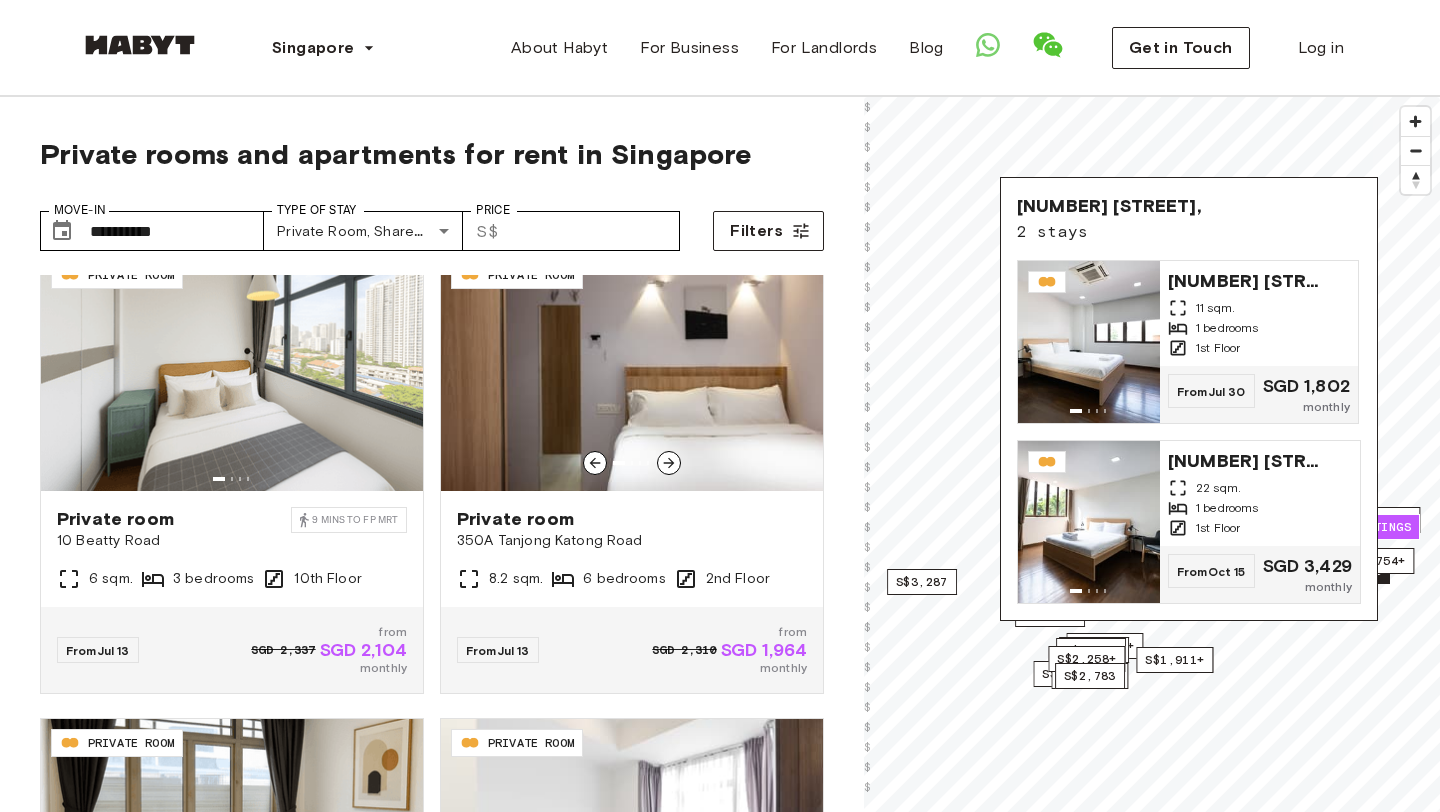scroll, scrollTop: 495, scrollLeft: 0, axis: vertical 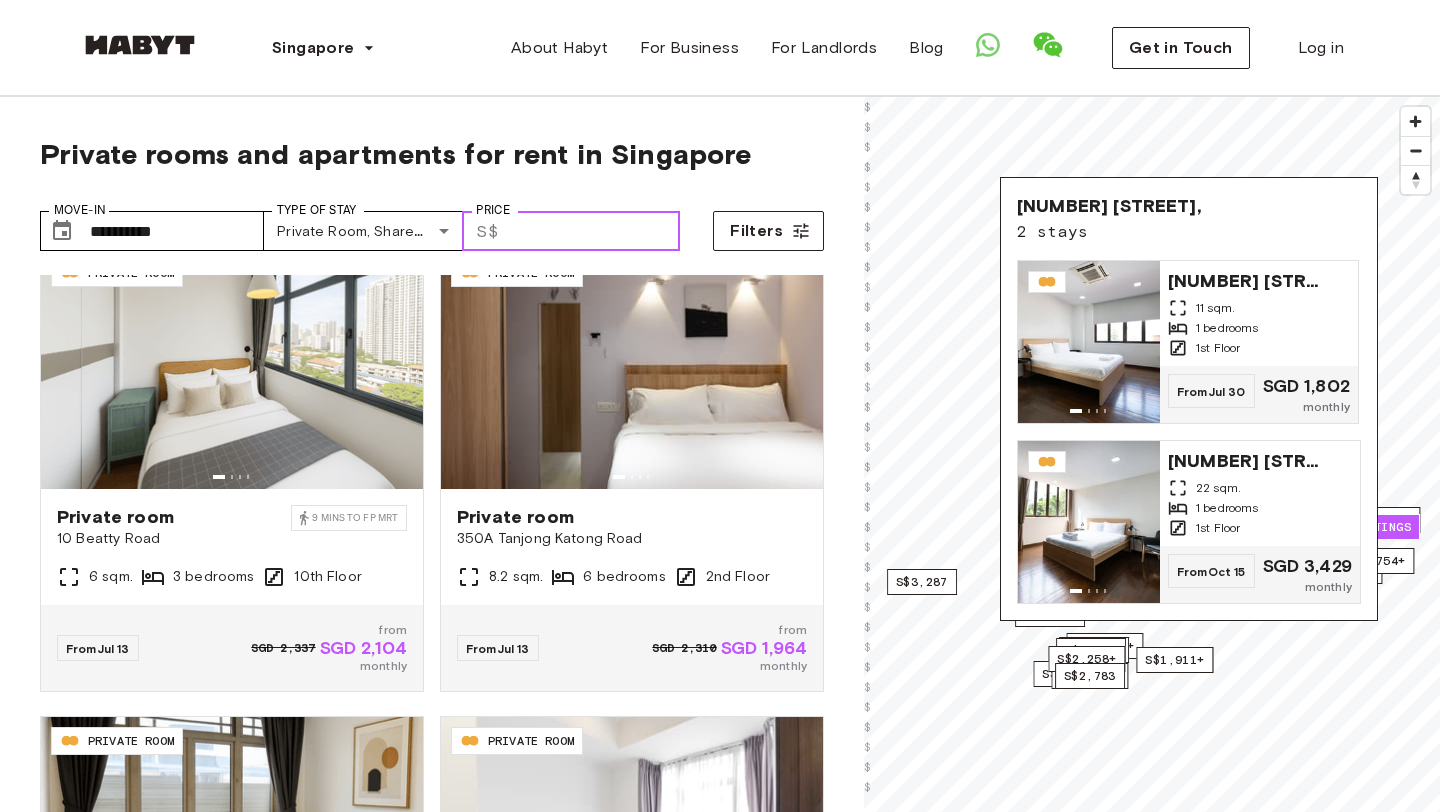 click on "Price" at bounding box center (593, 231) 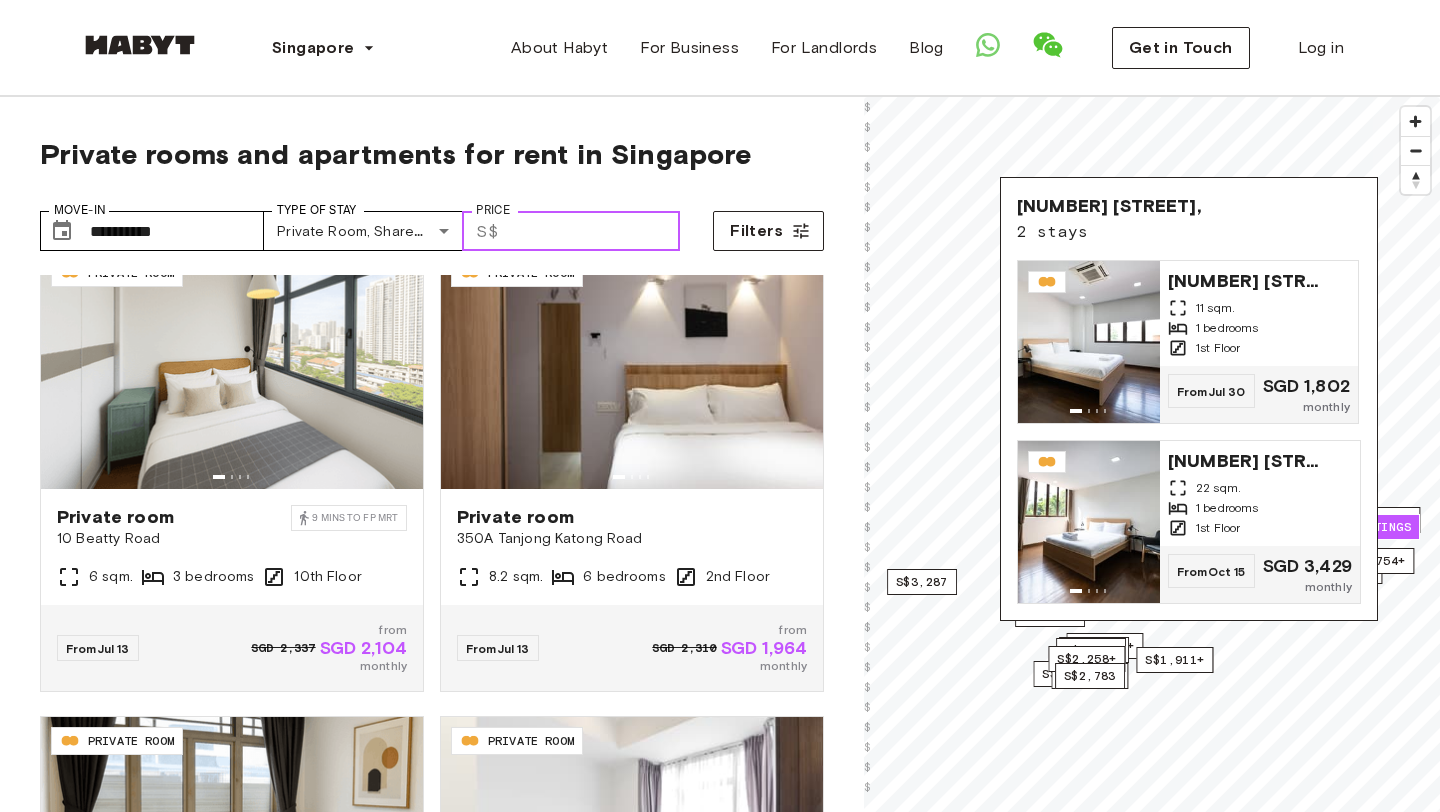 scroll, scrollTop: 0, scrollLeft: 0, axis: both 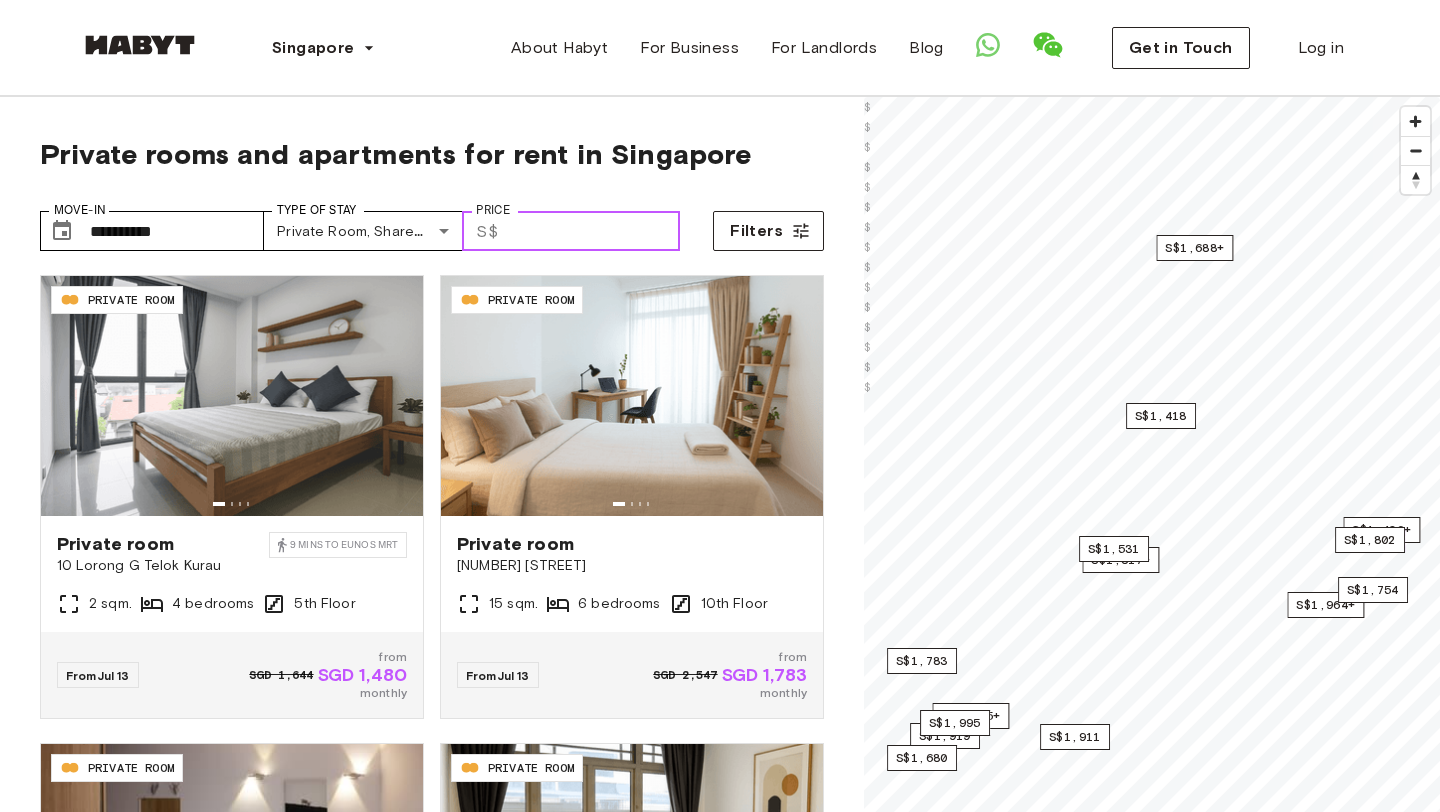 type on "****" 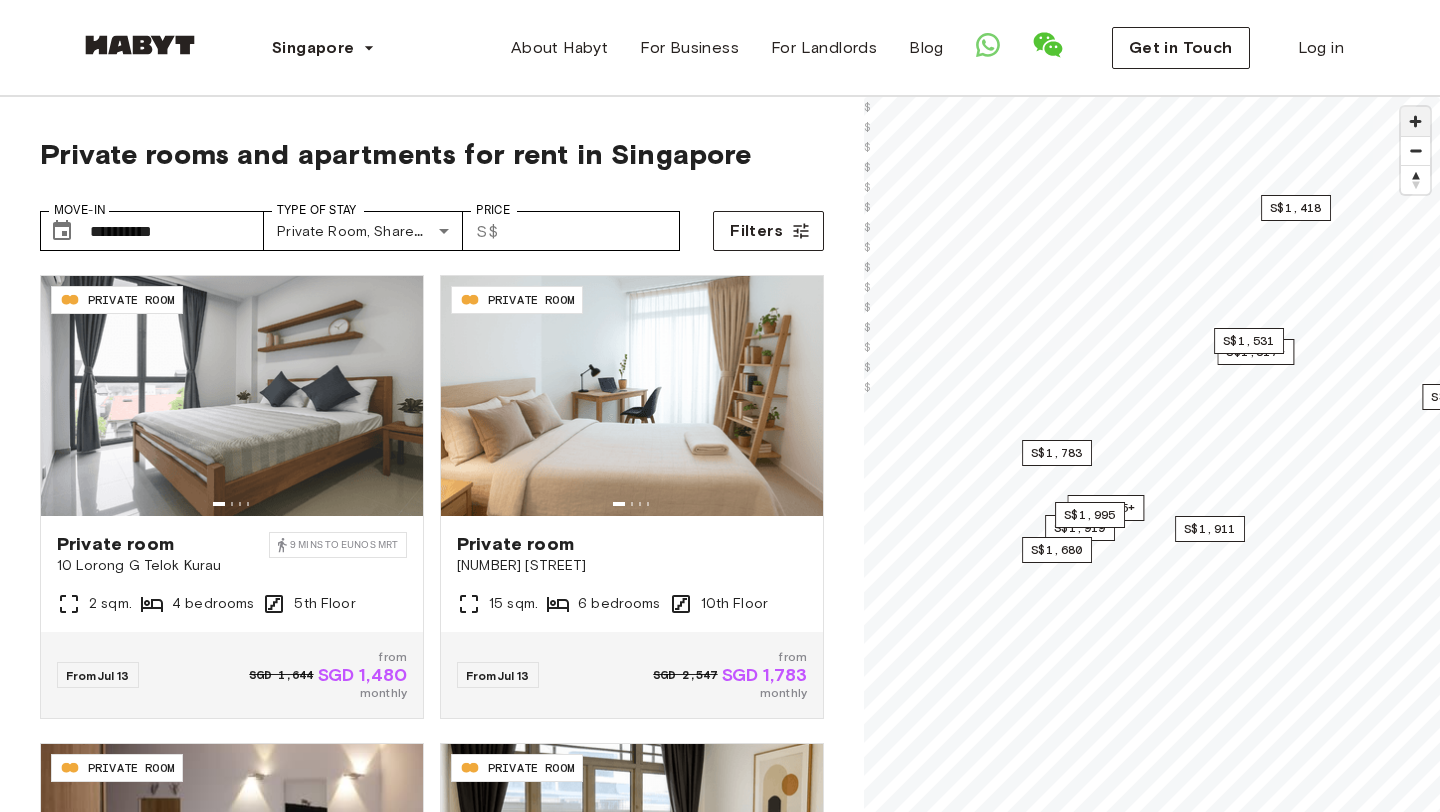 click at bounding box center (1415, 121) 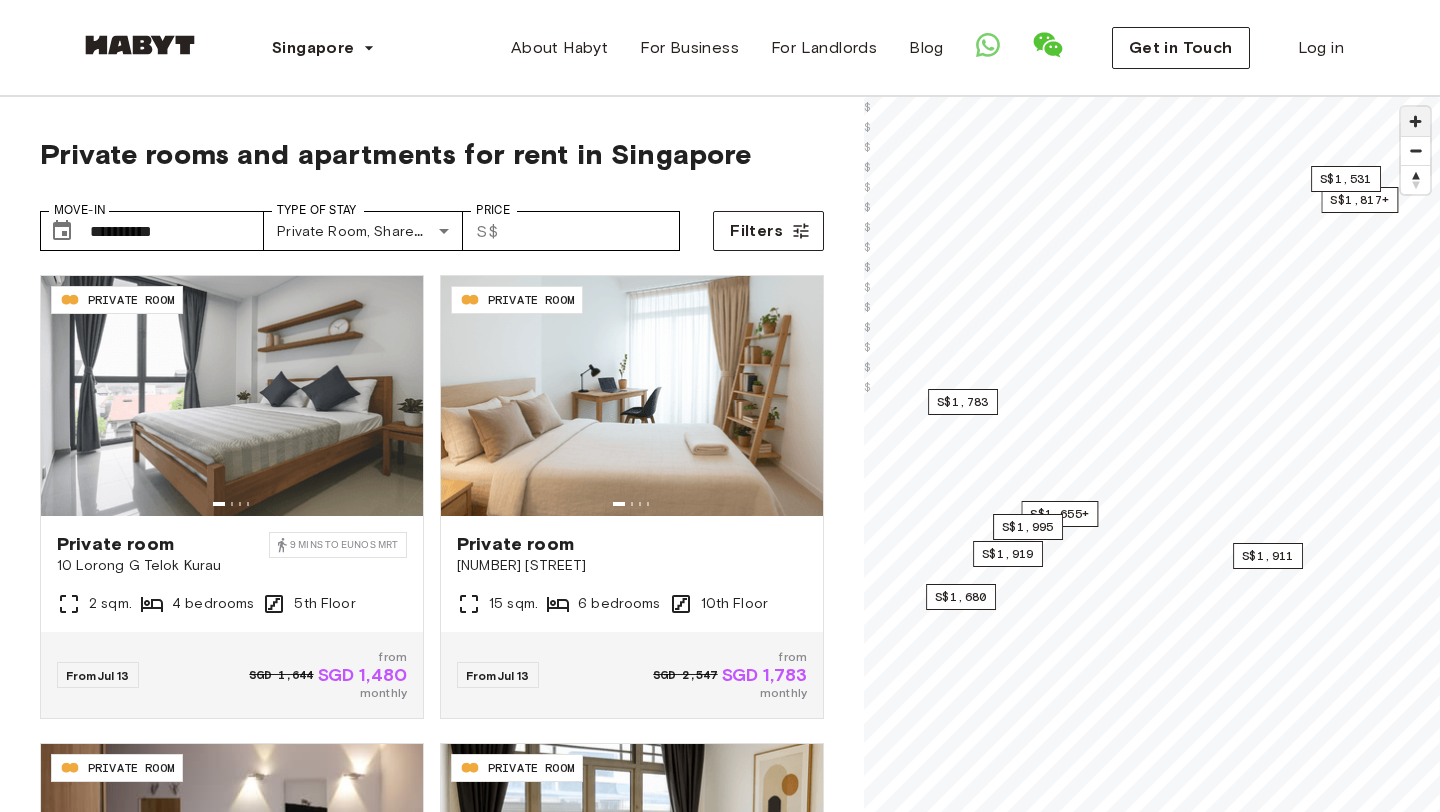 click at bounding box center [1415, 121] 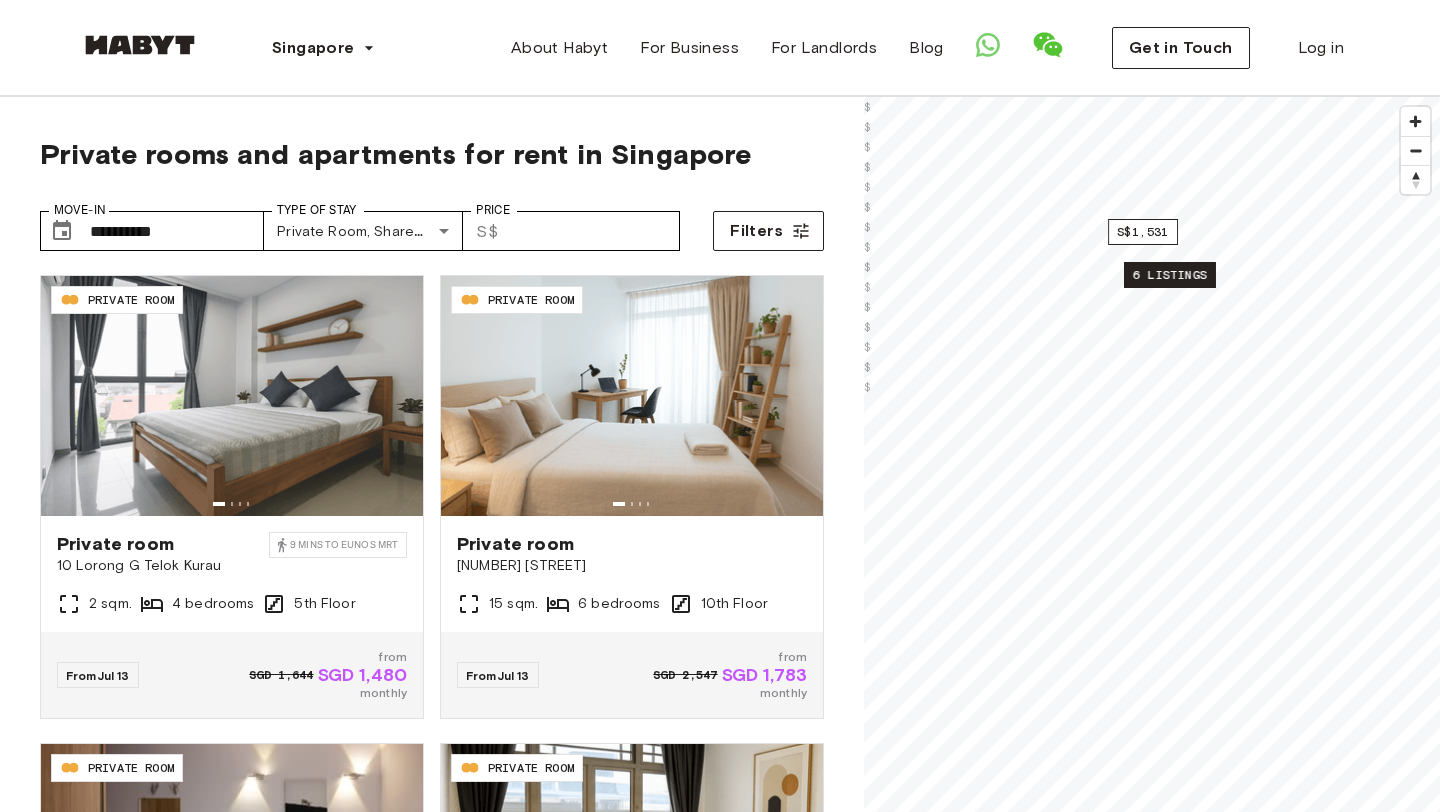 click on "6 listings" at bounding box center [1170, 275] 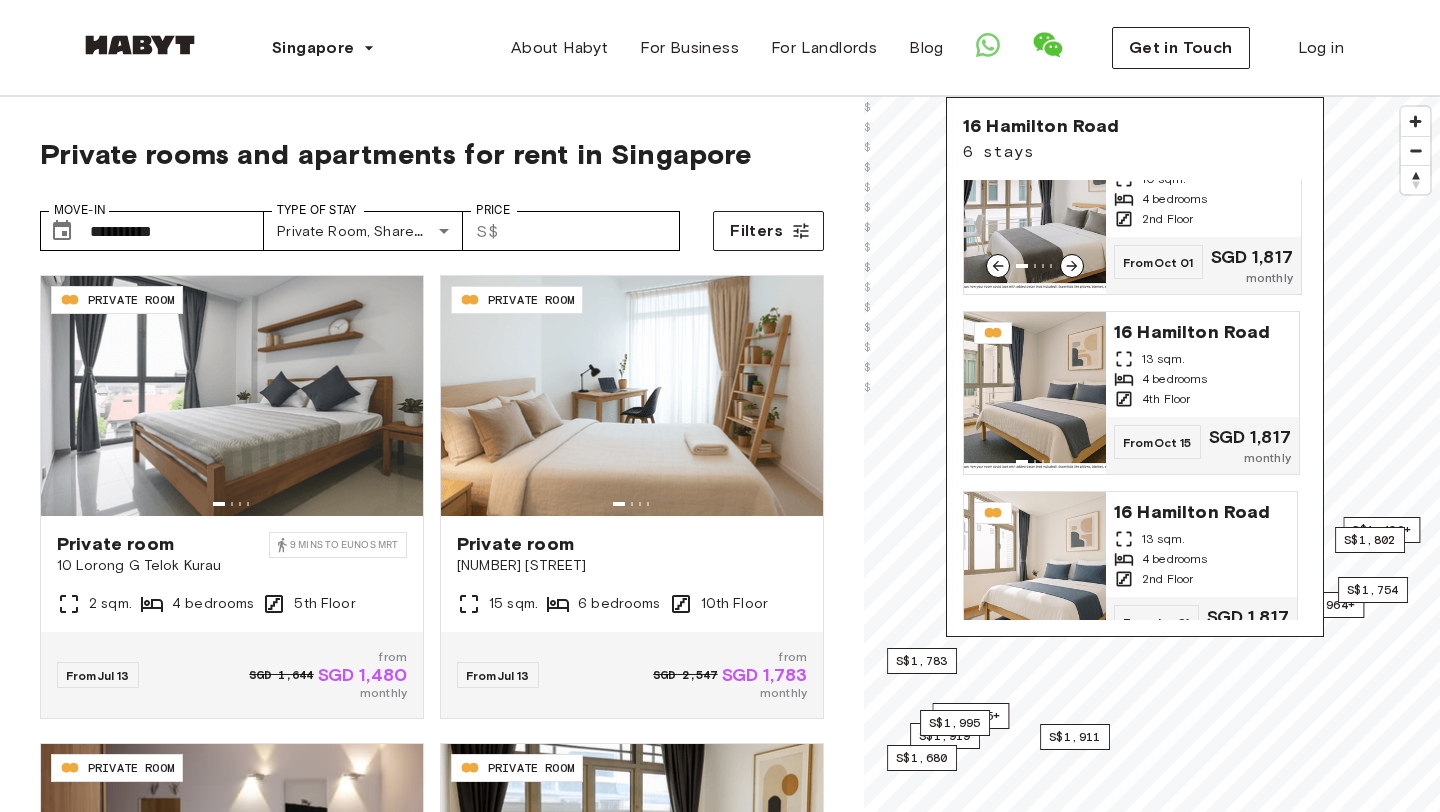 scroll, scrollTop: 623, scrollLeft: 0, axis: vertical 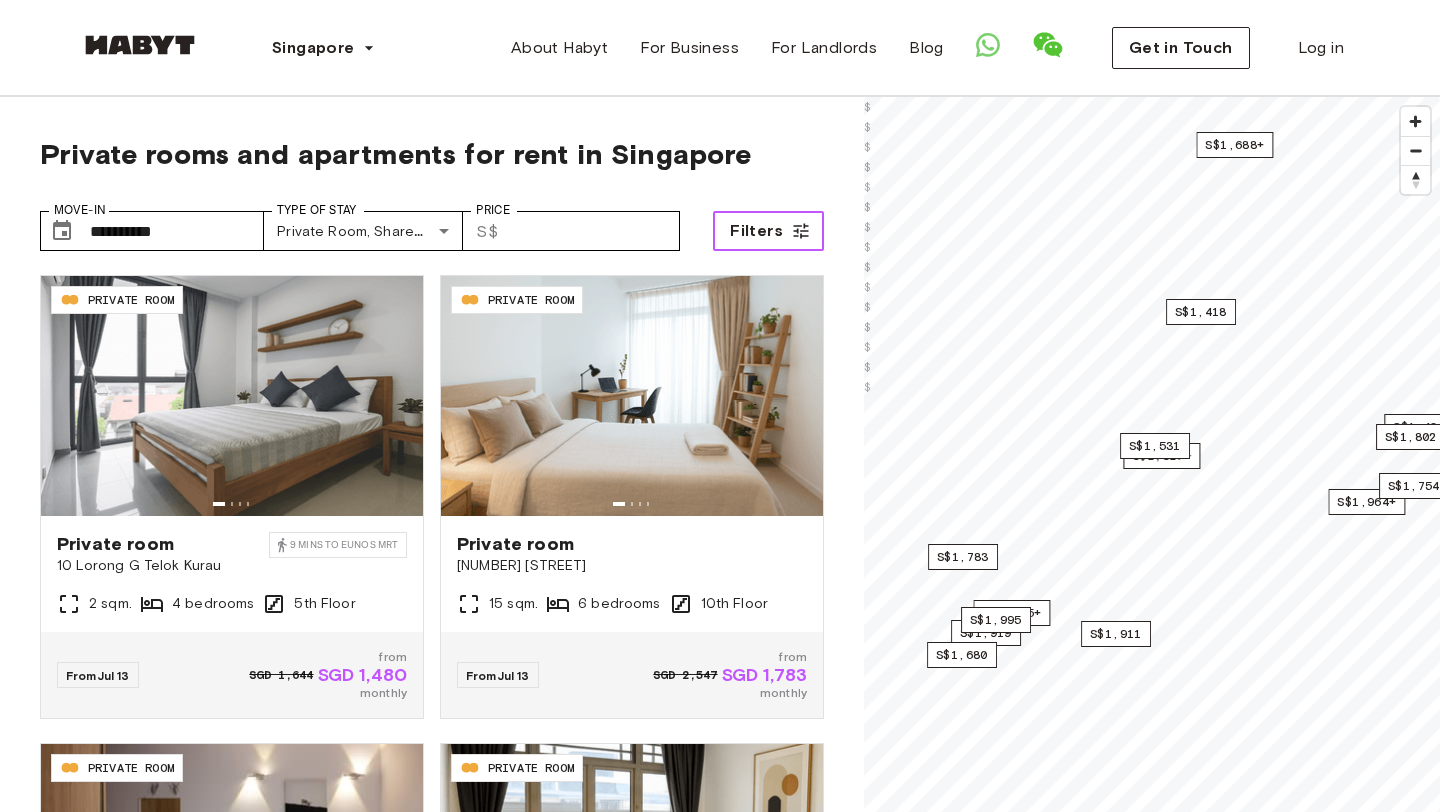 click on "Filters" at bounding box center (756, 231) 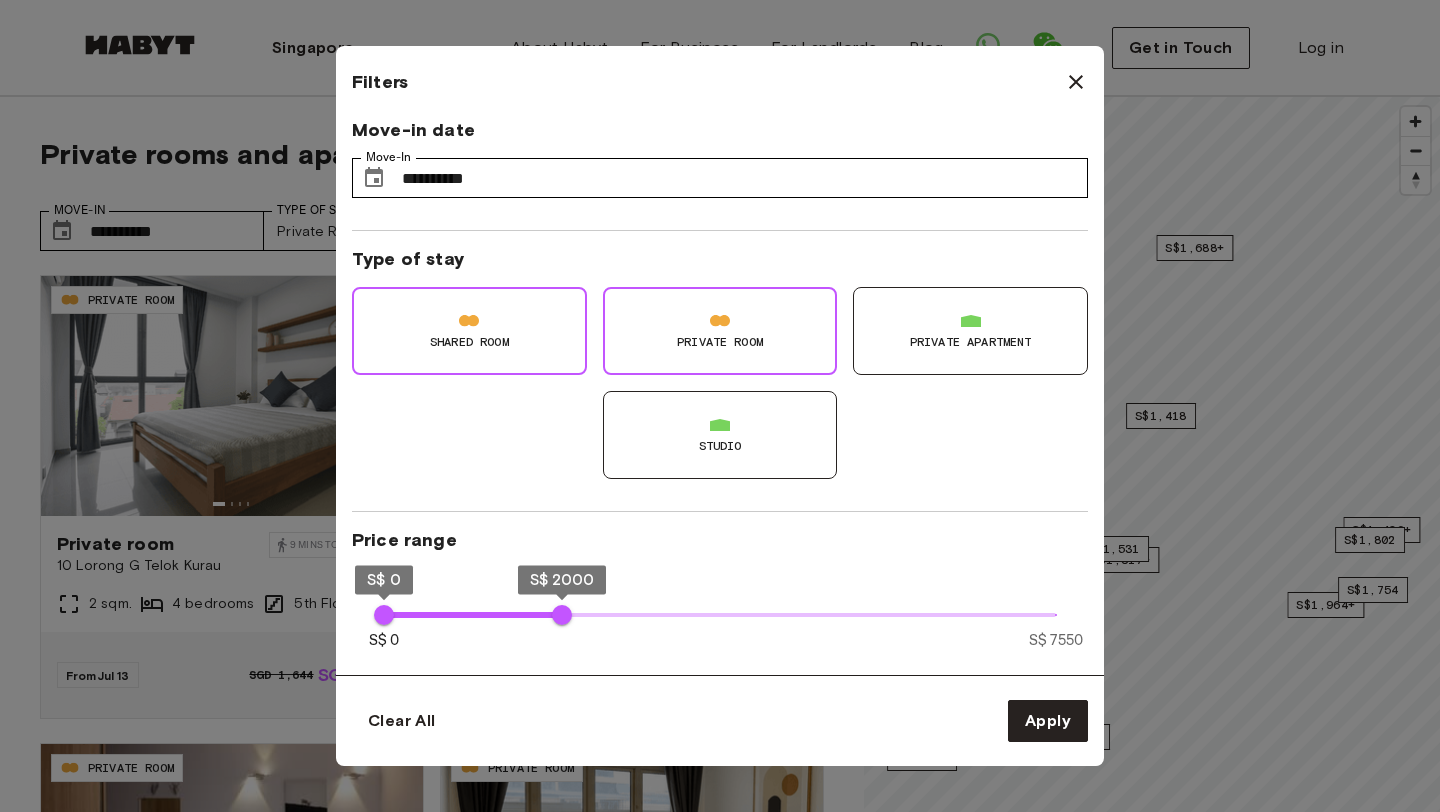 click on "Shared Room" at bounding box center [469, 331] 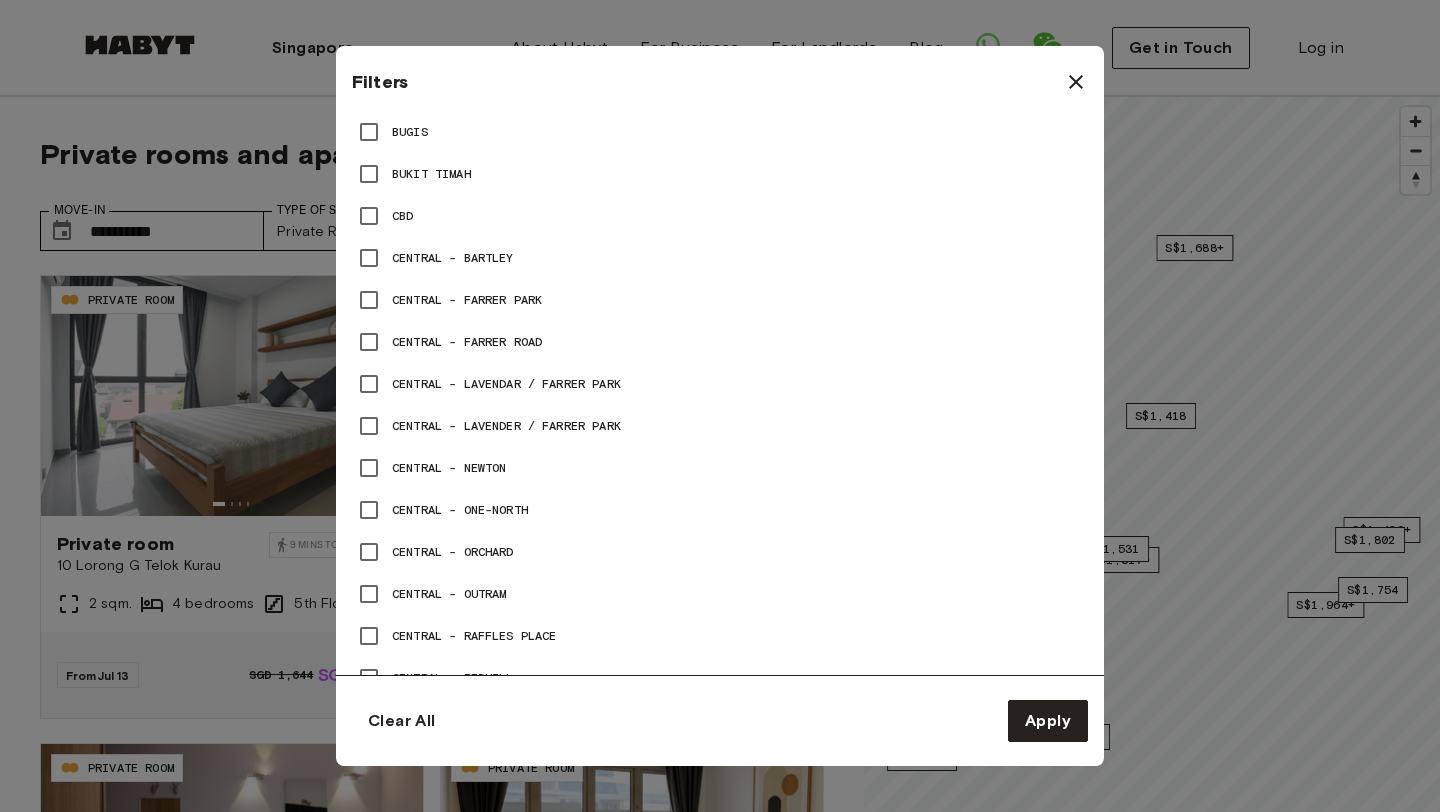 scroll, scrollTop: 1035, scrollLeft: 0, axis: vertical 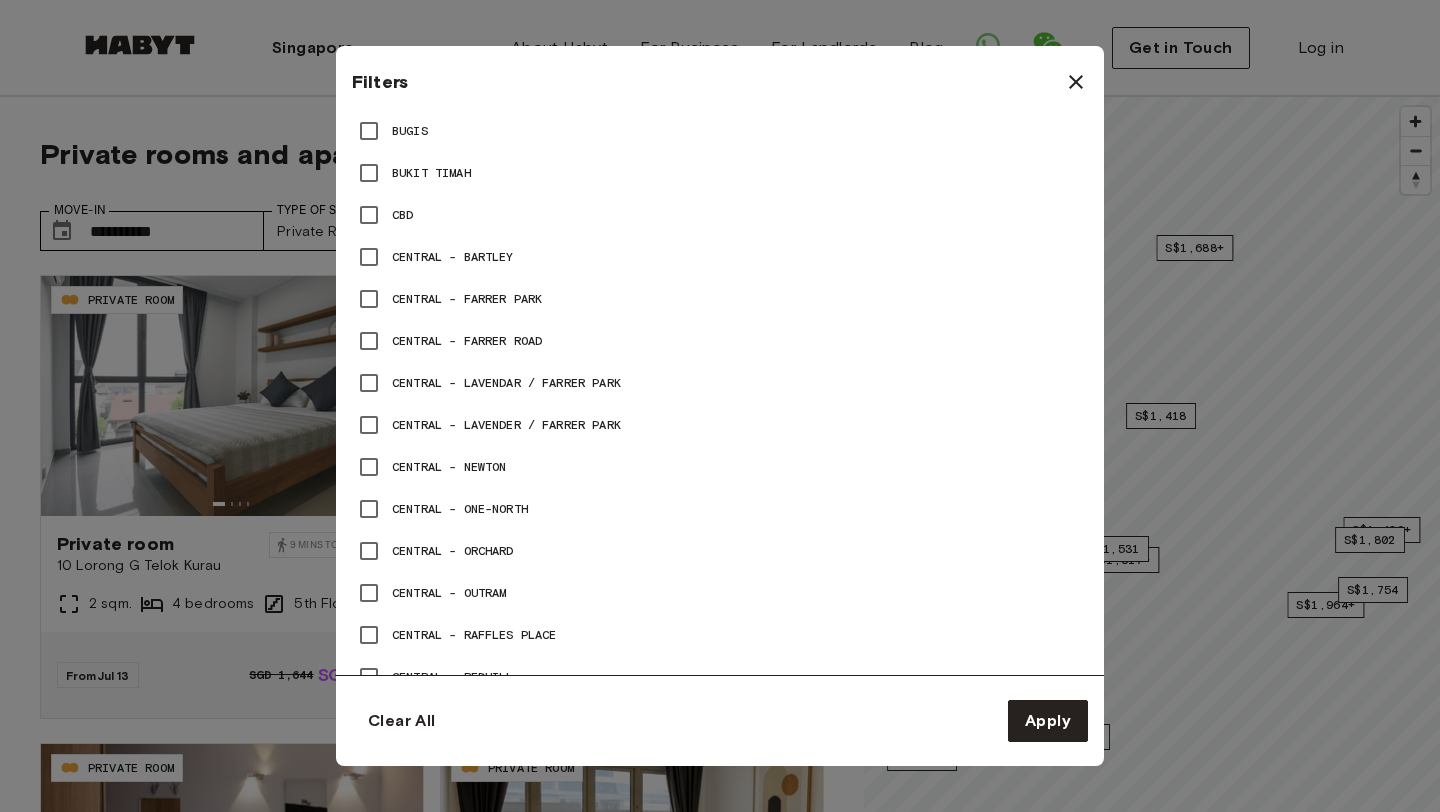 click on "Central - Bartley" at bounding box center [453, 257] 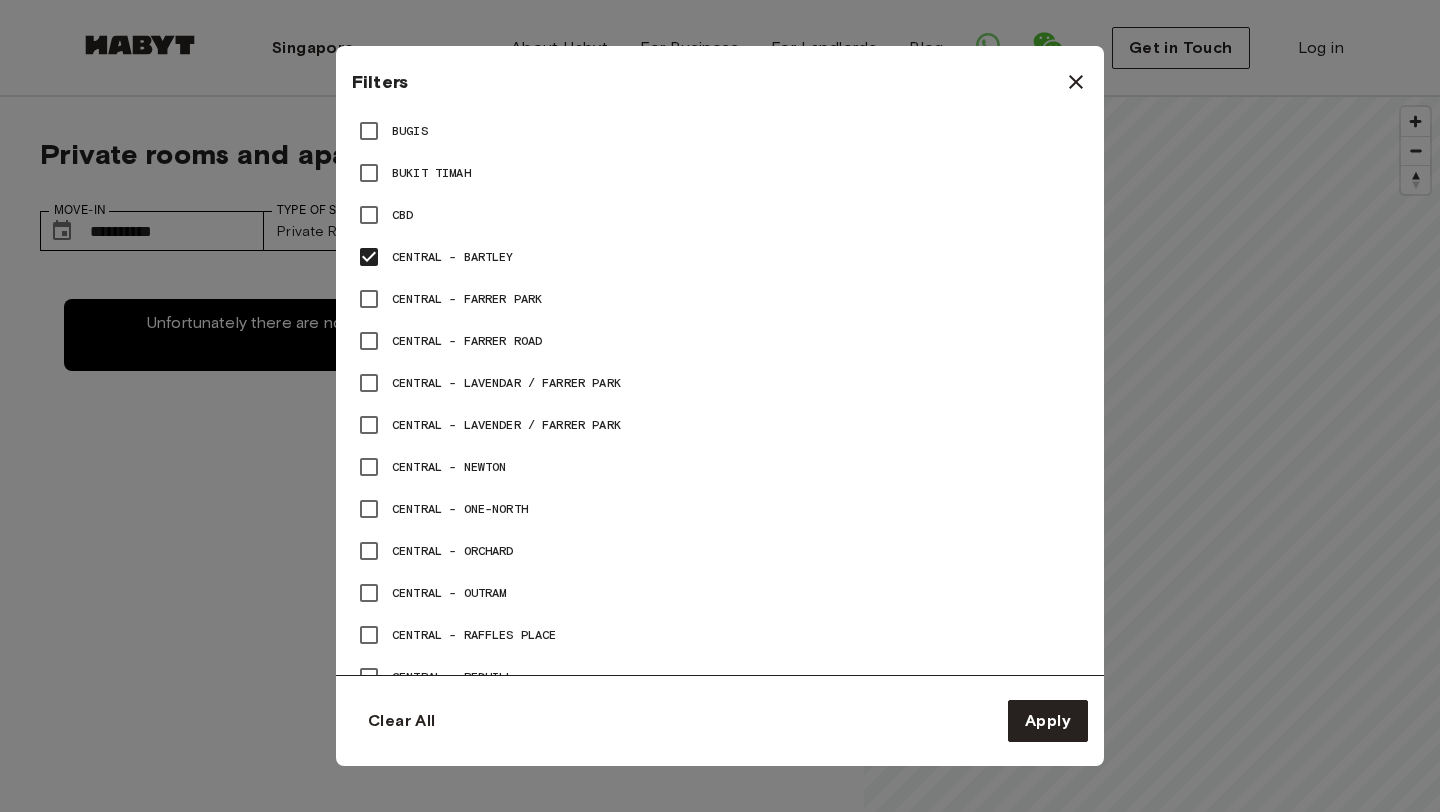 click on "Central - Farrer Park" at bounding box center (467, 299) 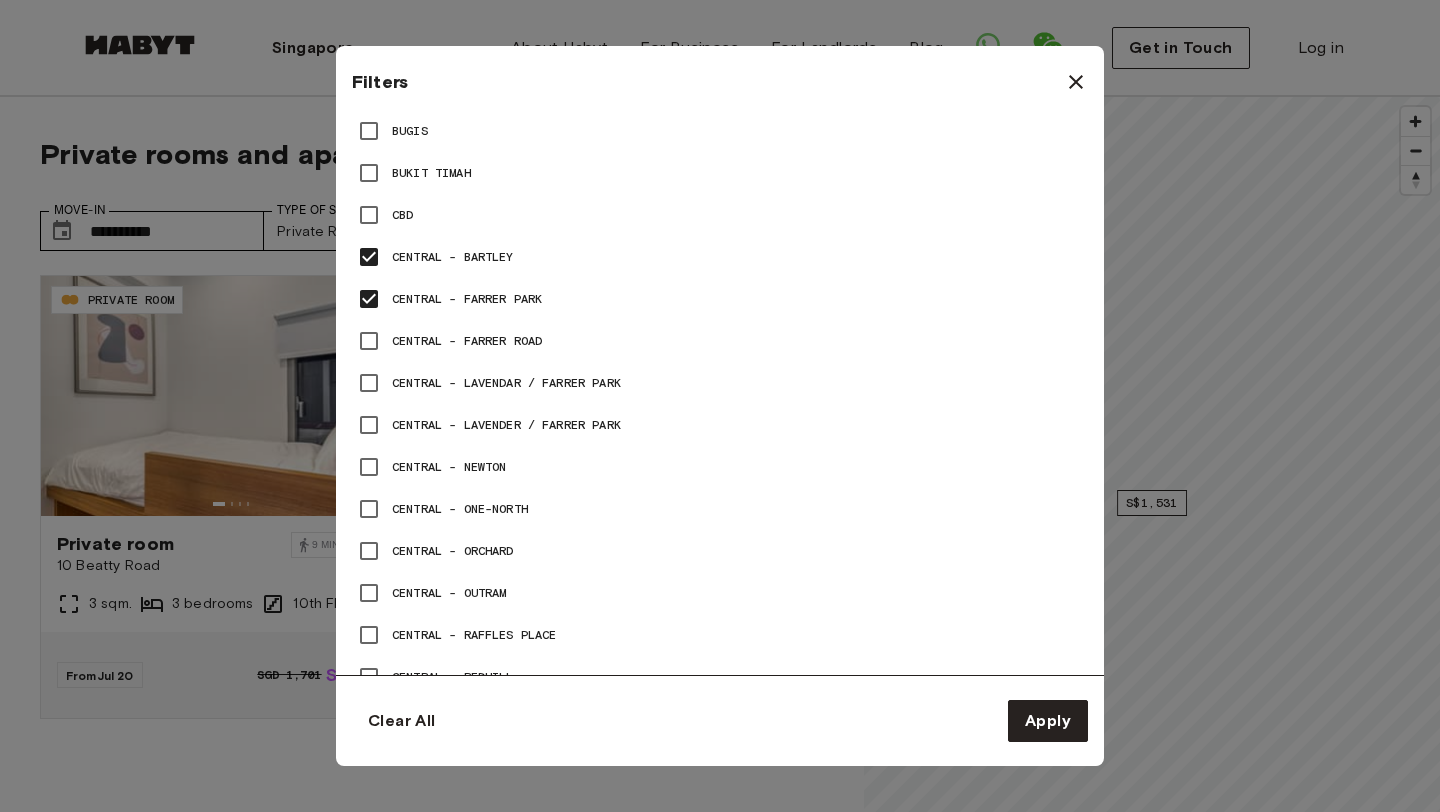 click on "Central - Farrer Road" at bounding box center (467, 341) 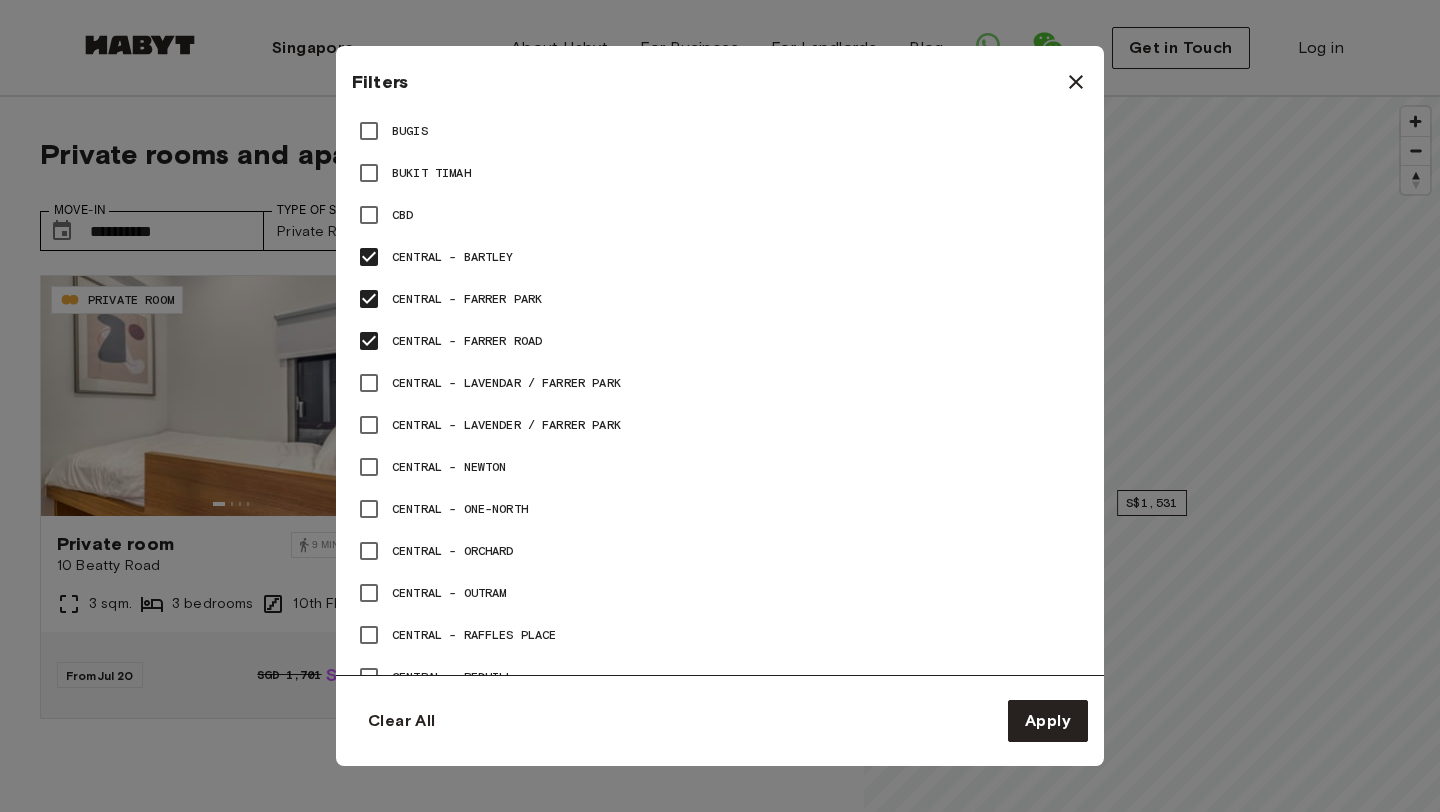 click on "Central - Lavendar / Farrer Park" at bounding box center [506, 383] 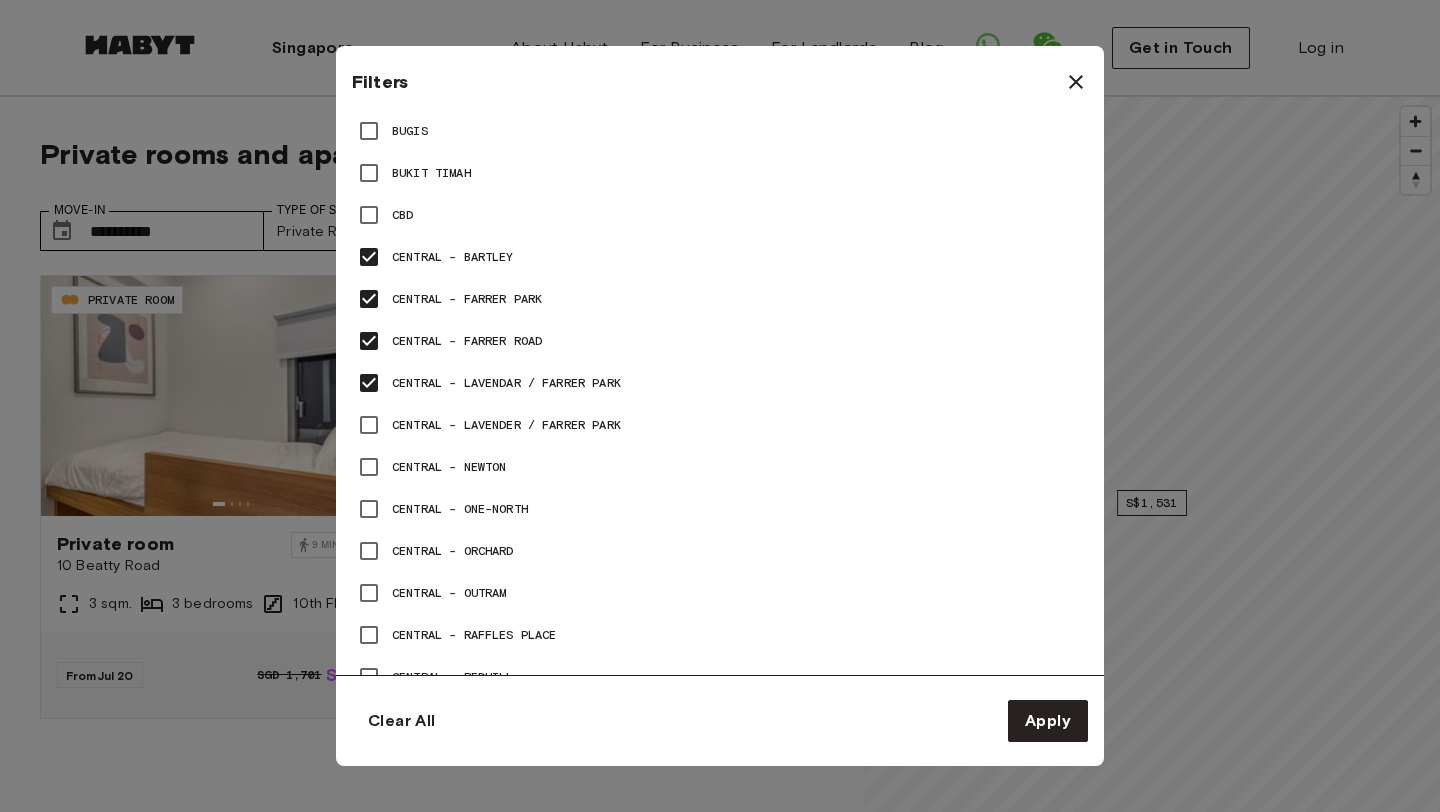 click on "Central - Lavender / Farrer Park" at bounding box center (506, 425) 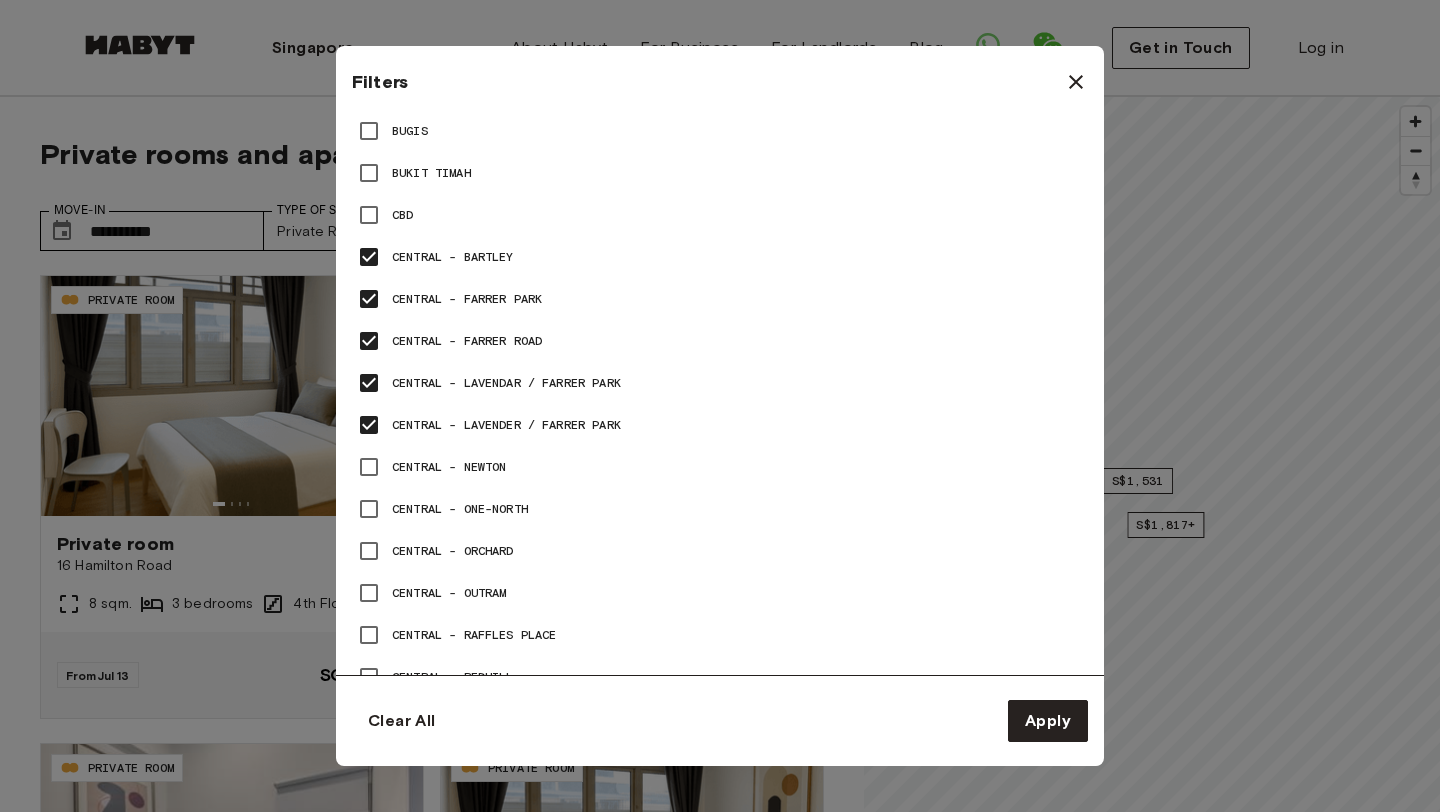 click on "Central - Newton" at bounding box center [449, 467] 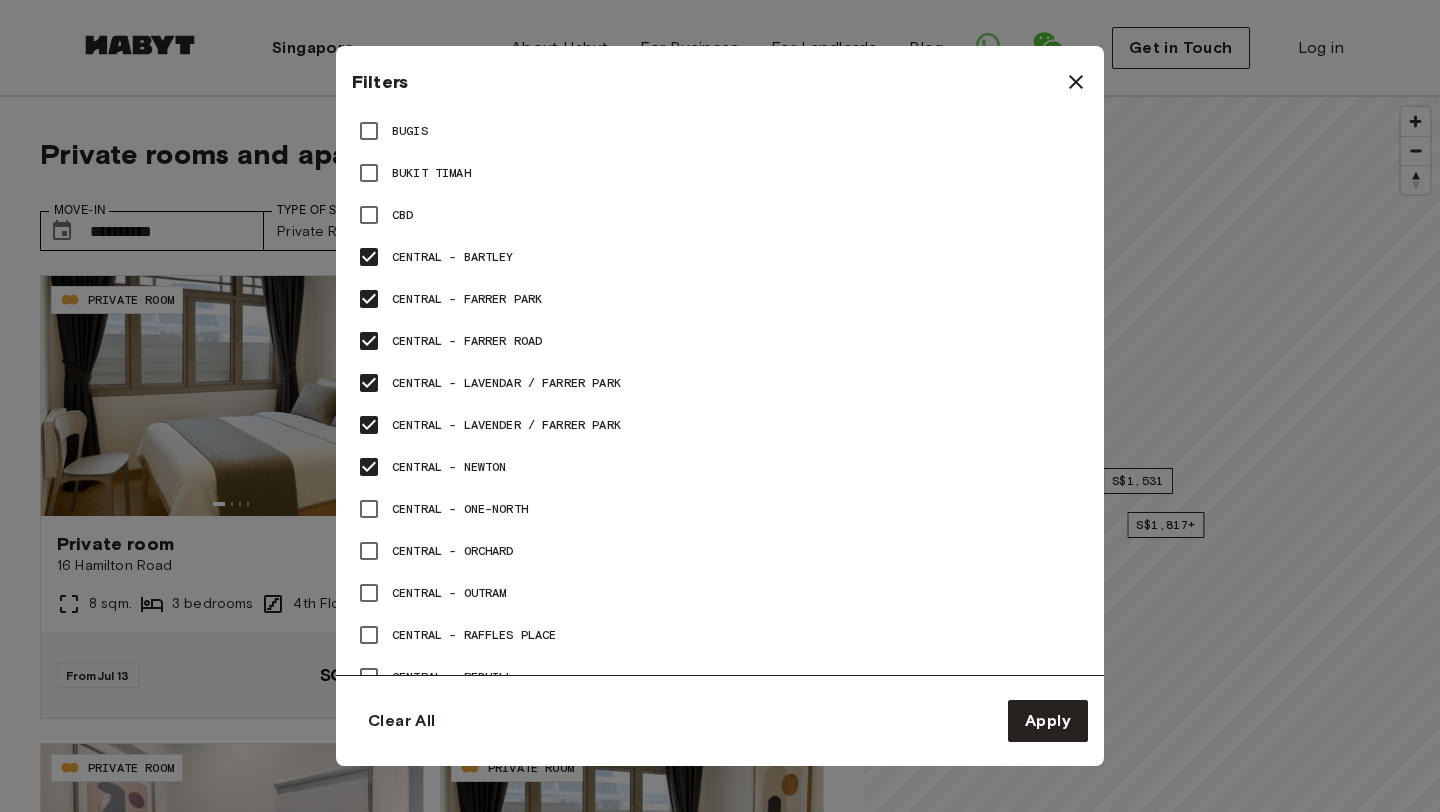 click on "Central - One-North" at bounding box center [460, 509] 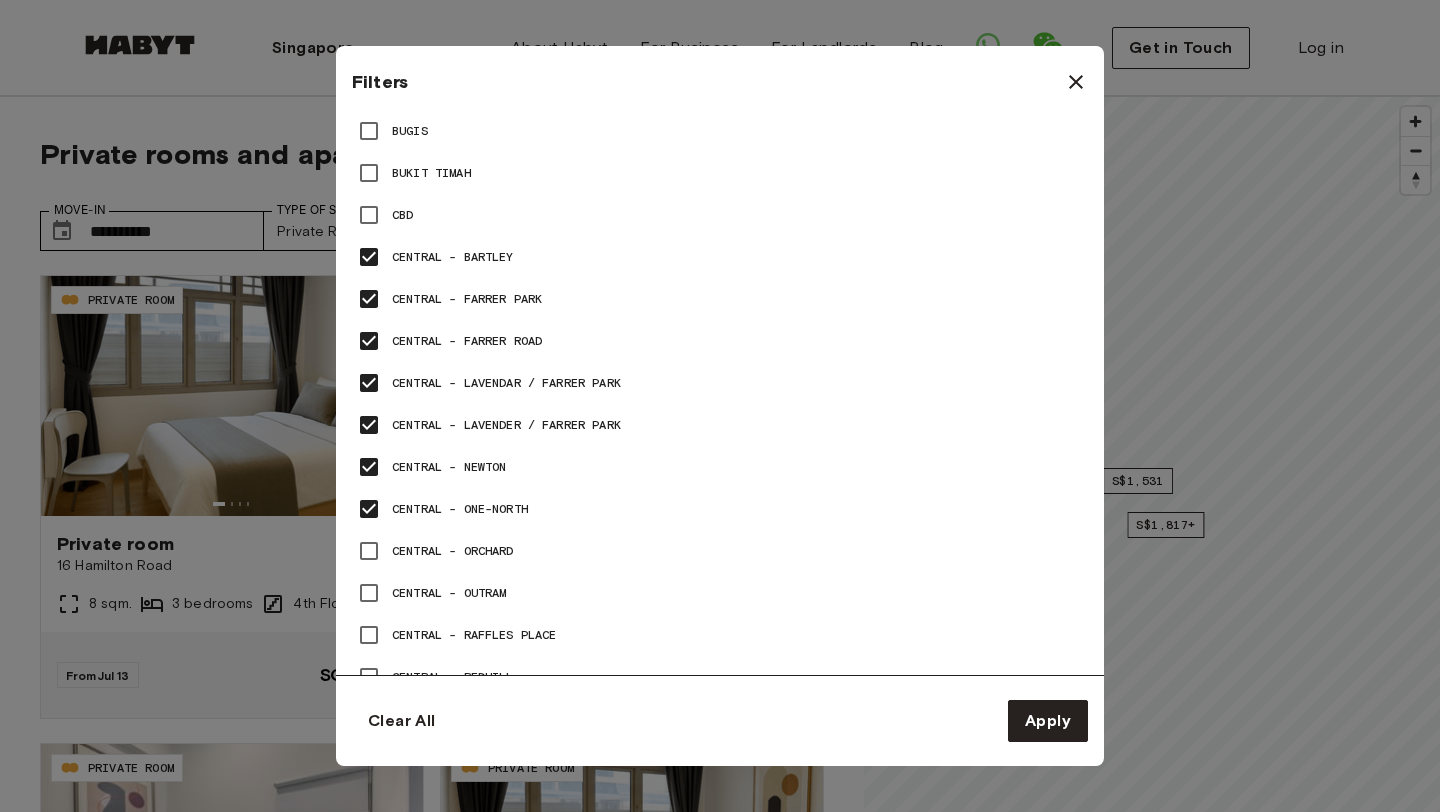 click on "Central - Orchard" at bounding box center (453, 551) 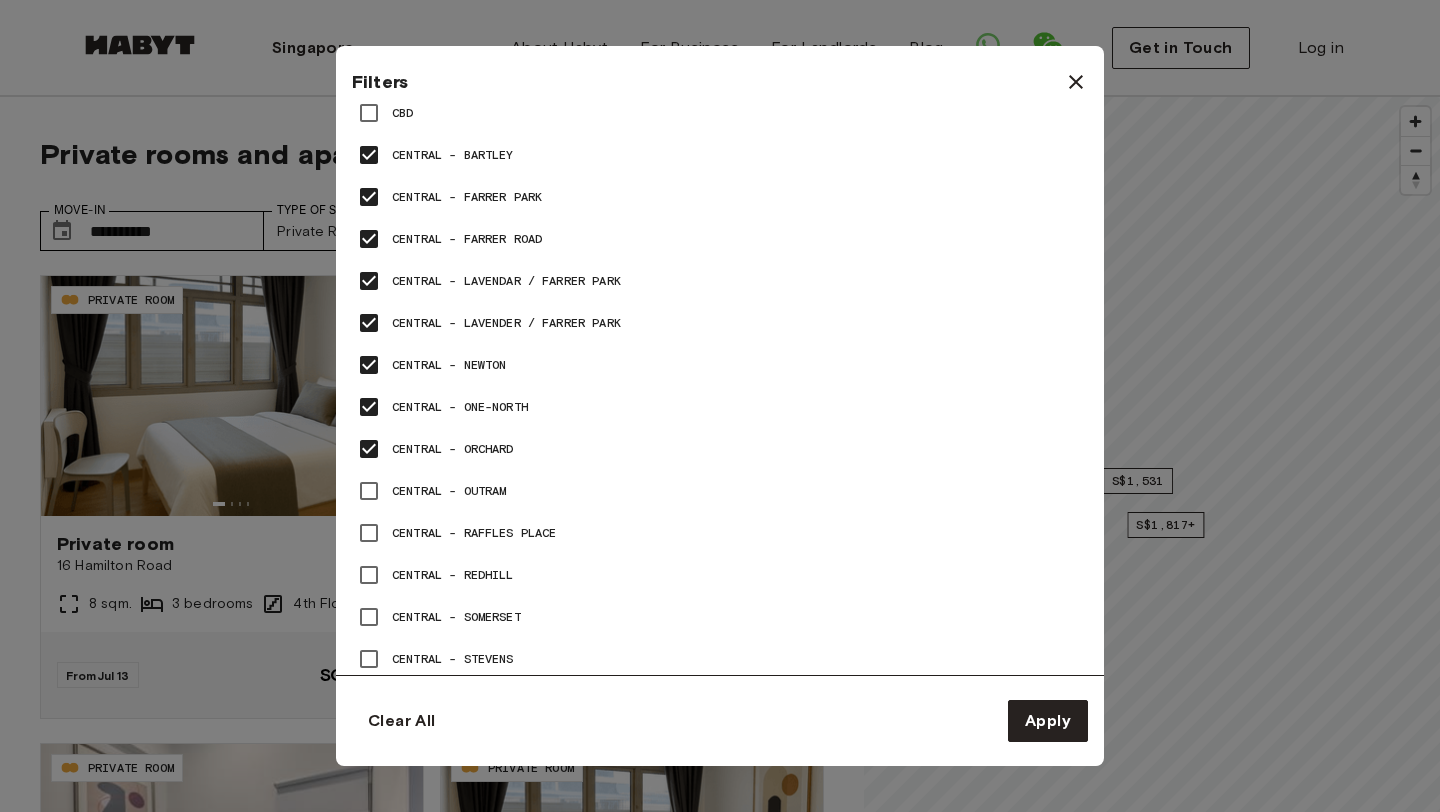scroll, scrollTop: 1139, scrollLeft: 0, axis: vertical 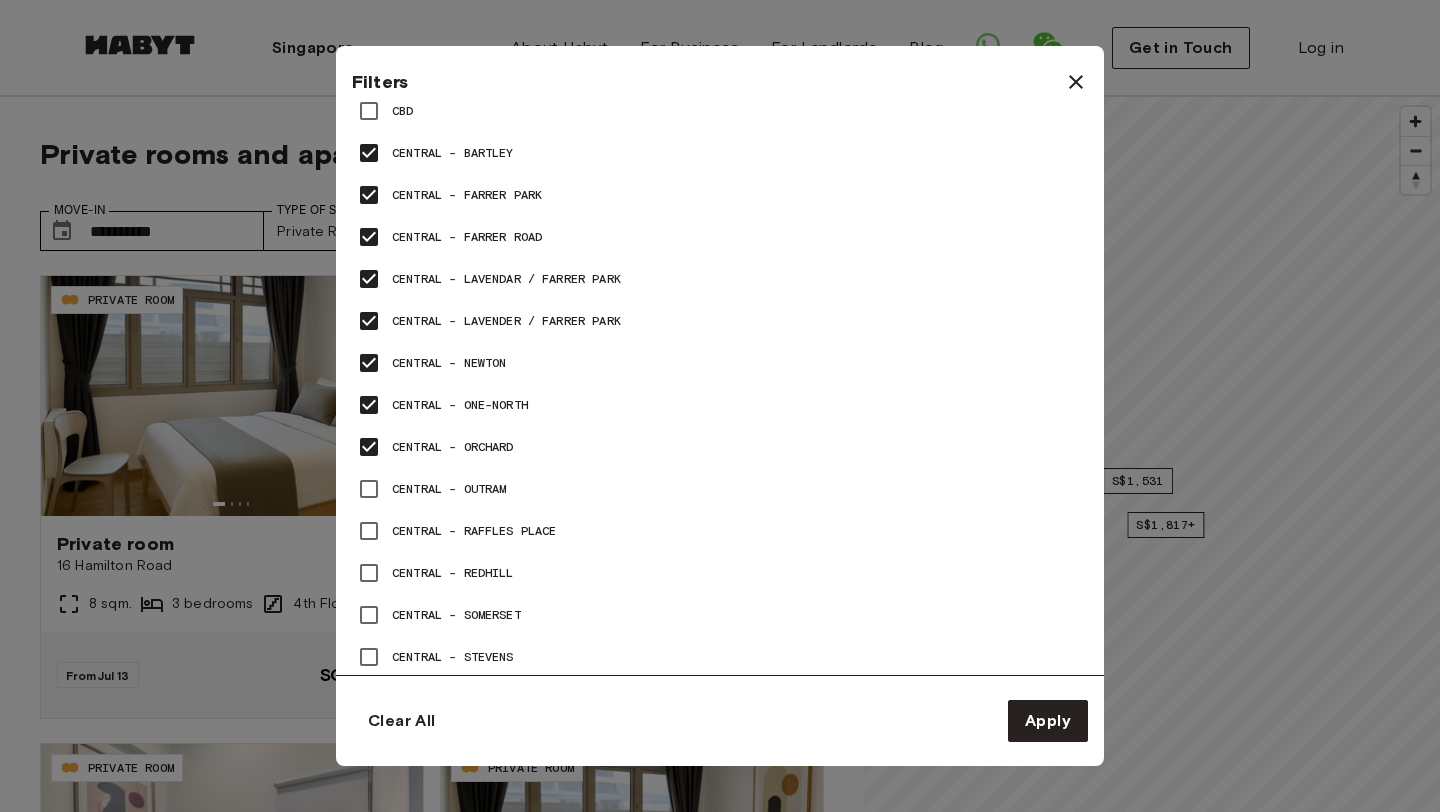 click on "Central - Outram" at bounding box center [449, 489] 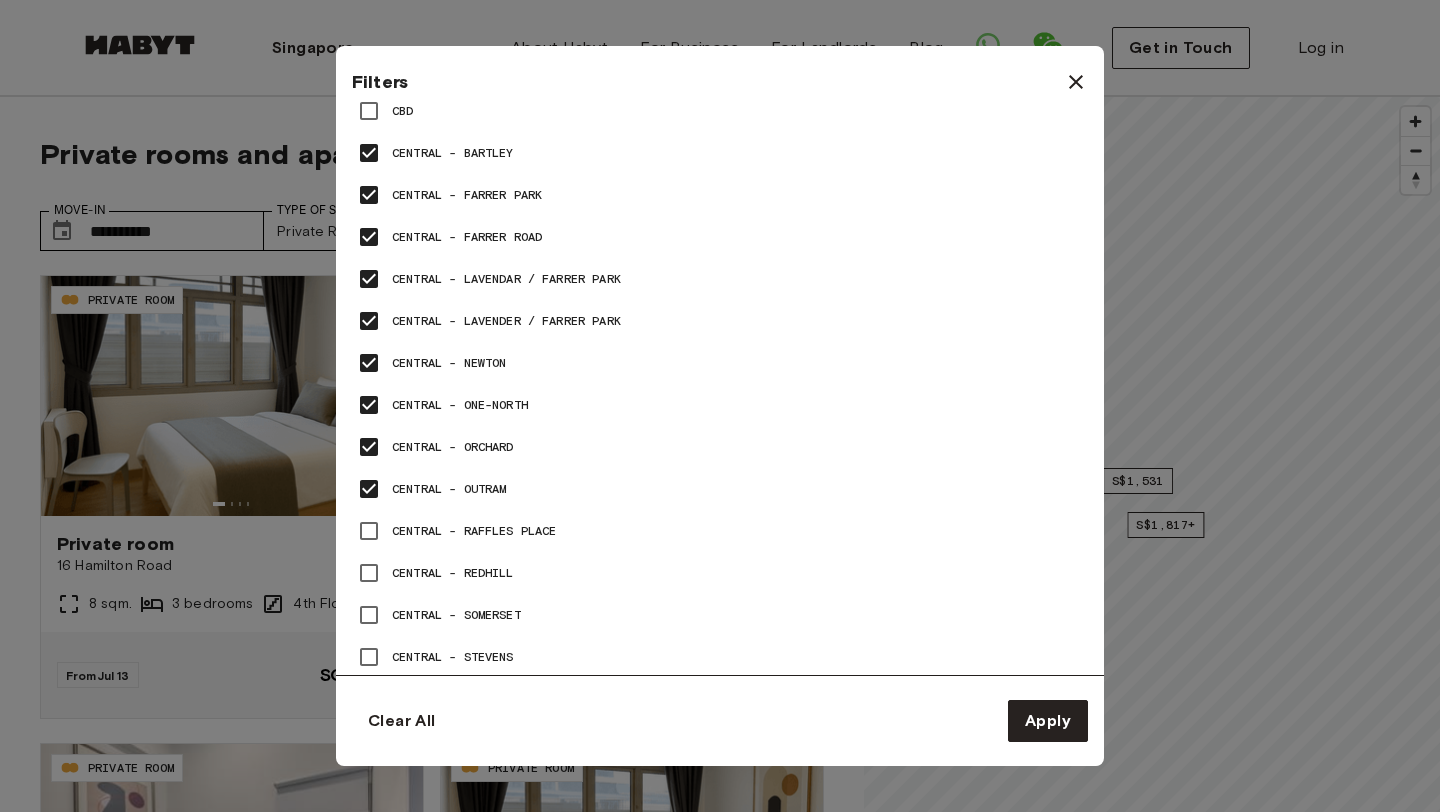 click on "Central - Raffles Place" at bounding box center [474, 531] 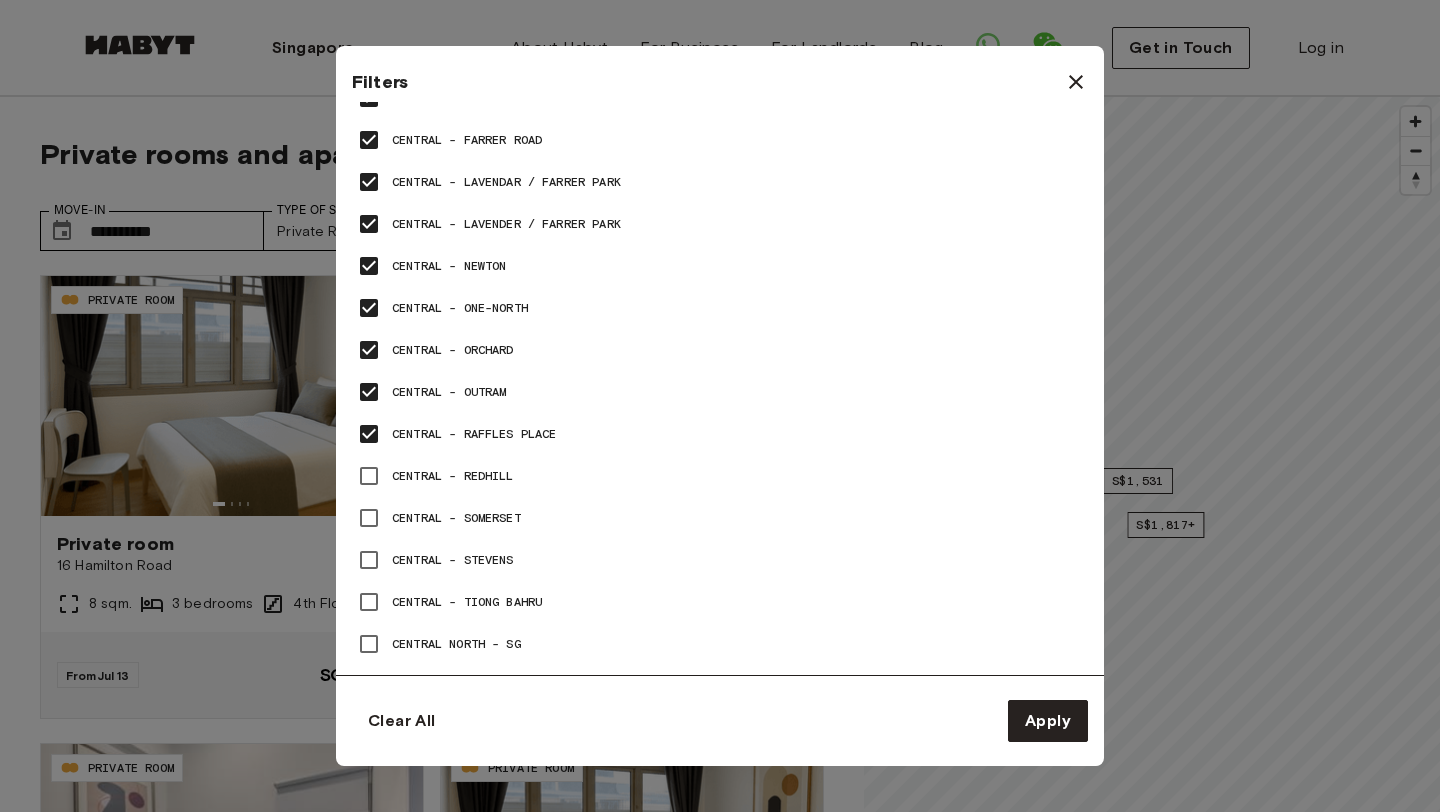 scroll, scrollTop: 1241, scrollLeft: 0, axis: vertical 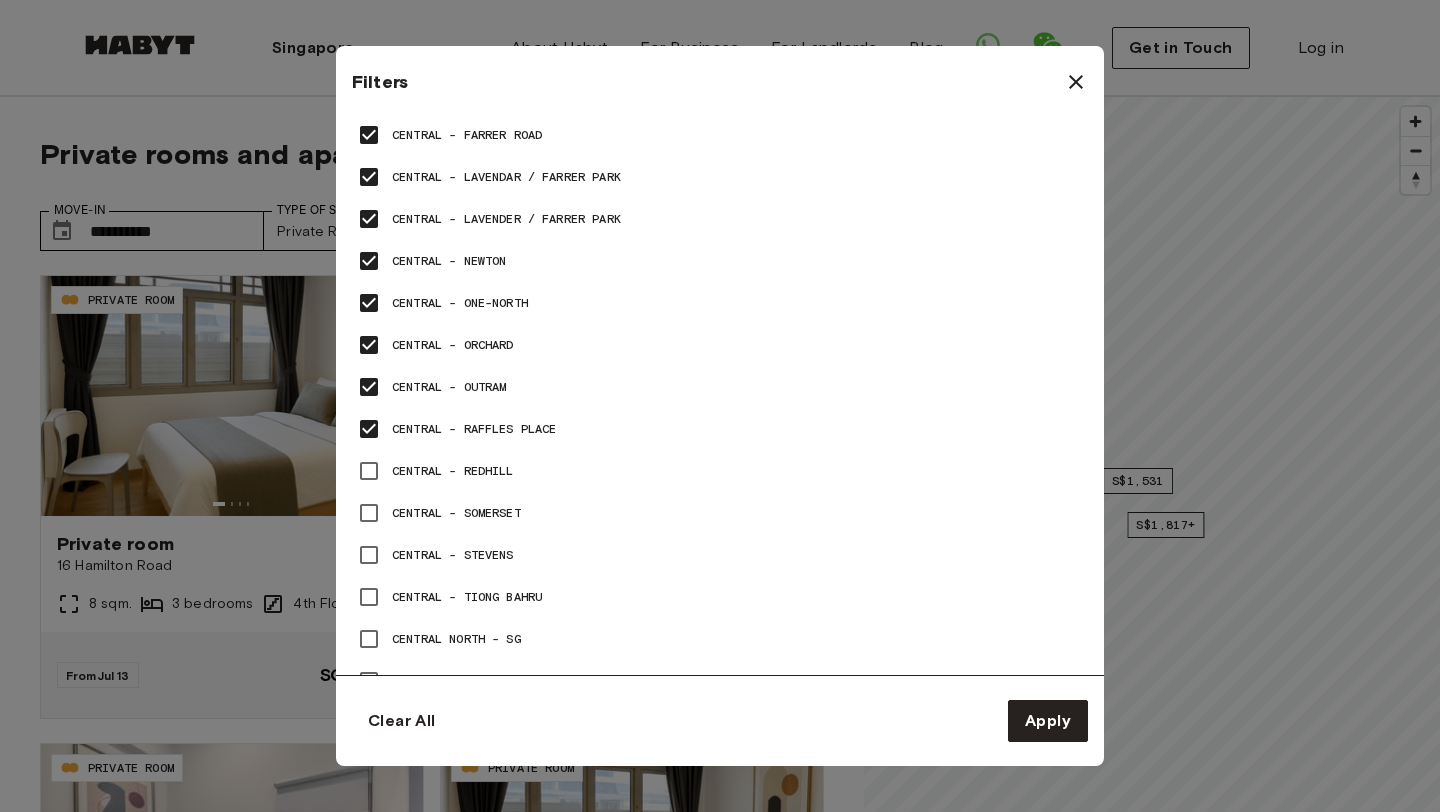 click on "Central - Redhill" at bounding box center (453, 471) 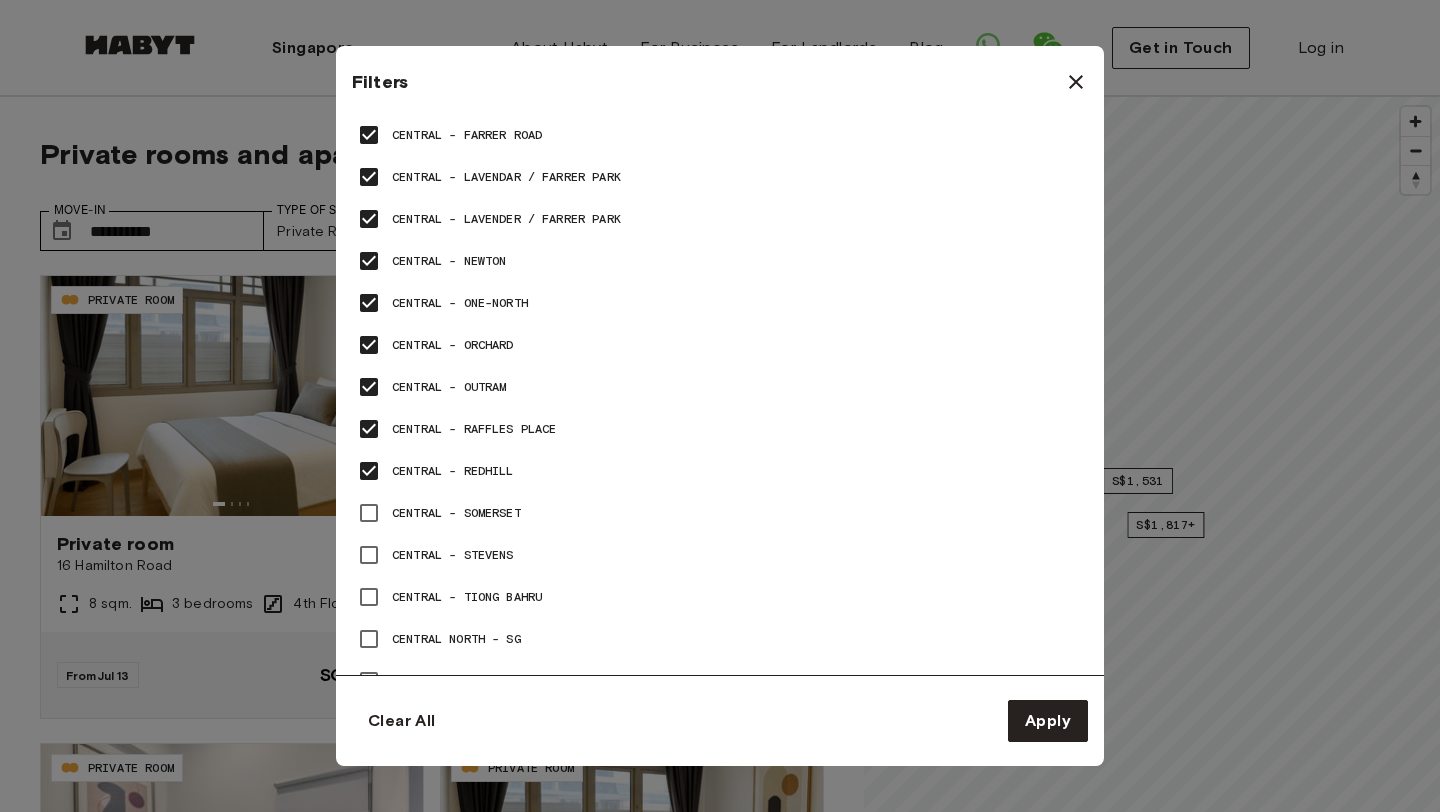 click on "Central - Somerset" at bounding box center [456, 513] 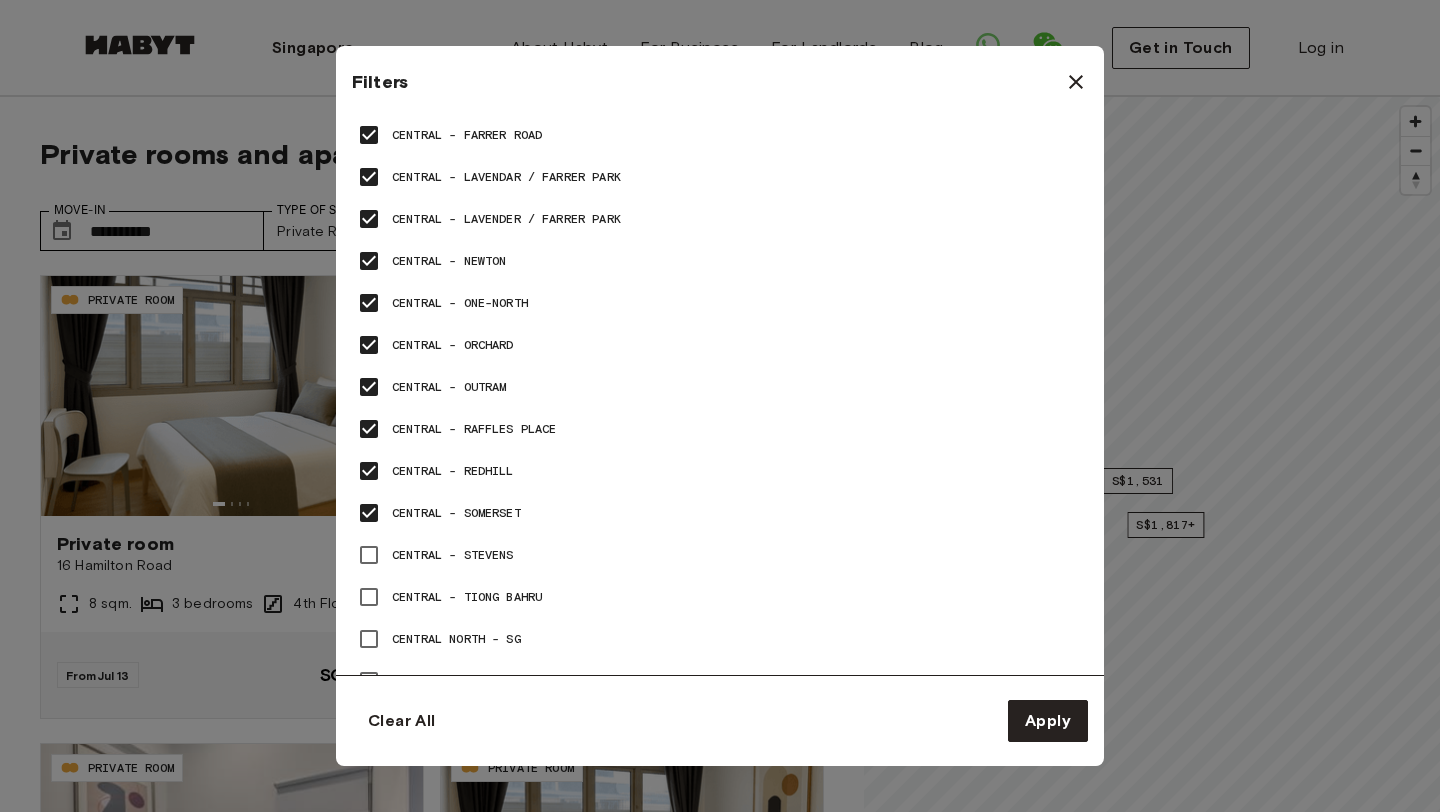 click on "Central - Stevens" at bounding box center (453, 555) 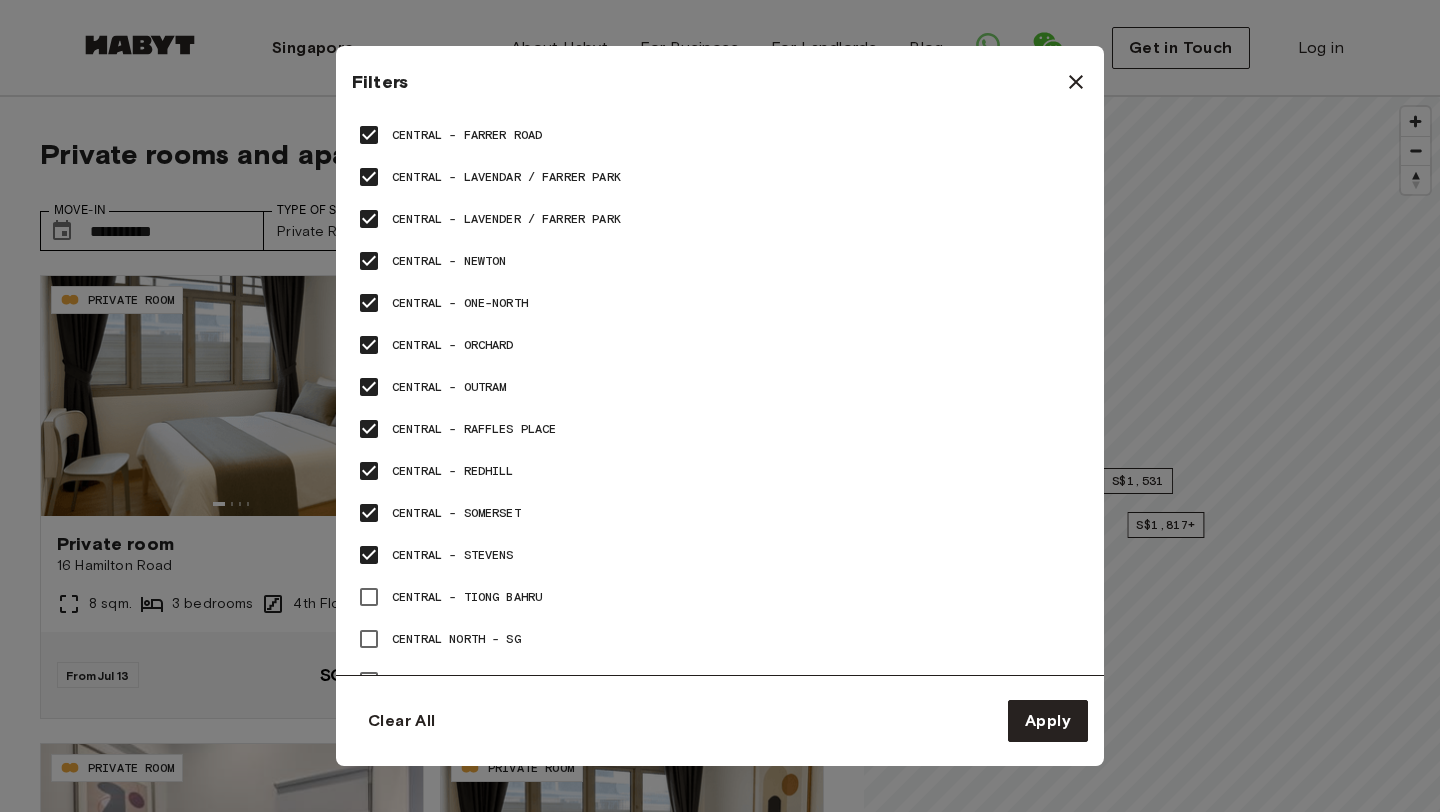 click on "Central - Tiong Bahru" at bounding box center (467, 597) 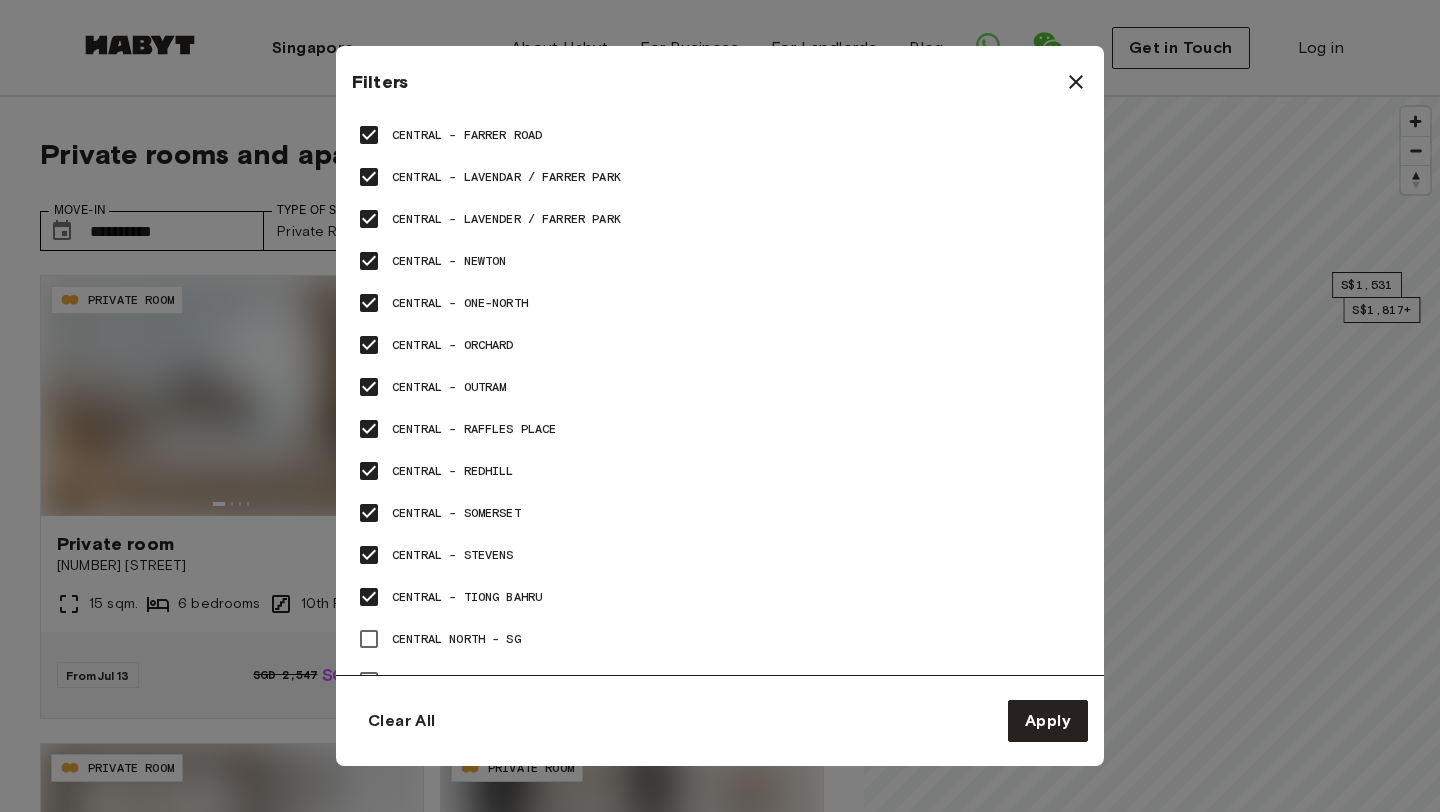 scroll, scrollTop: 1381, scrollLeft: 0, axis: vertical 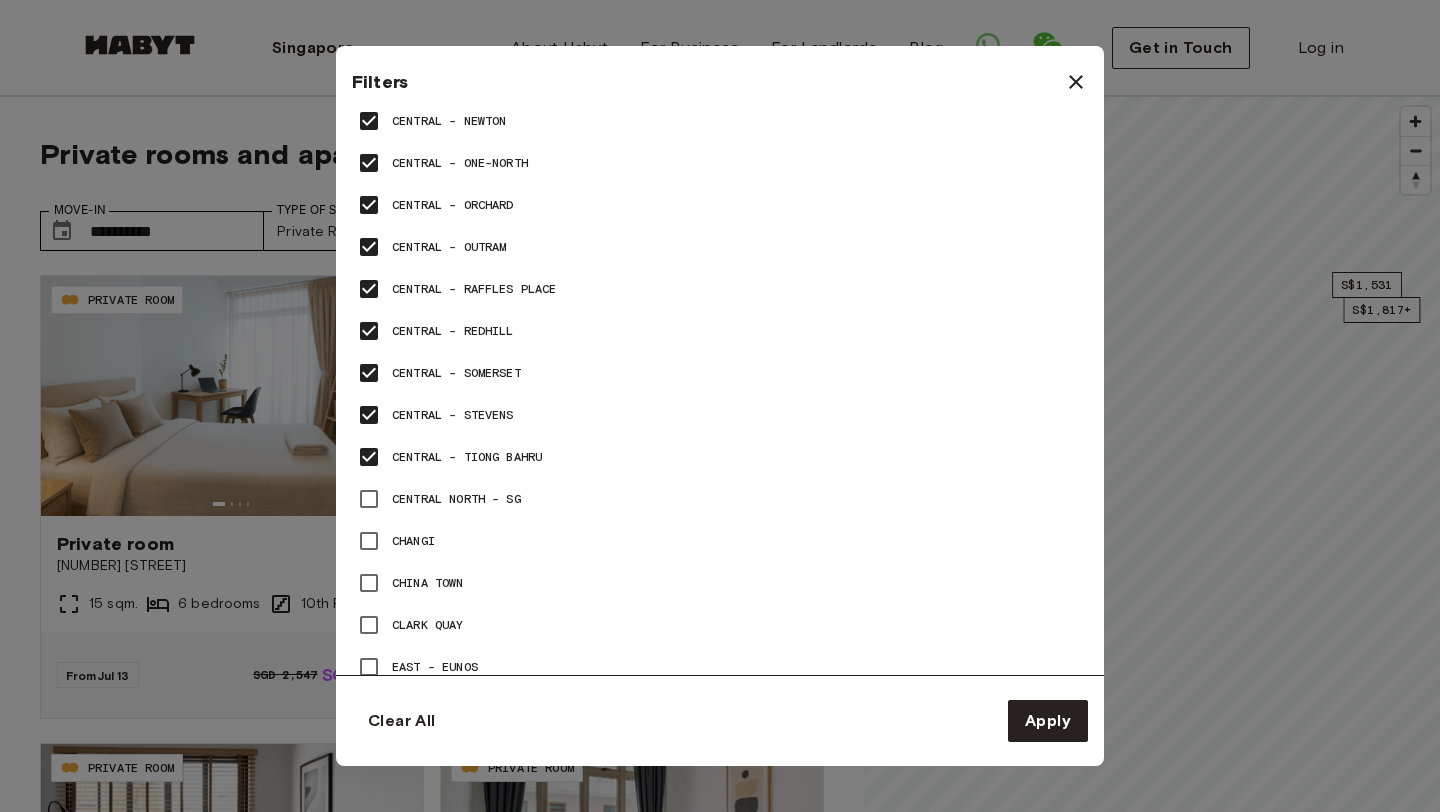 click on "Central North - SG" at bounding box center [456, 499] 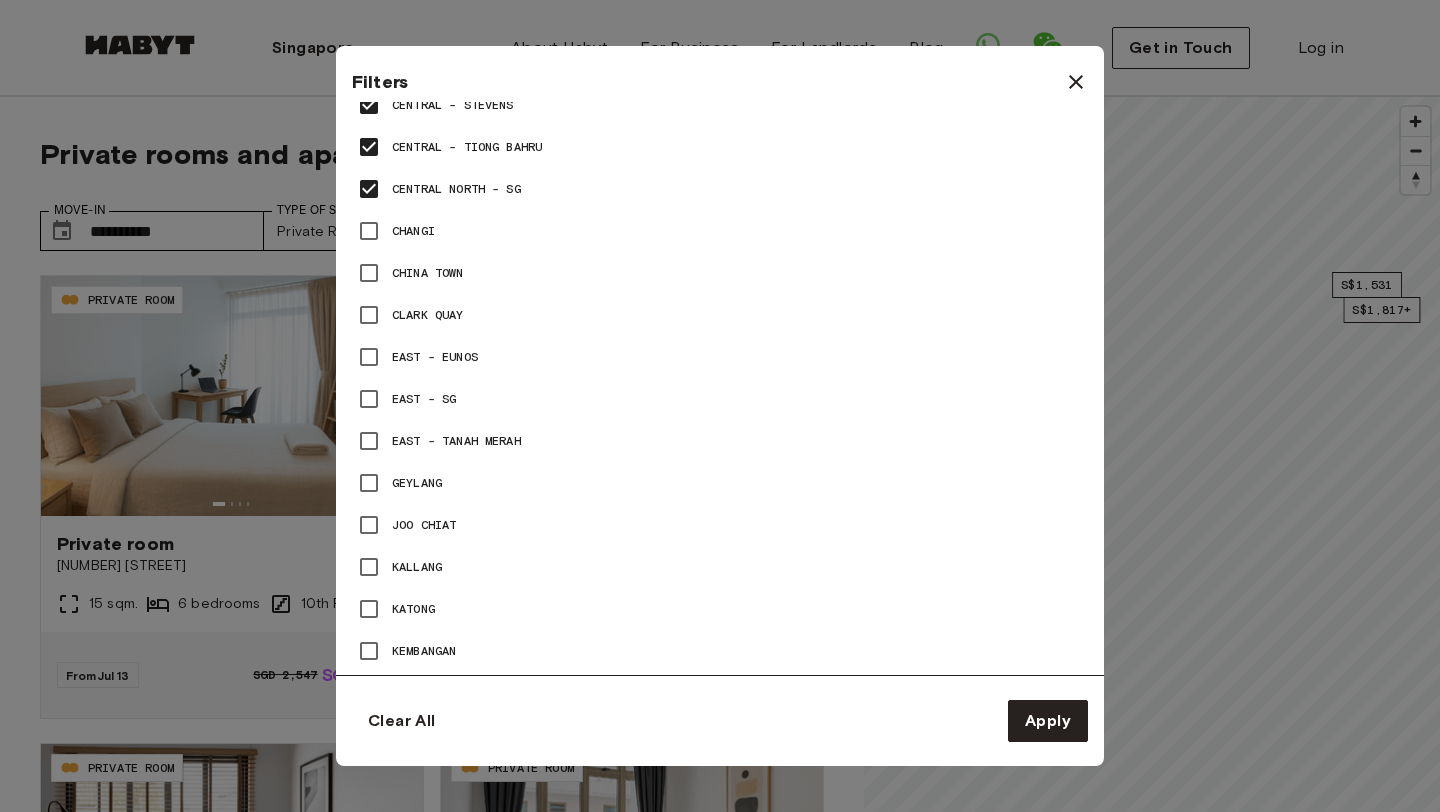 scroll, scrollTop: 1706, scrollLeft: 0, axis: vertical 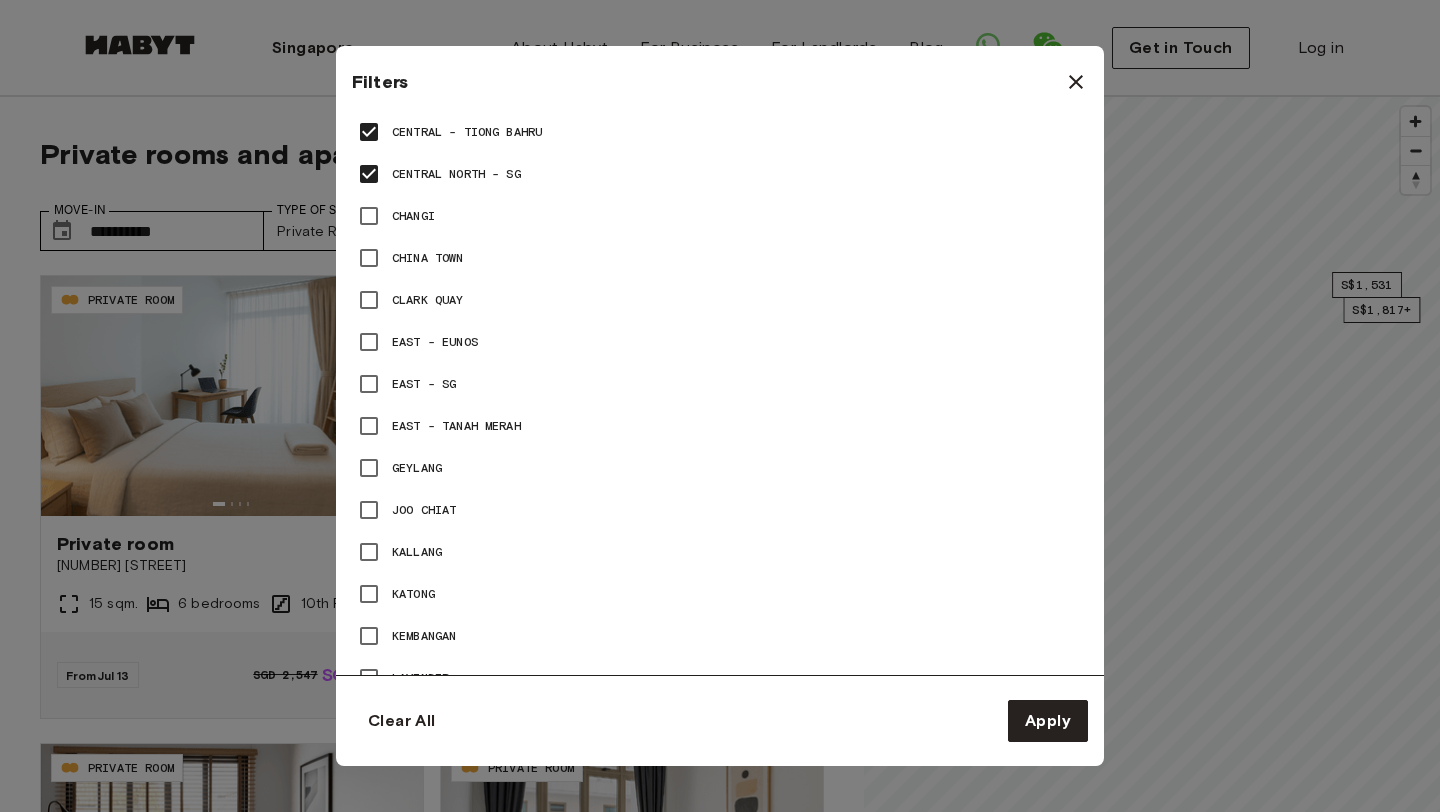 click on "Kallang" at bounding box center (417, 552) 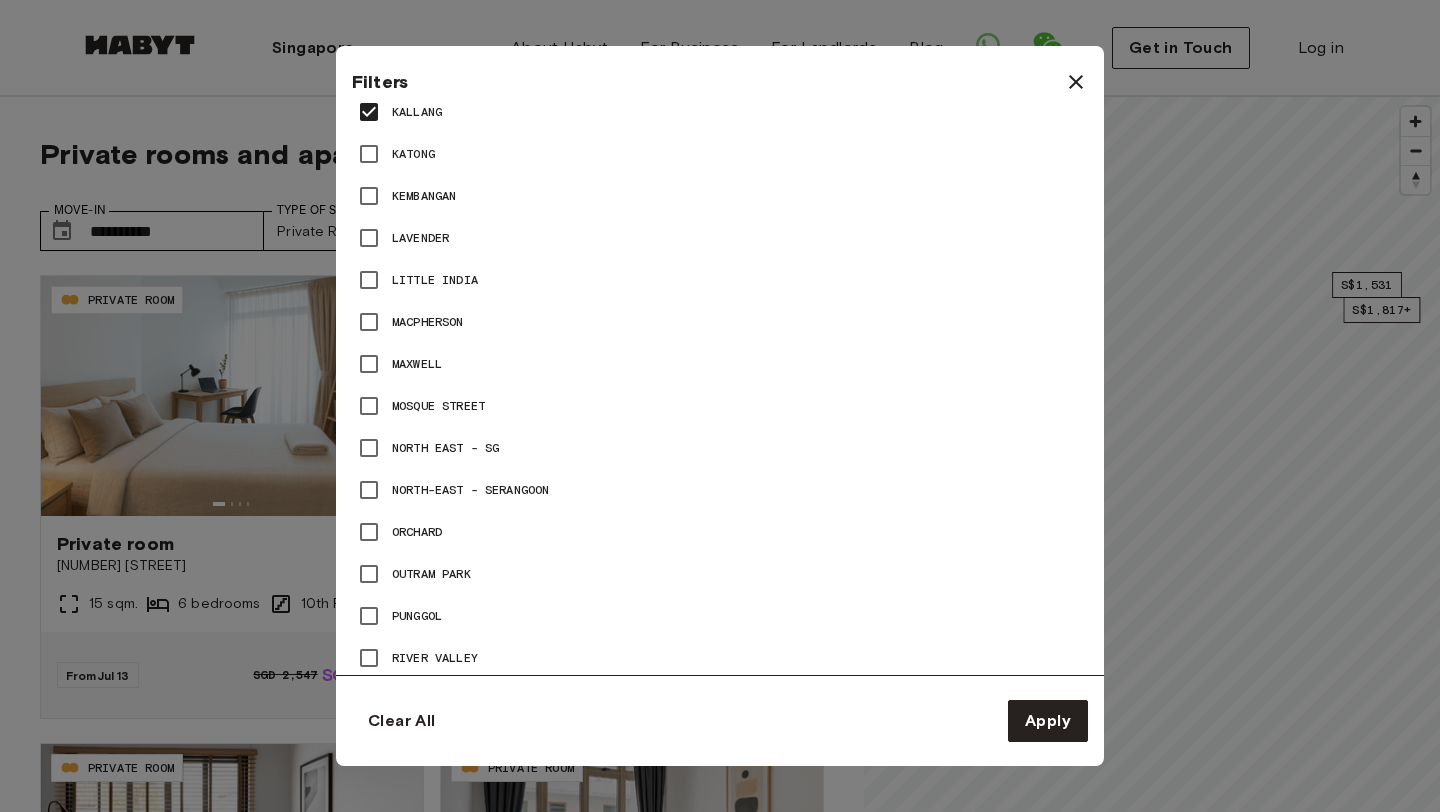 scroll, scrollTop: 2526, scrollLeft: 0, axis: vertical 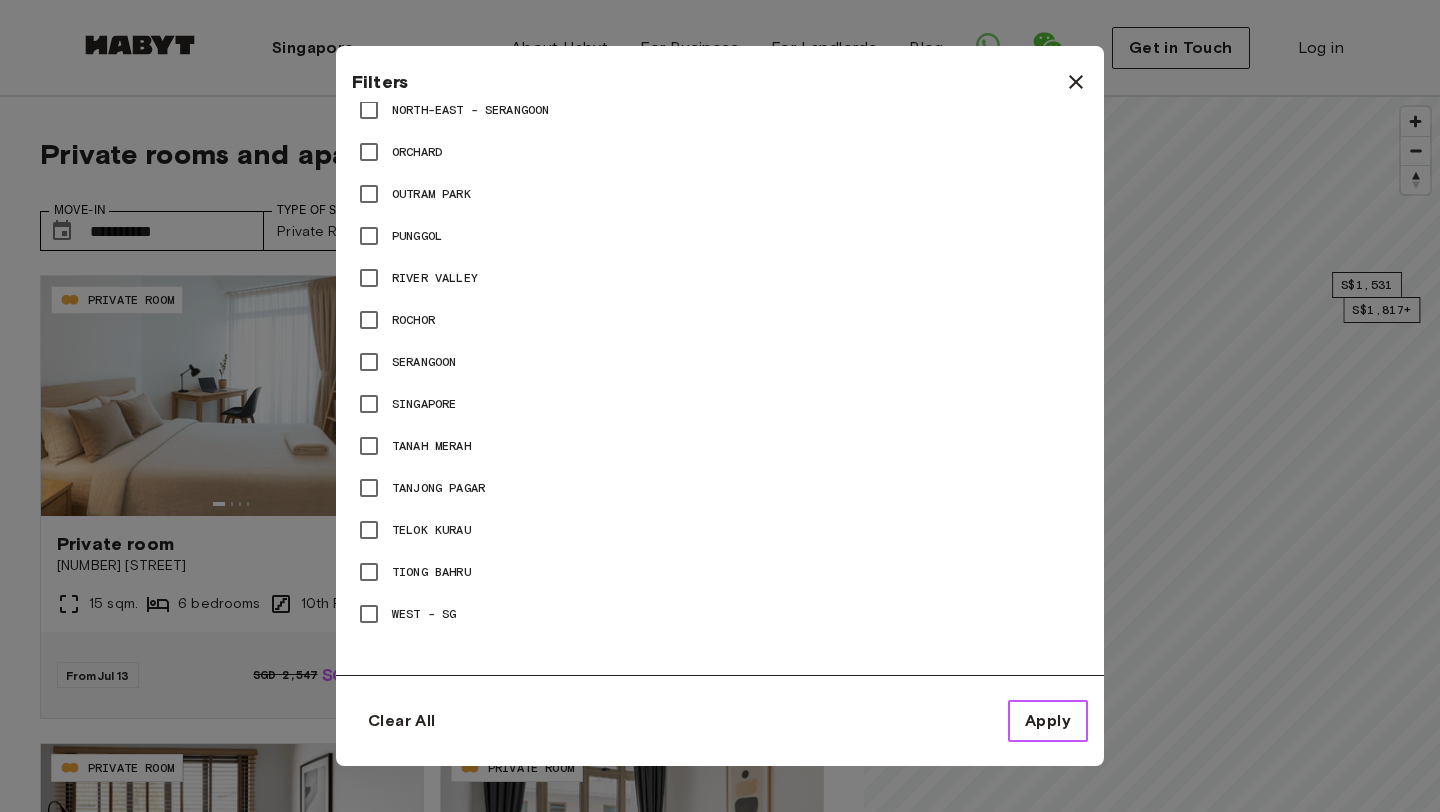 click on "Apply" at bounding box center (1048, 721) 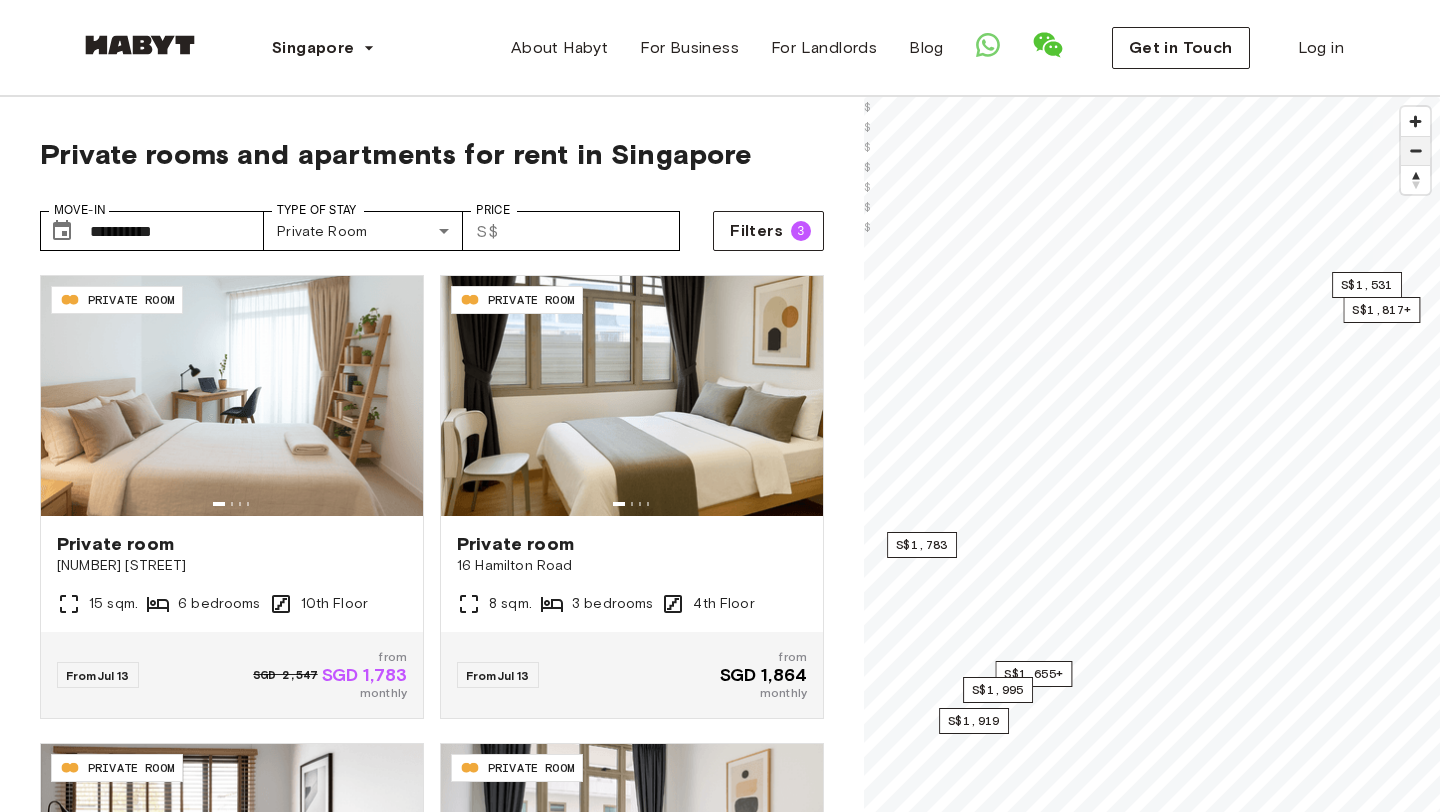 click at bounding box center (1415, 151) 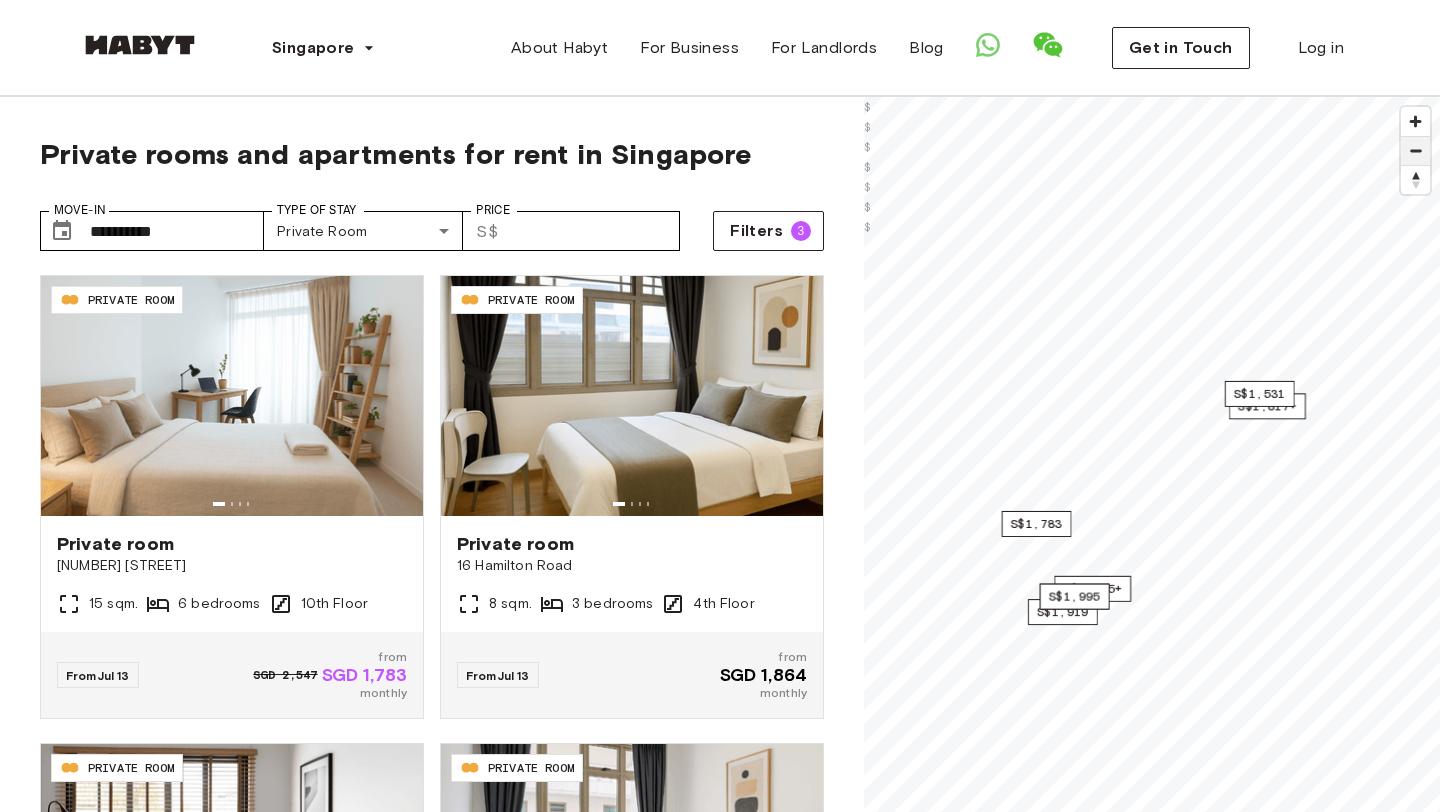 click at bounding box center [1415, 151] 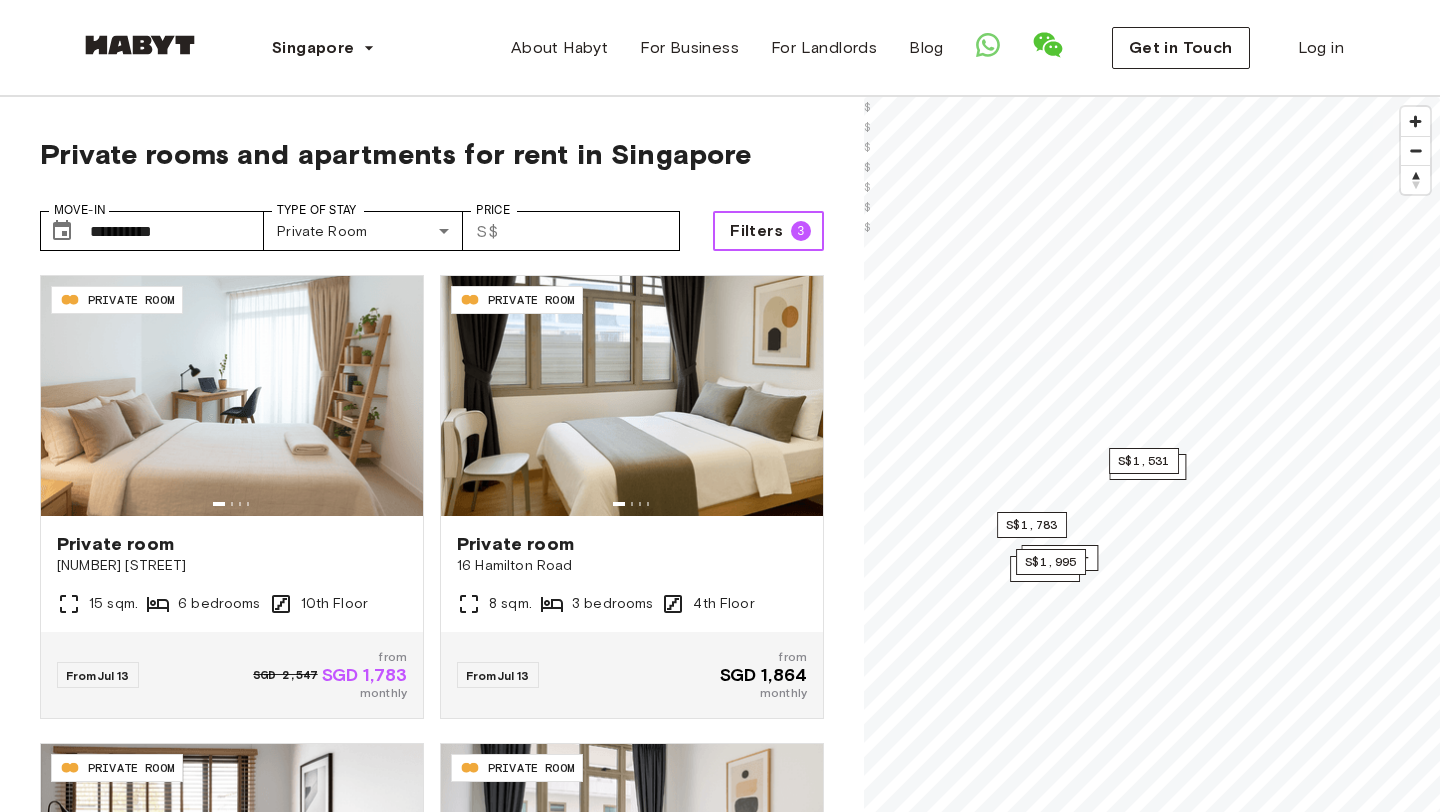click on "Filters" at bounding box center (756, 231) 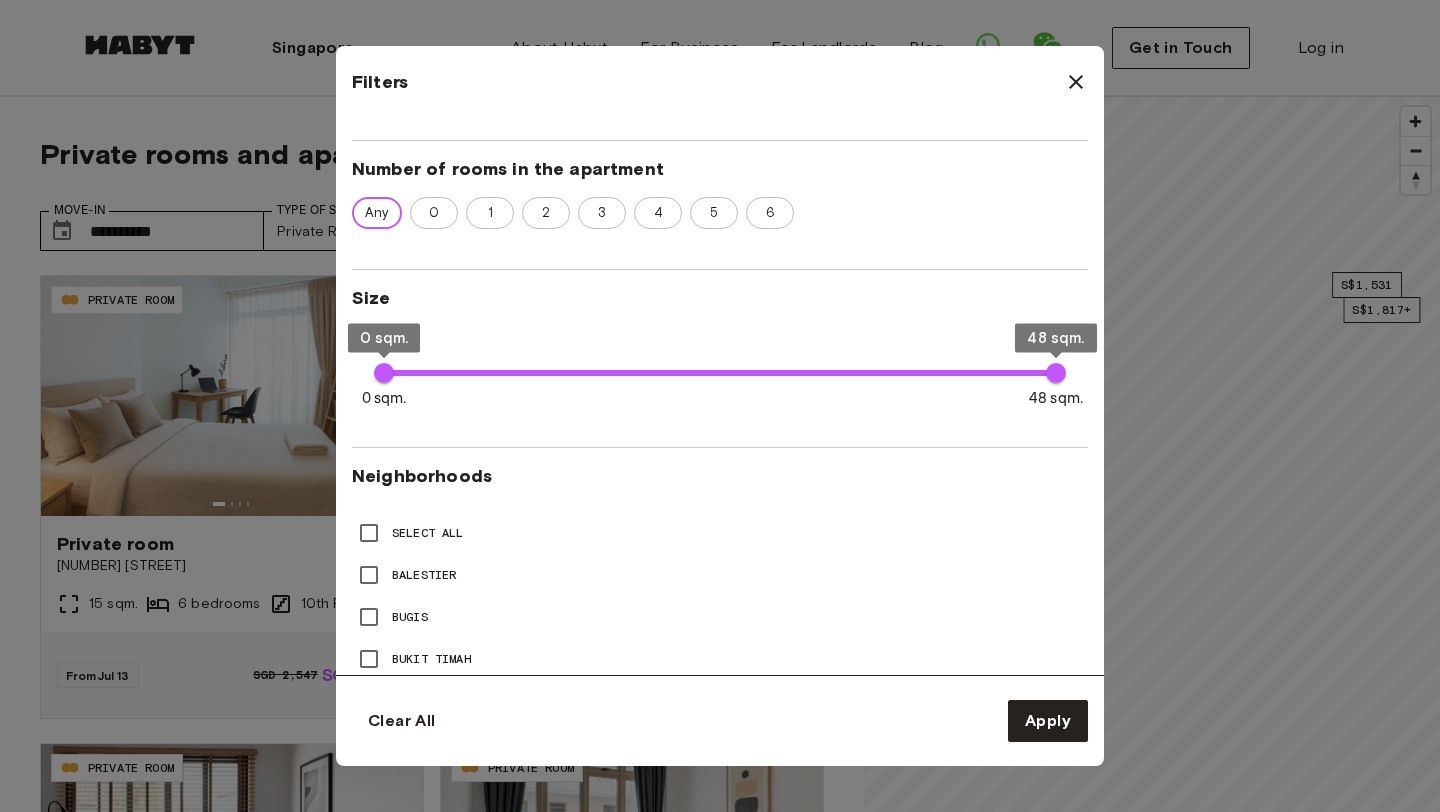 scroll, scrollTop: 551, scrollLeft: 0, axis: vertical 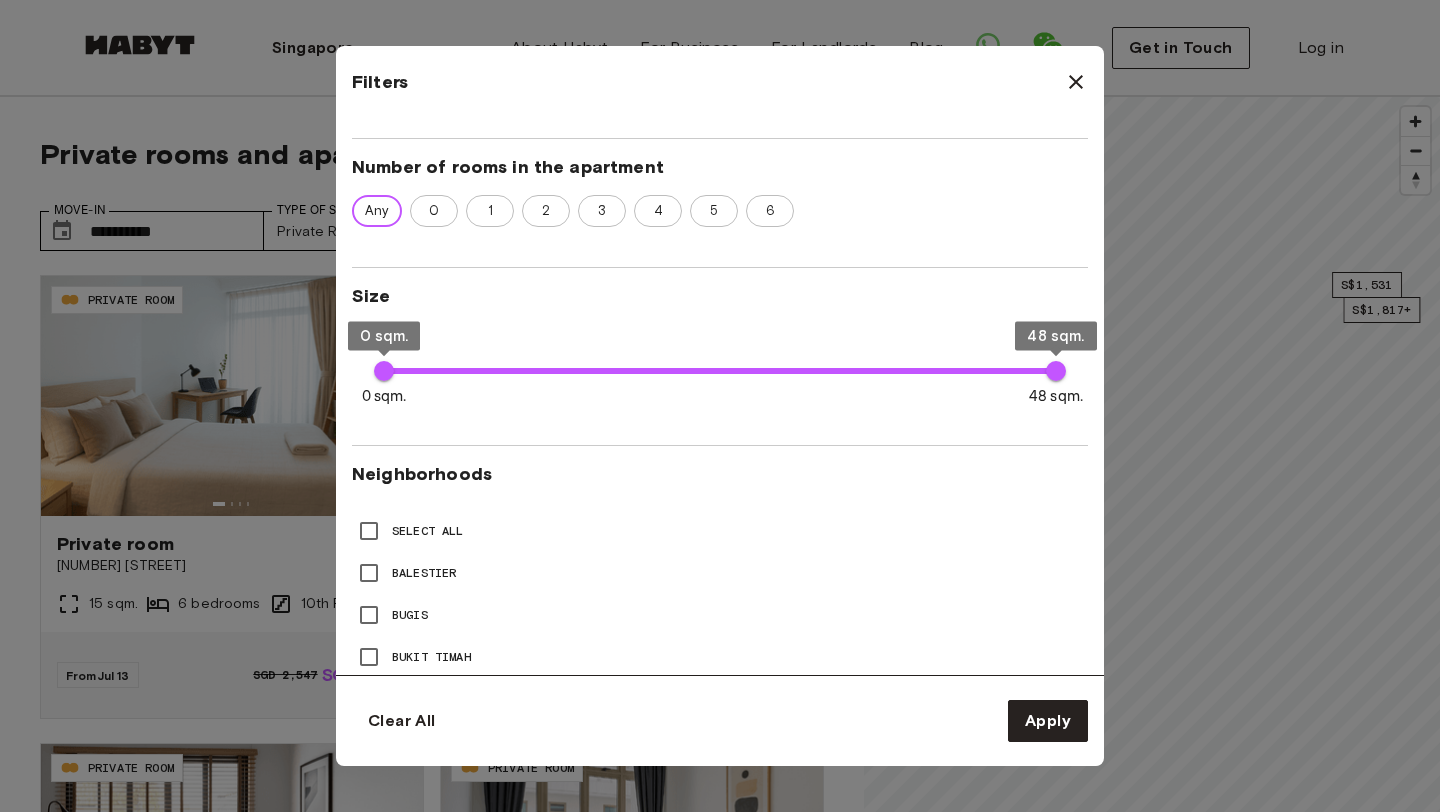click on "Select All" at bounding box center (720, 531) 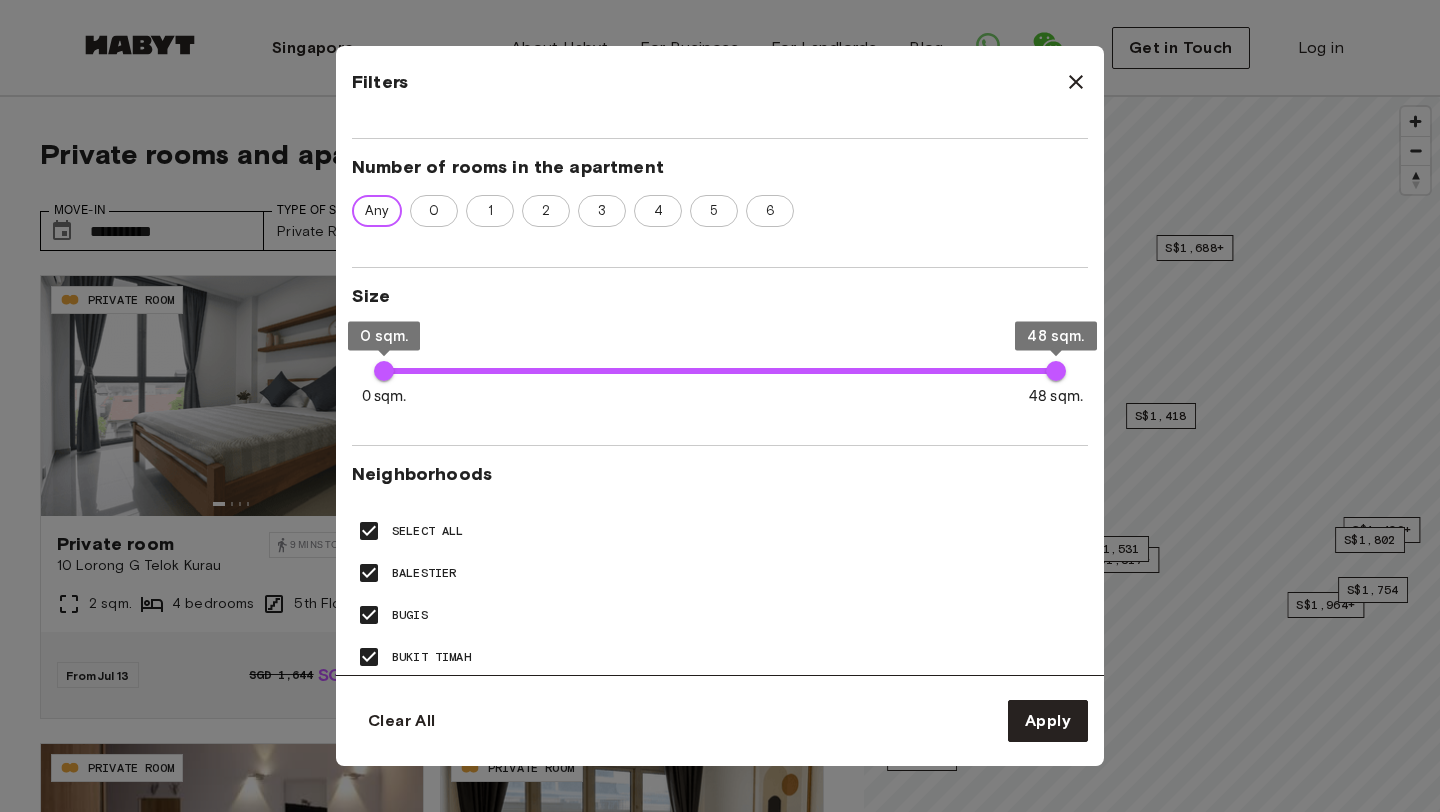 click on "Select All" at bounding box center (428, 531) 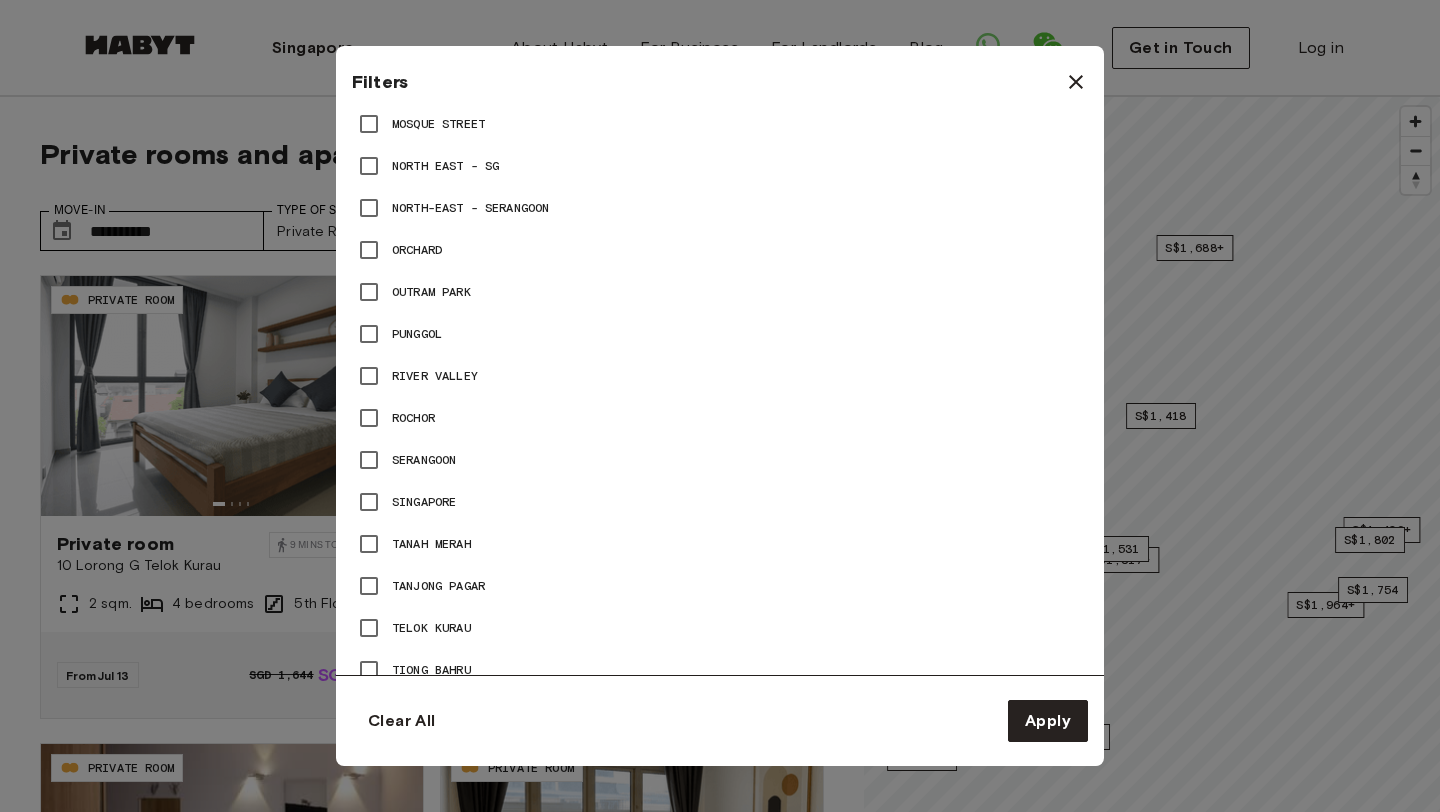 scroll, scrollTop: 2526, scrollLeft: 0, axis: vertical 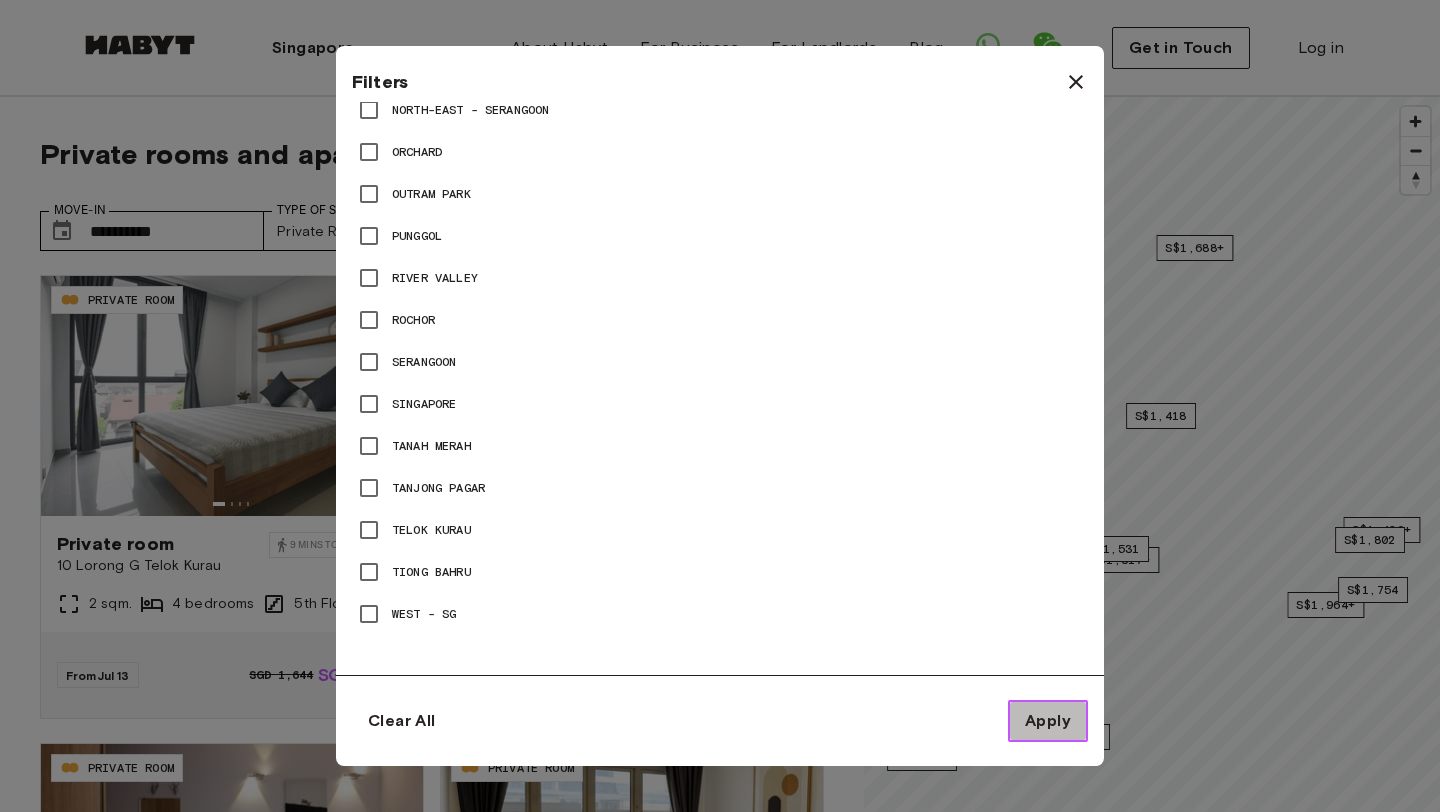 click on "Apply" at bounding box center [1048, 721] 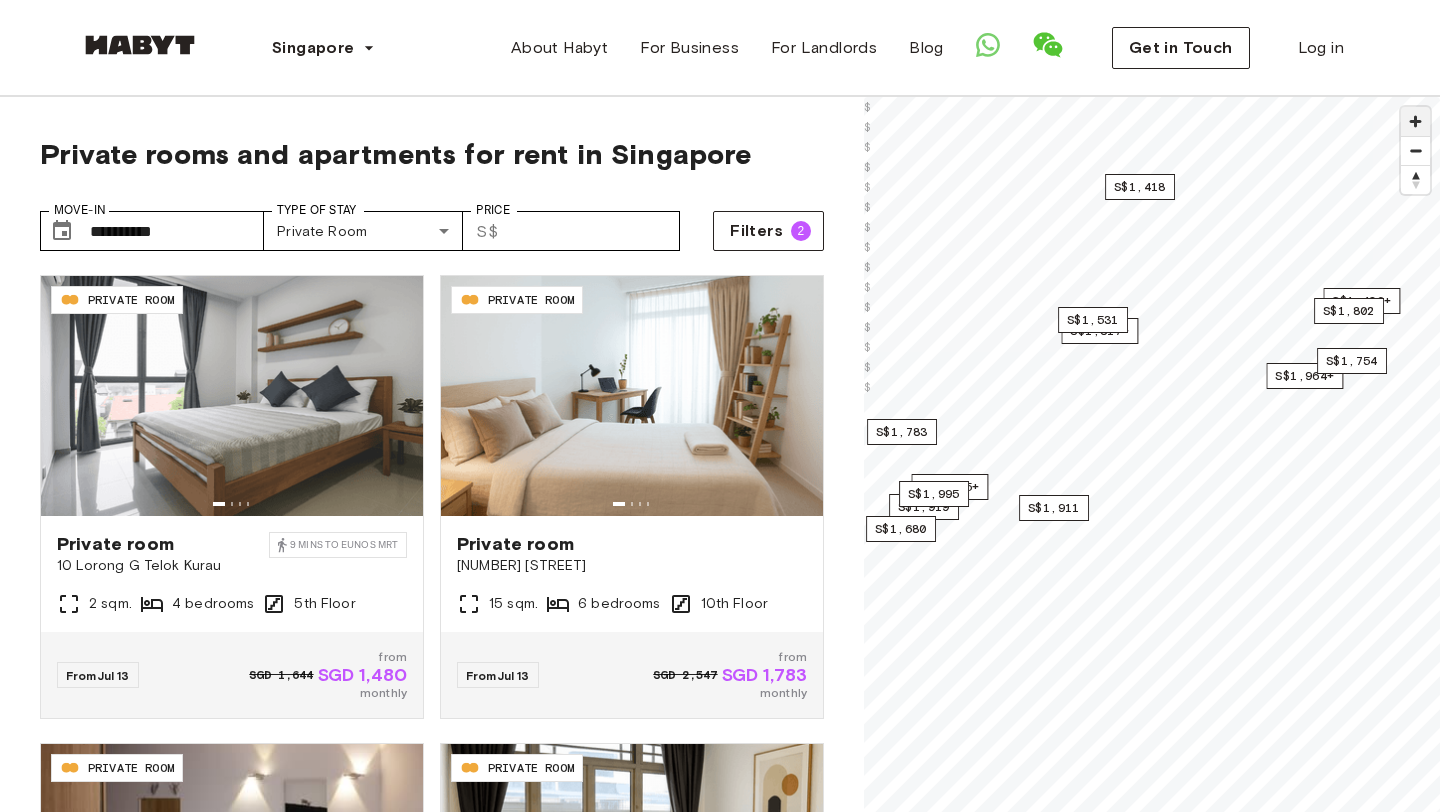 click at bounding box center (1415, 121) 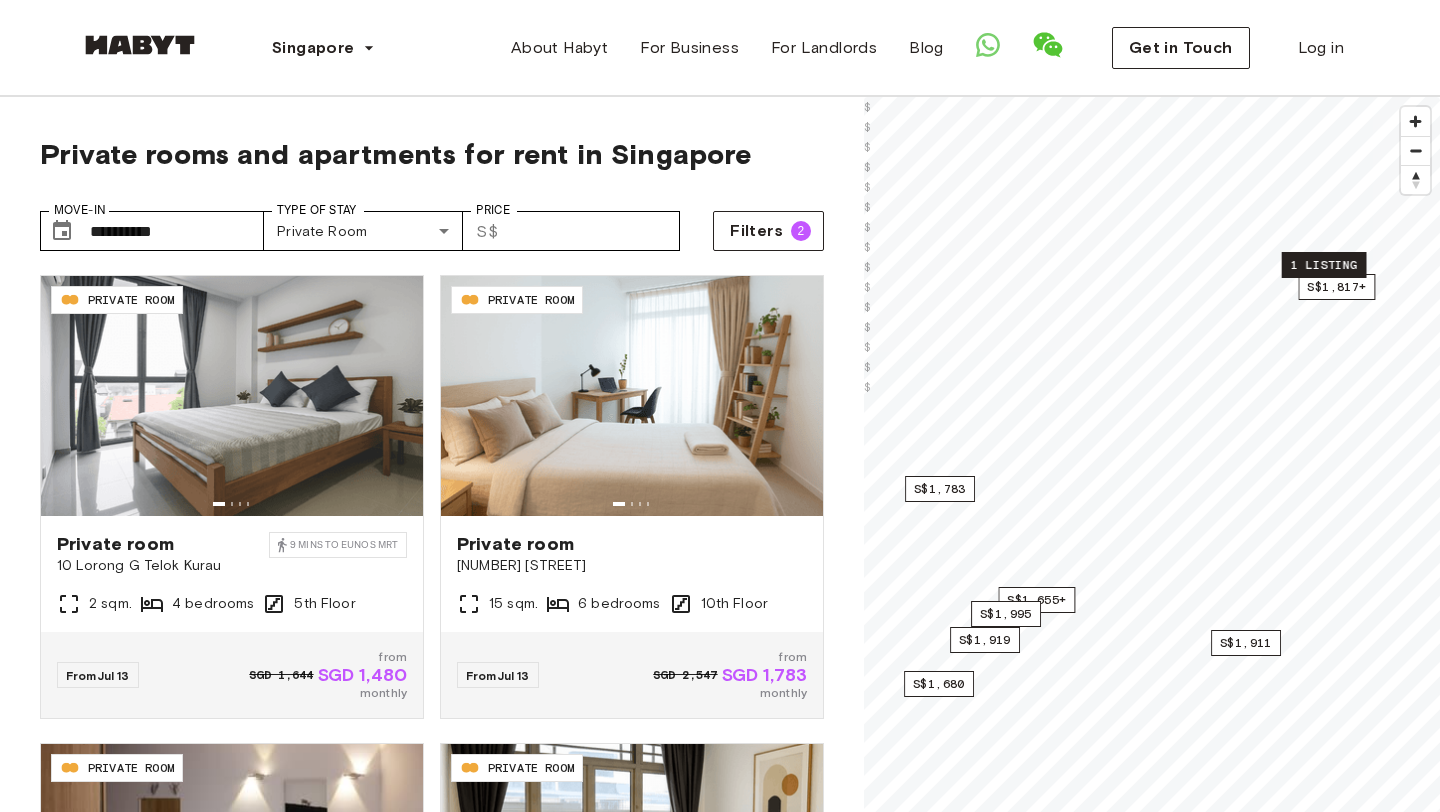 click on "1 listing" at bounding box center (1324, 265) 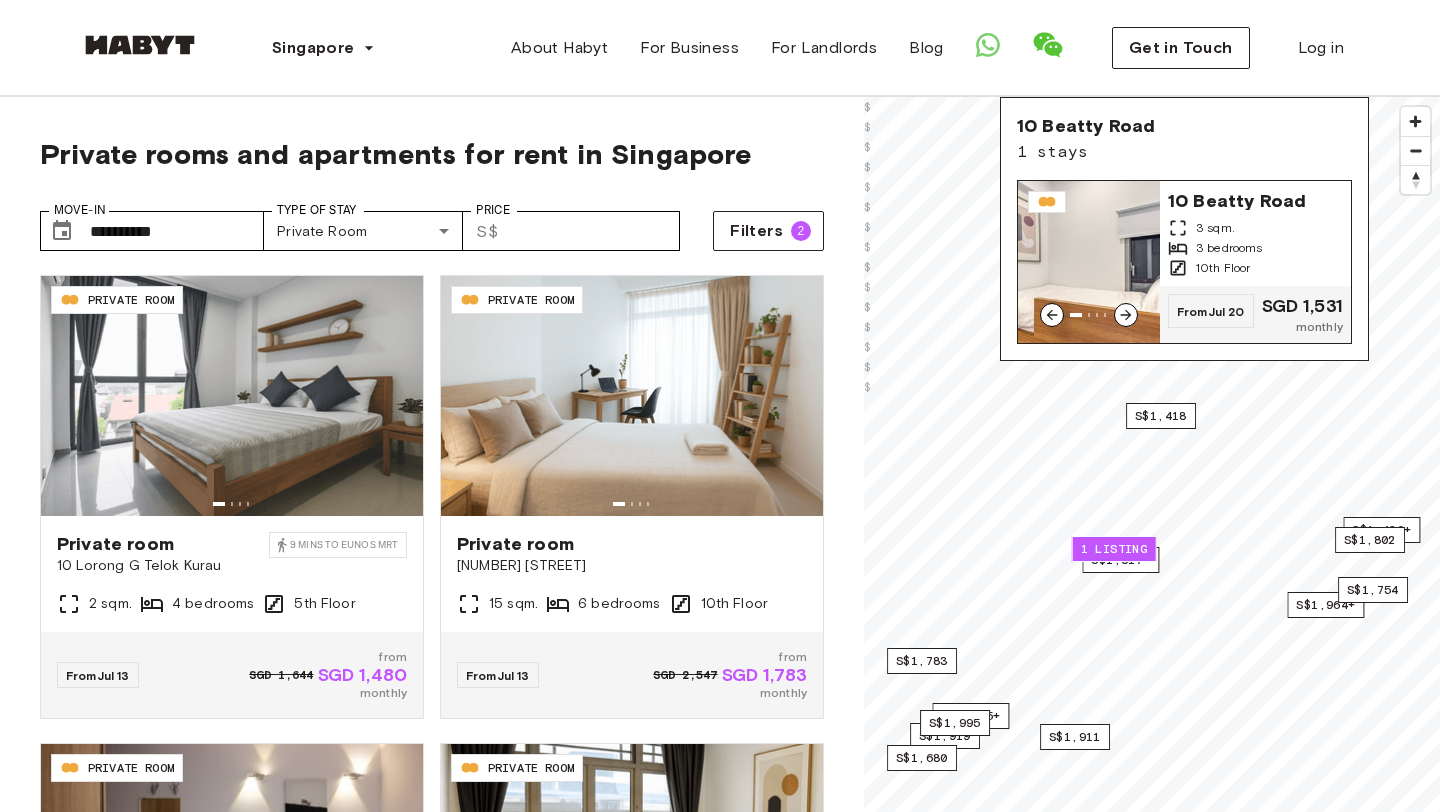 click on "3 bedrooms" at bounding box center [1255, 248] 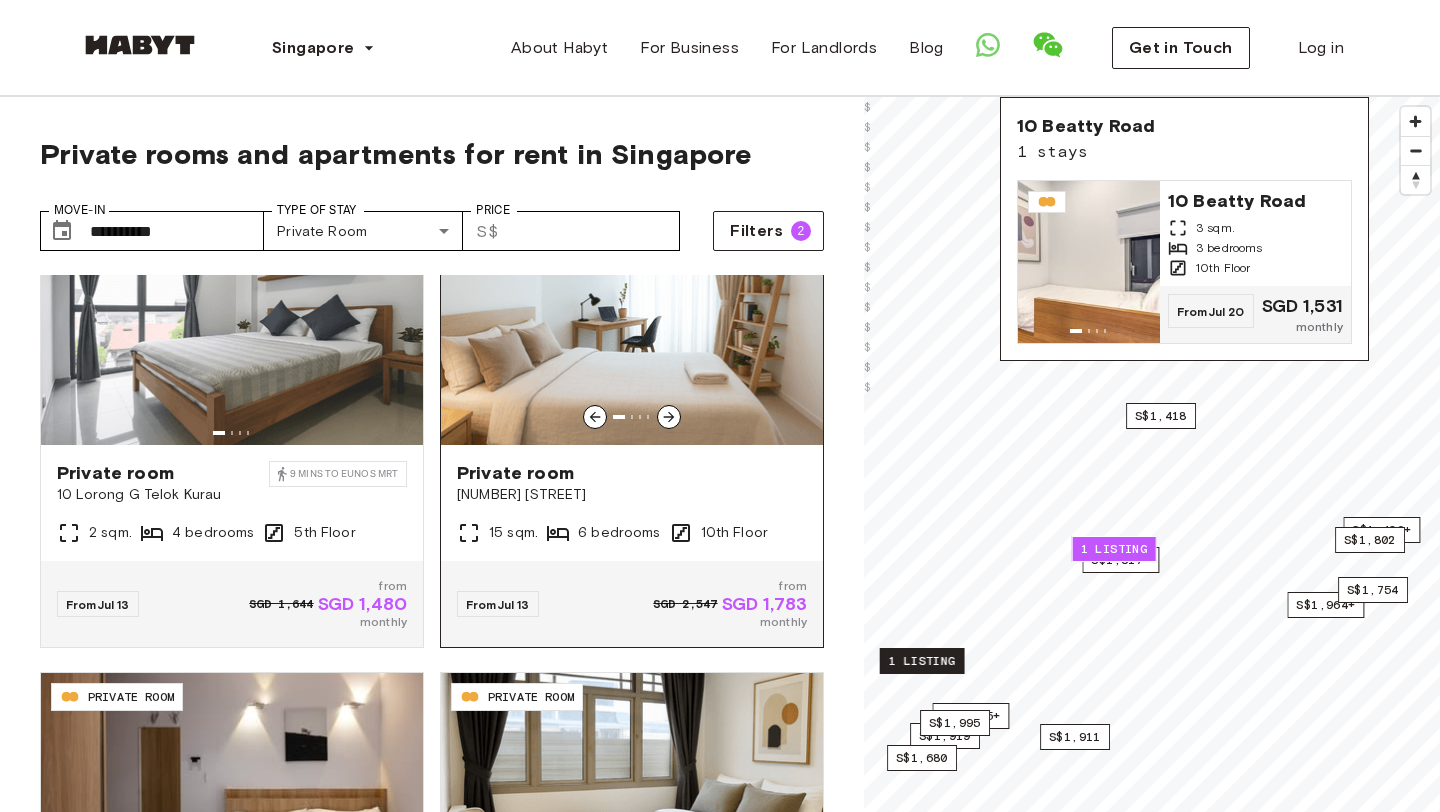 scroll, scrollTop: 121, scrollLeft: 0, axis: vertical 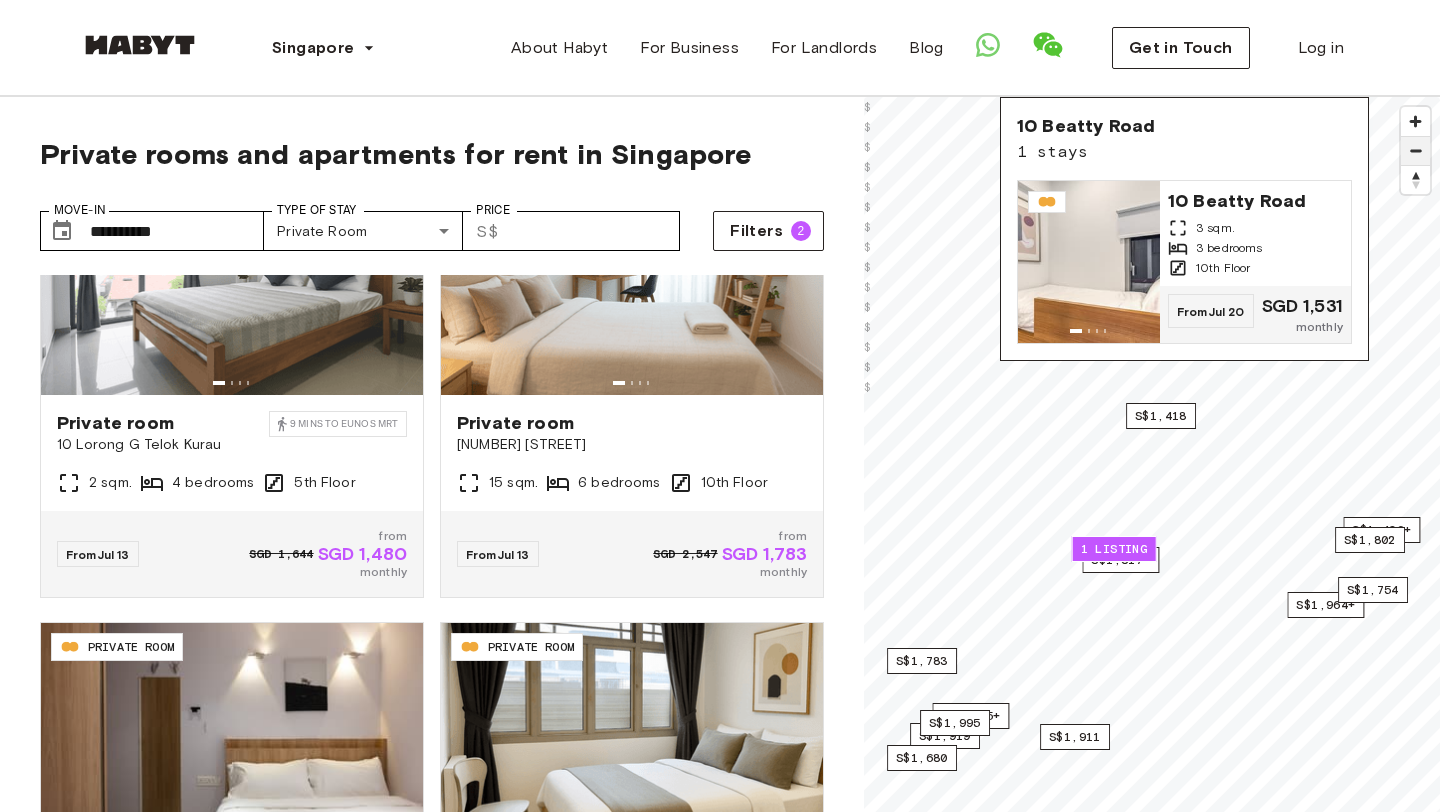 click at bounding box center [1415, 151] 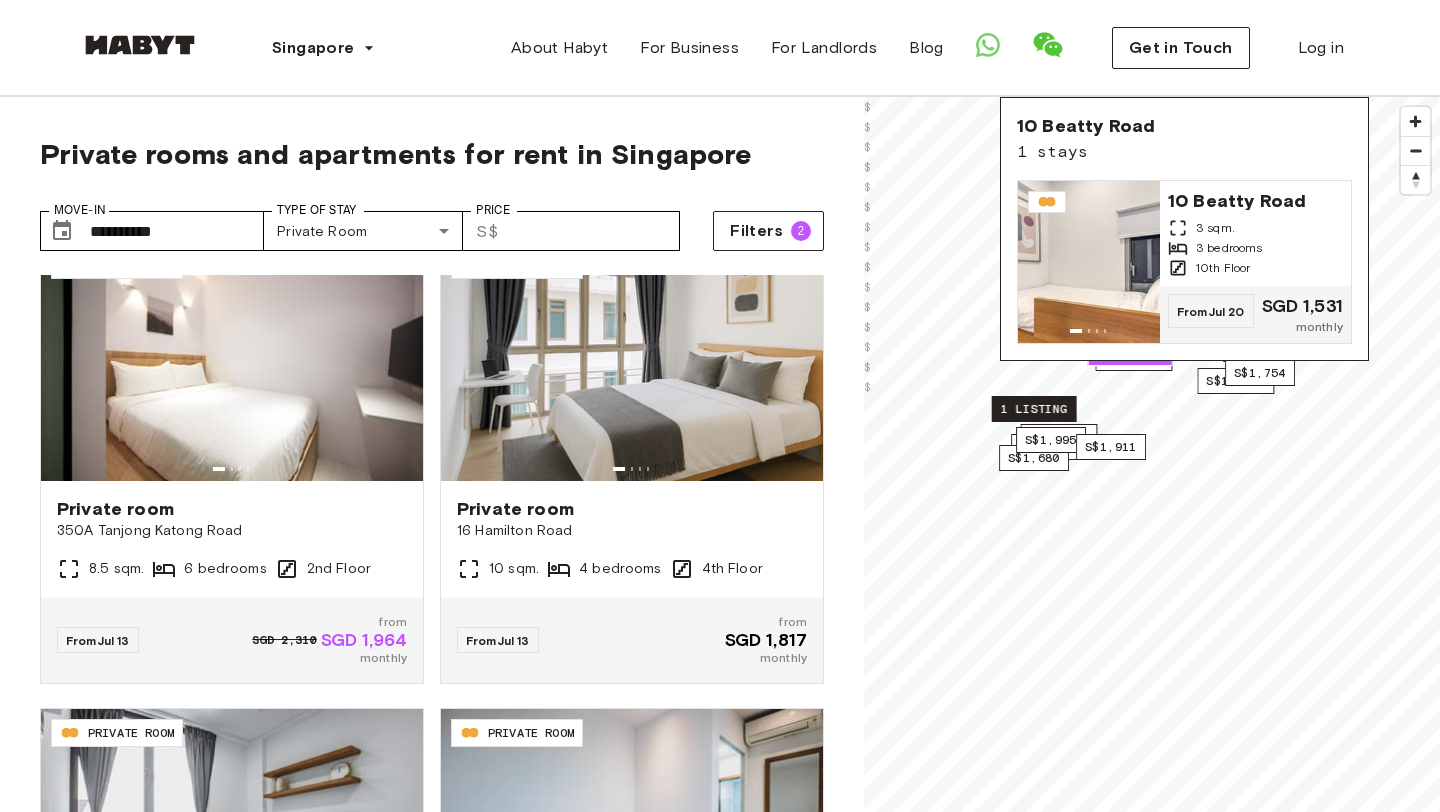scroll, scrollTop: 1908, scrollLeft: 0, axis: vertical 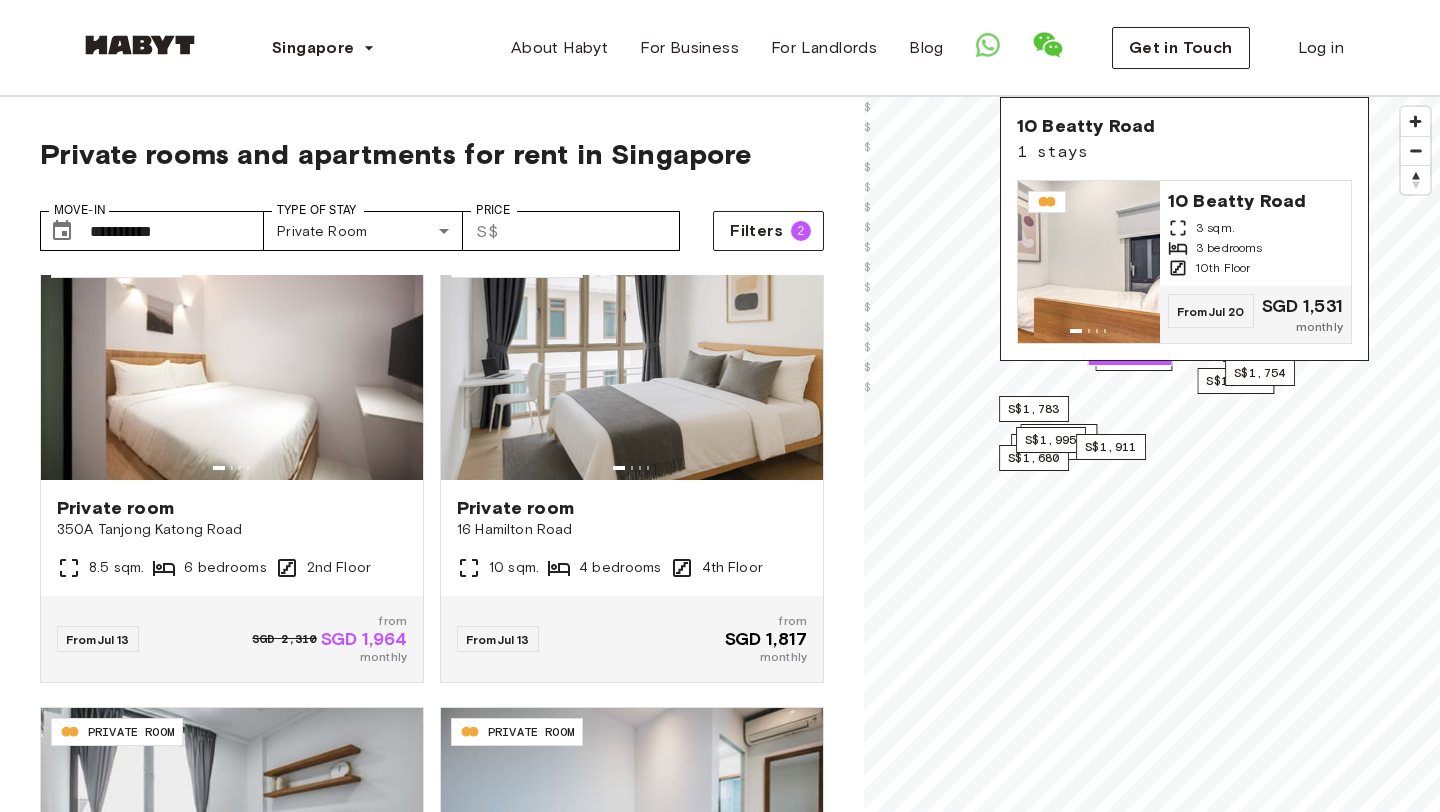 click on "Singapore Europe Amsterdam Berlin Frankfurt Hamburg Lisbon Madrid Milan Modena Paris Turin Munich Rotterdam Stuttgart Dusseldorf Cologne Zurich The Hague Graz Brussels Leipzig Asia Hong Kong Singapore Seoul Phuket Tokyo About Habyt For Business For Landlords Blog Get in Touch Log in" at bounding box center [720, 48] 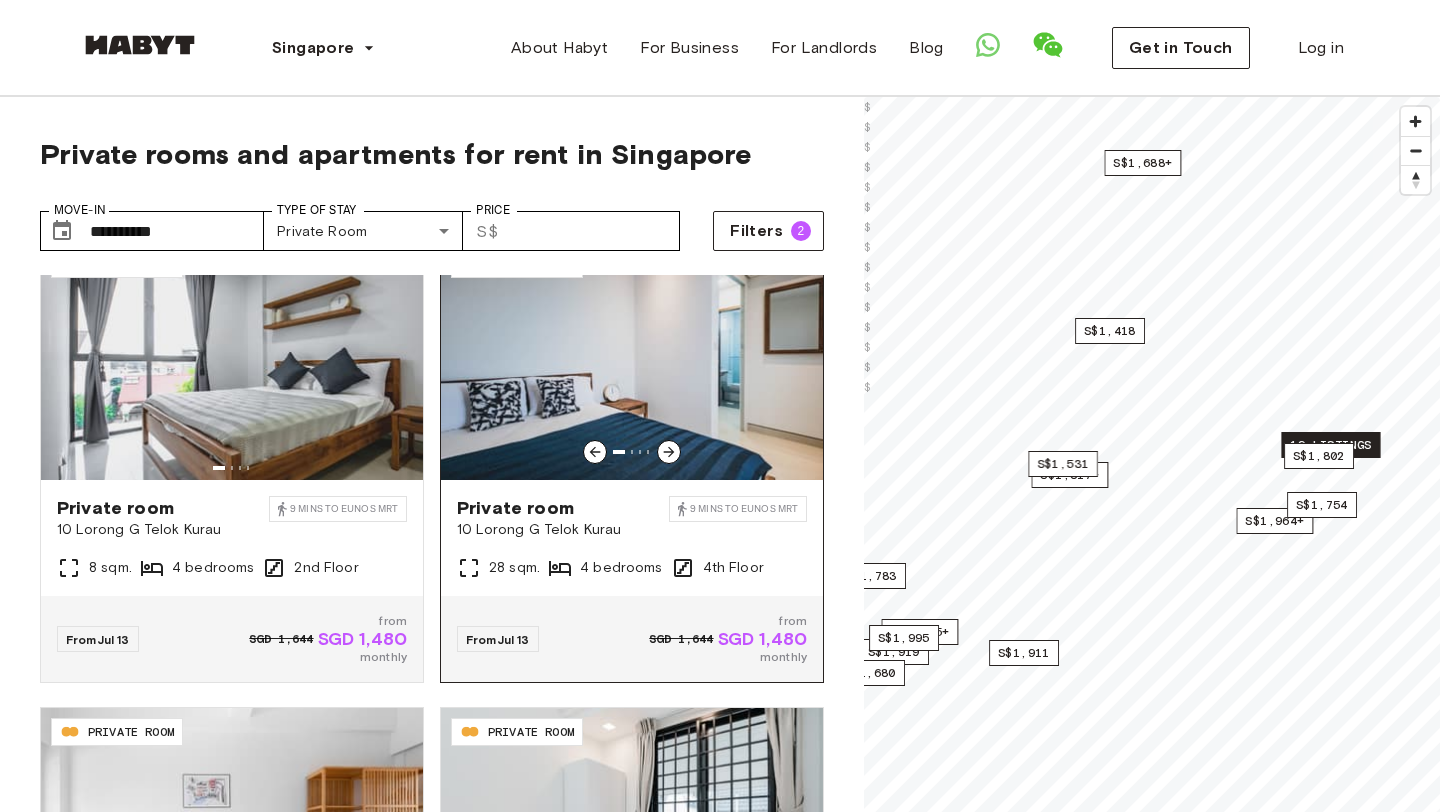 scroll, scrollTop: 2378, scrollLeft: 0, axis: vertical 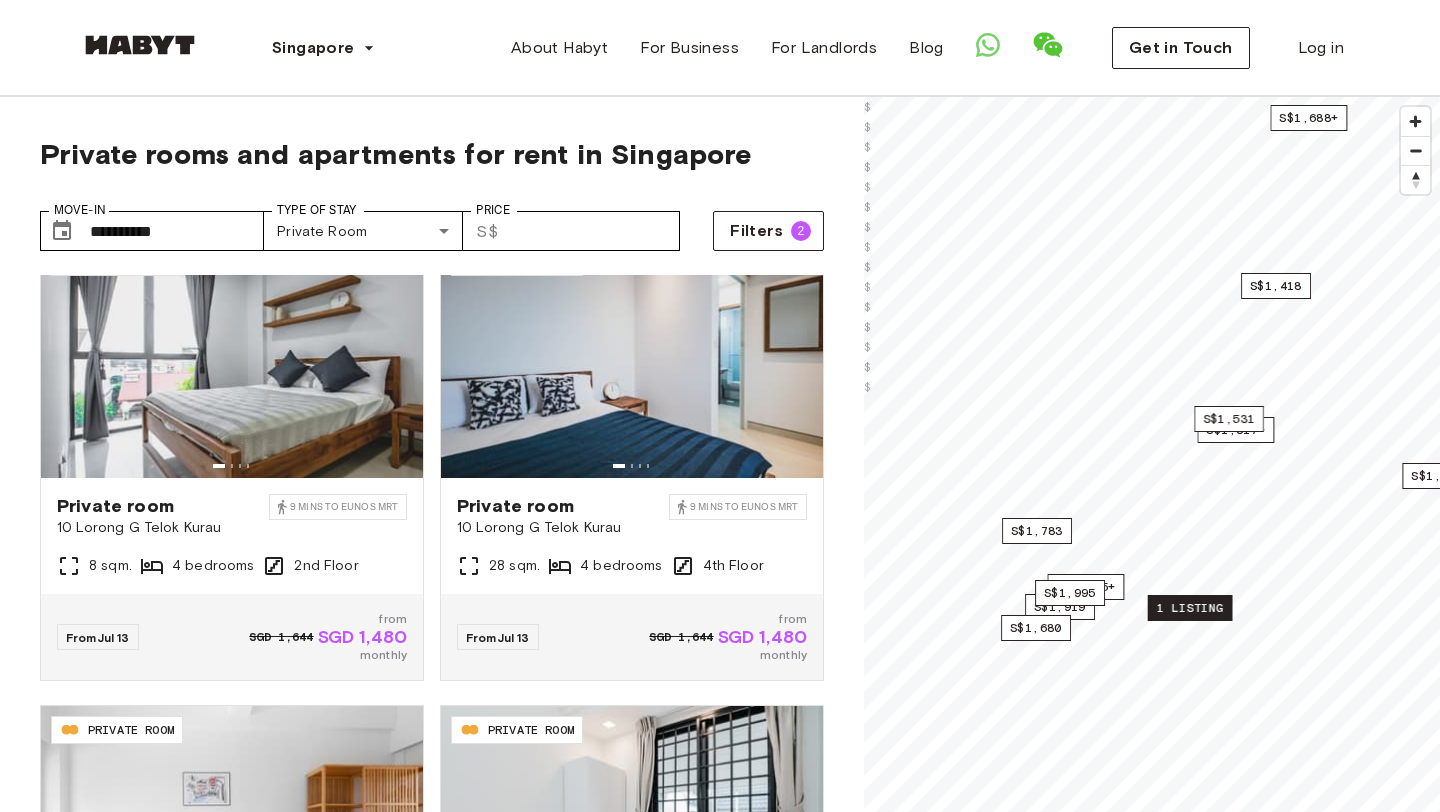 drag, startPoint x: 1024, startPoint y: 644, endPoint x: 1187, endPoint y: 598, distance: 169.36647 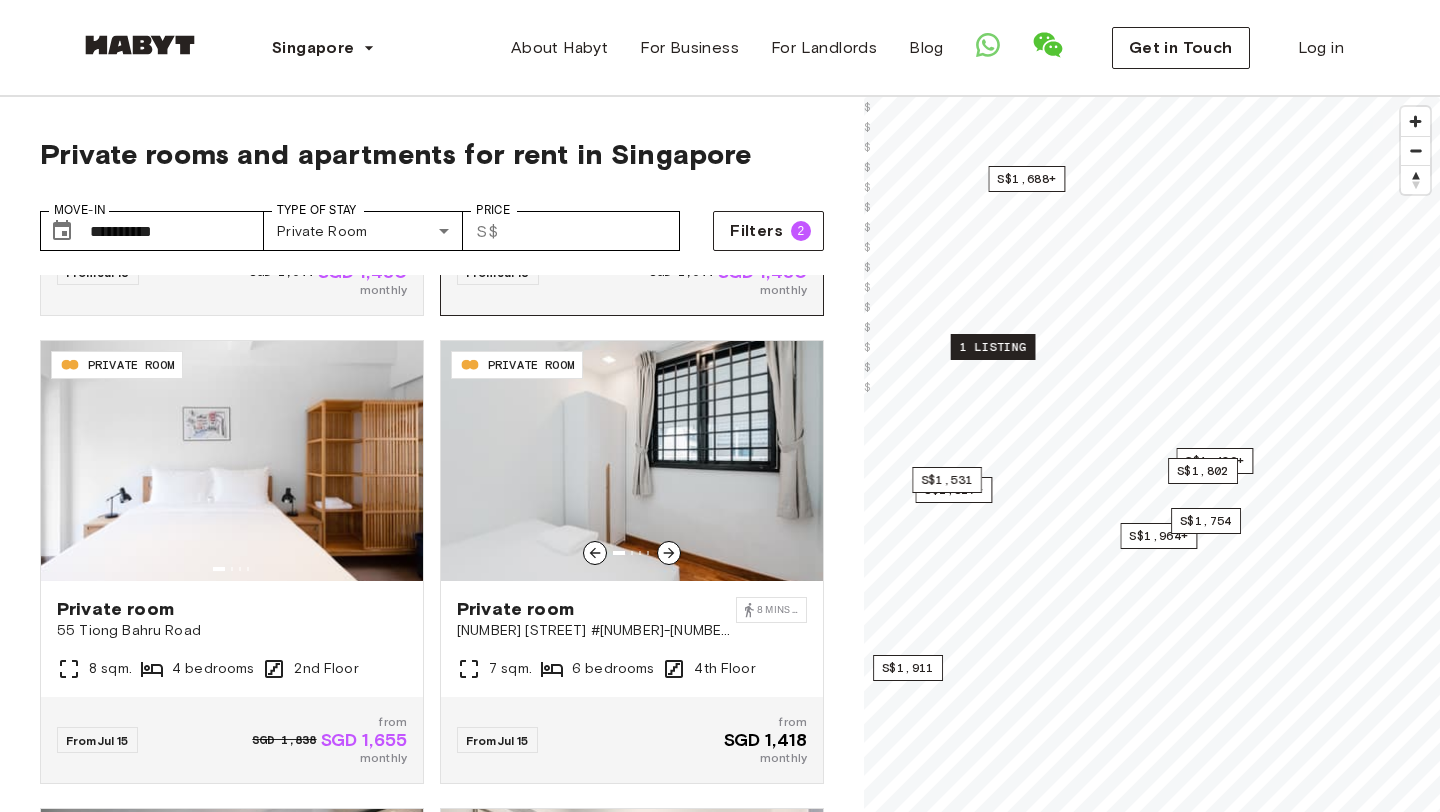 scroll, scrollTop: 2744, scrollLeft: 0, axis: vertical 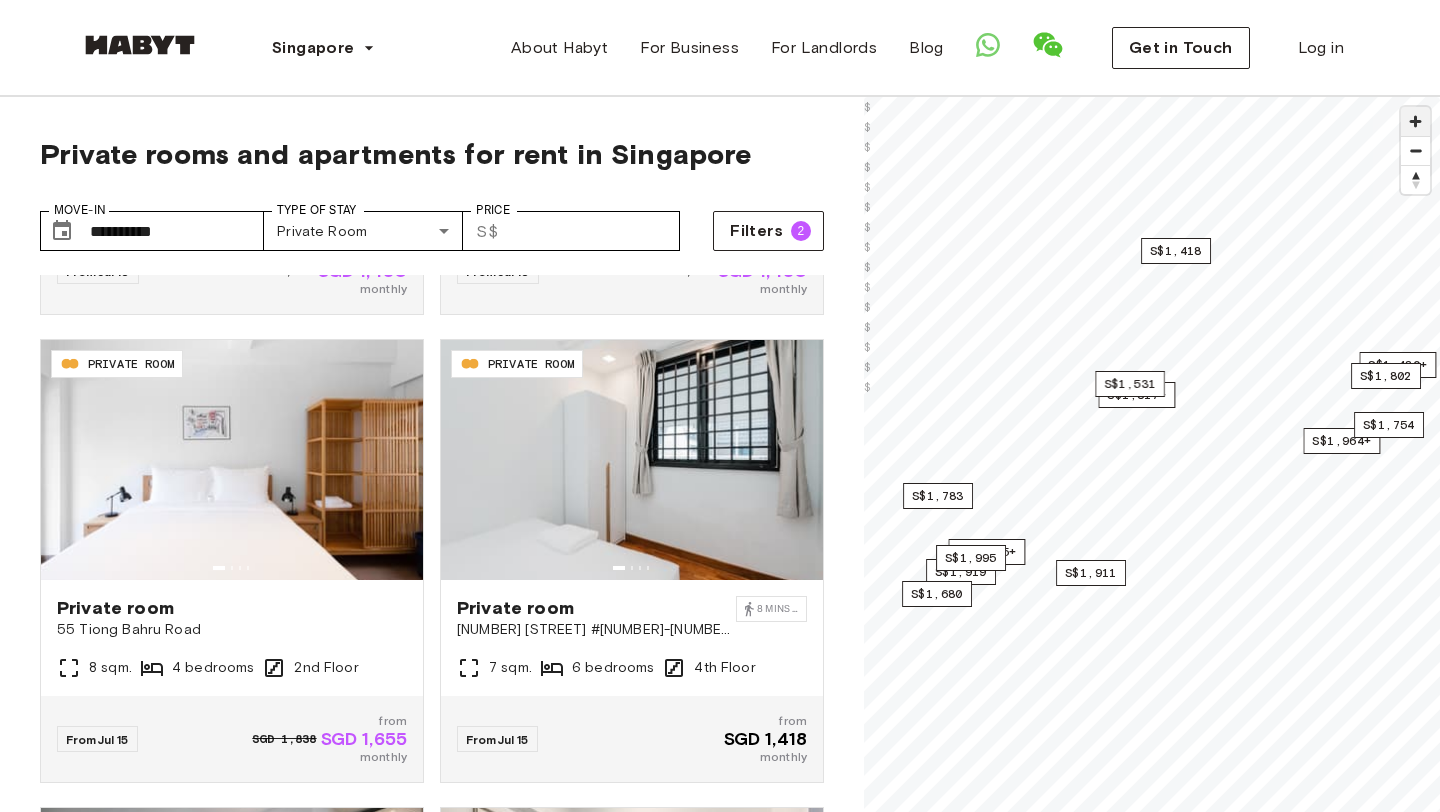 click at bounding box center [1415, 121] 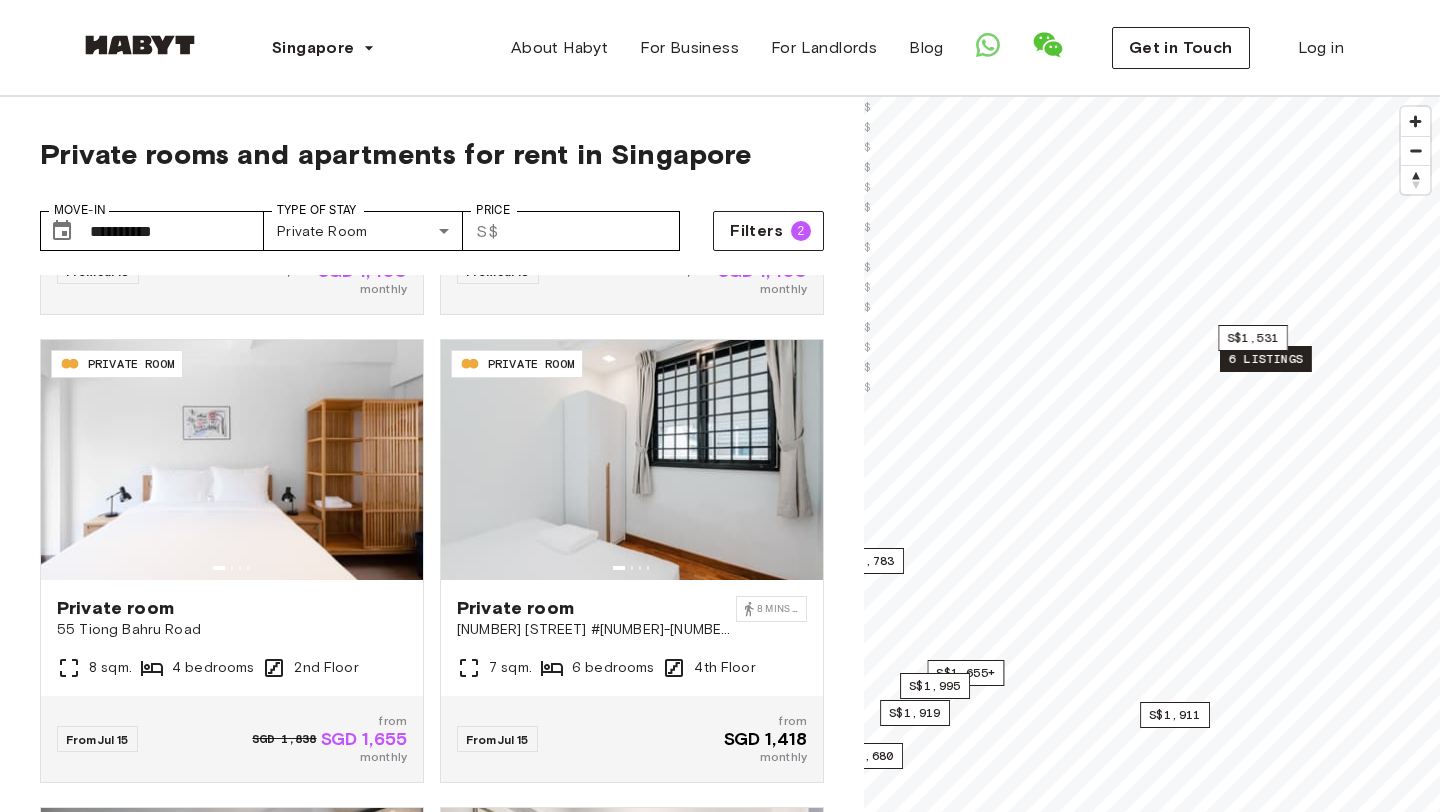 click on "6 listings" at bounding box center (1266, 359) 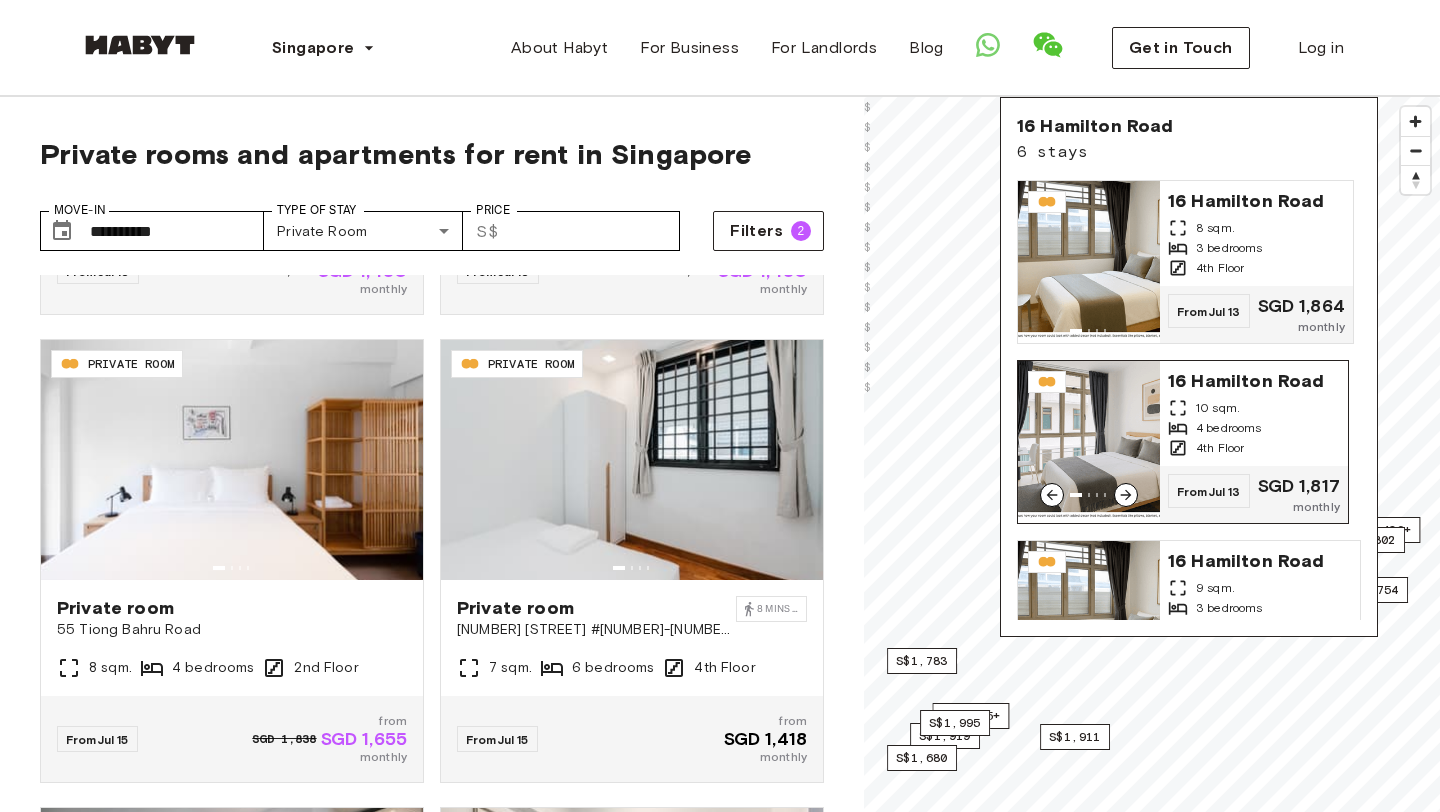 click 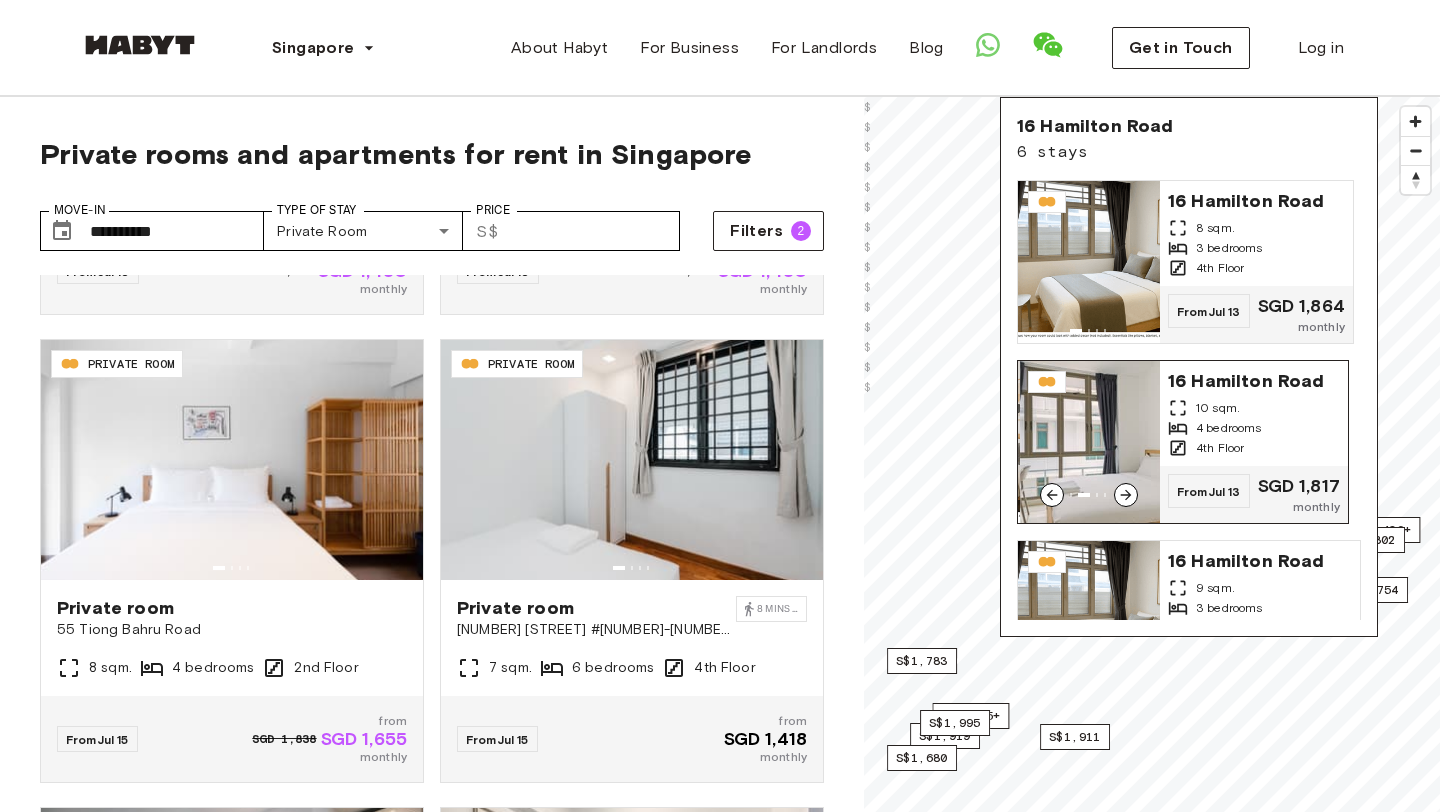 click 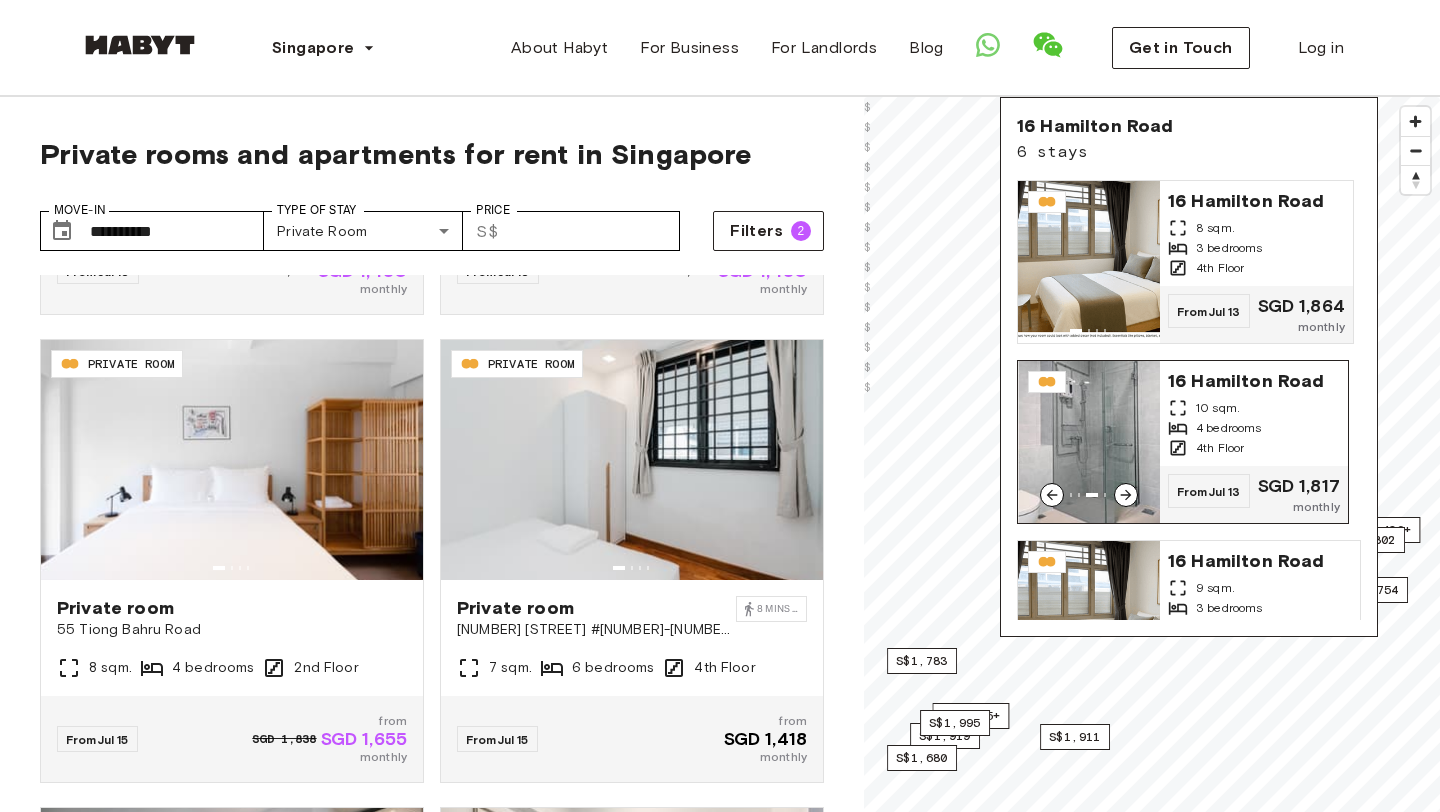 click 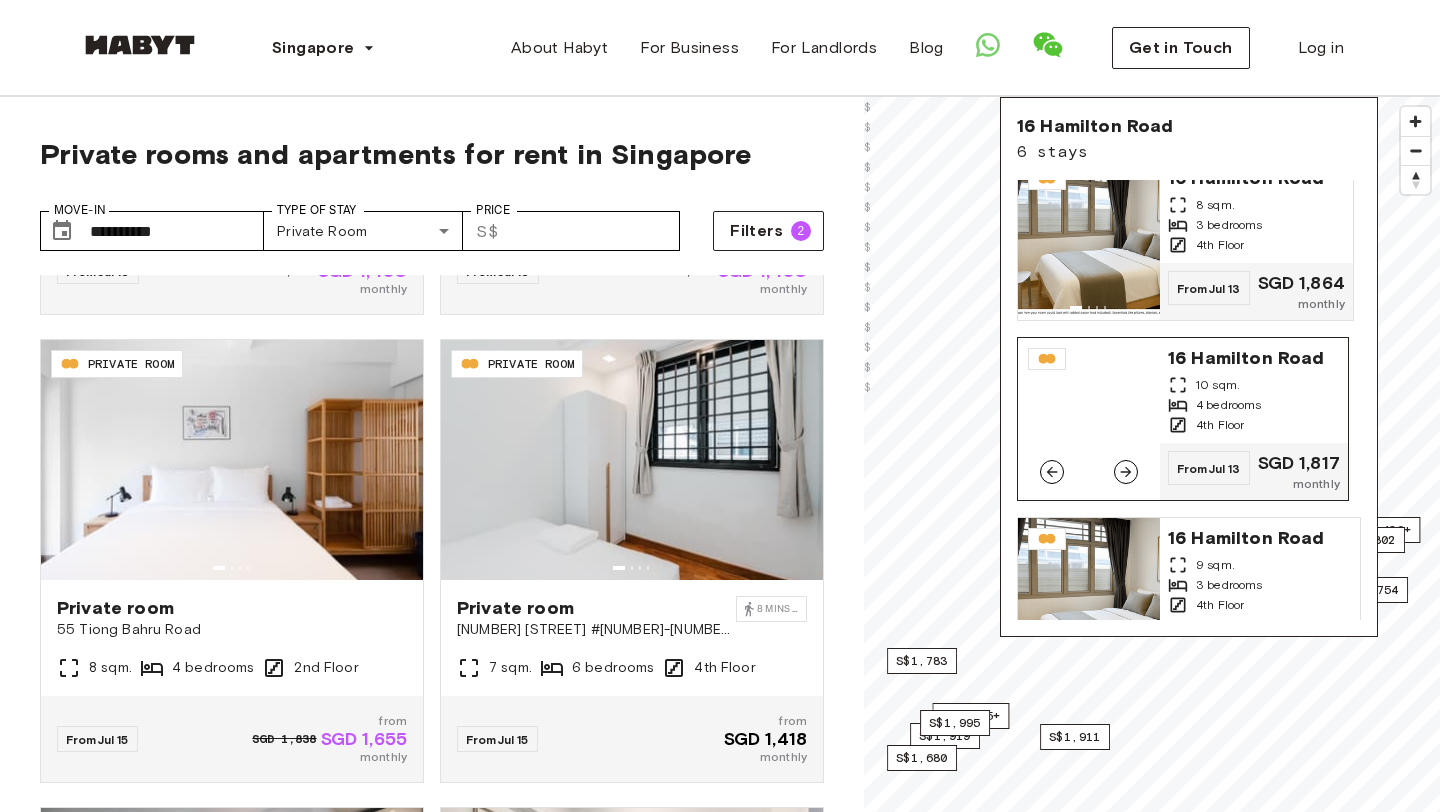 scroll, scrollTop: 0, scrollLeft: 0, axis: both 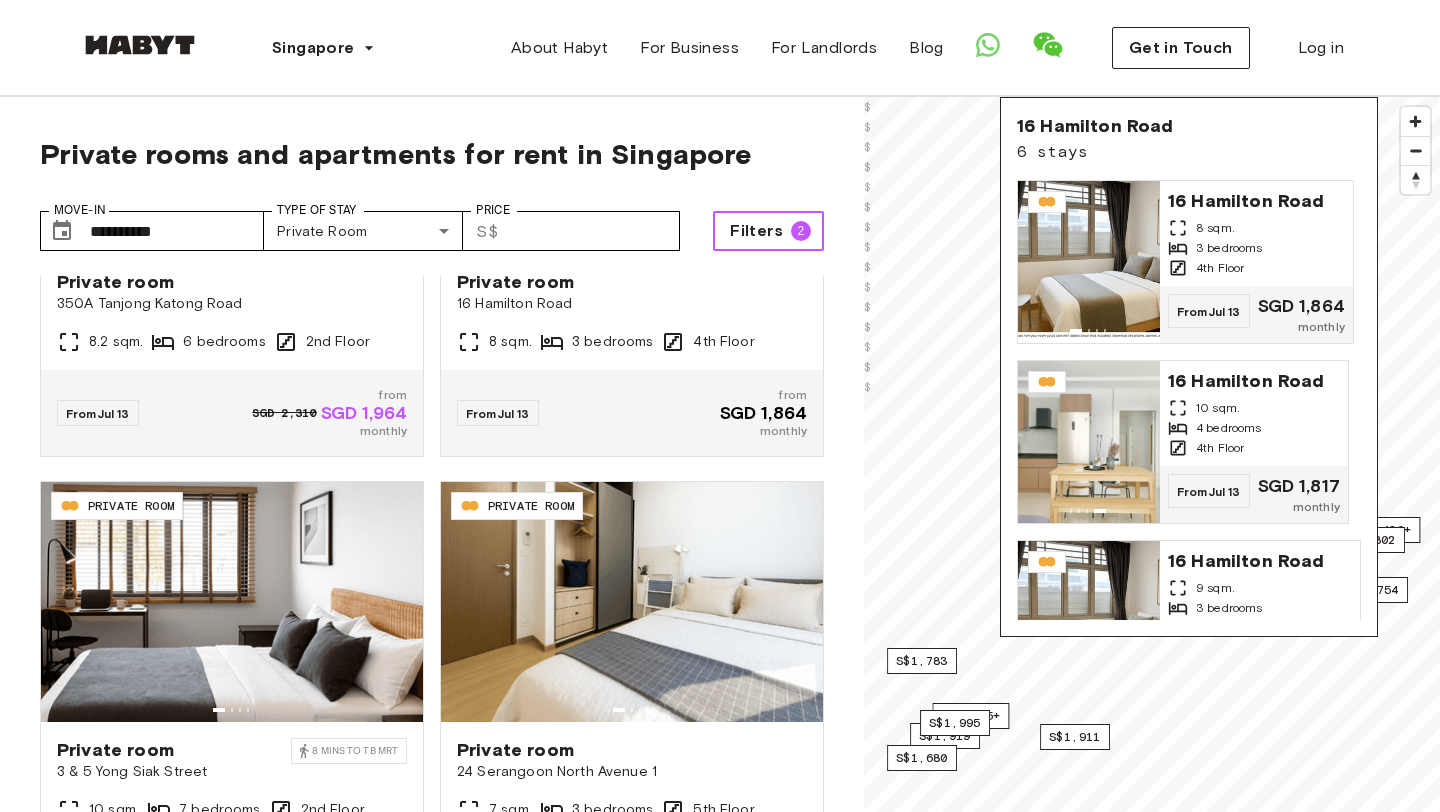 click on "Filters 2" at bounding box center [768, 231] 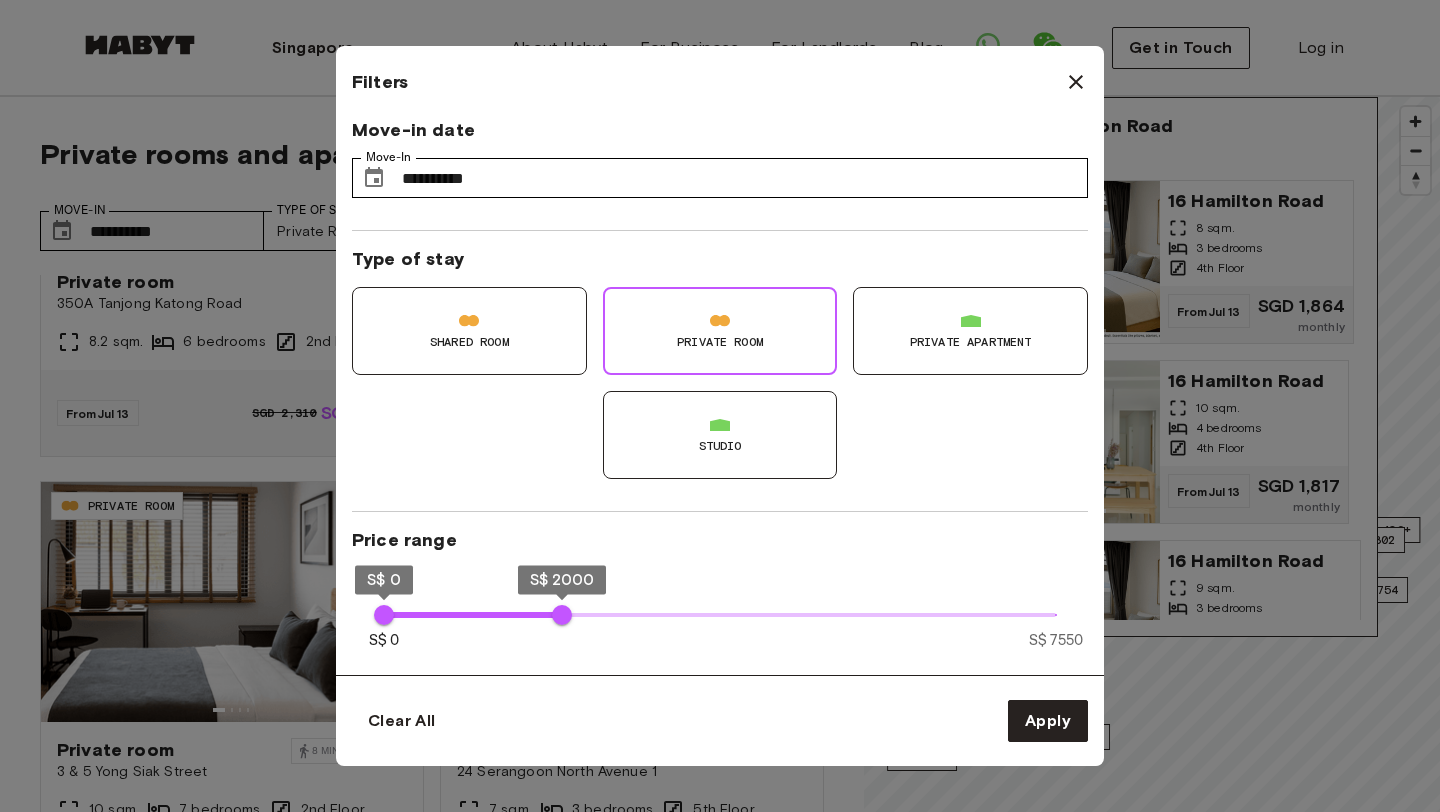 click 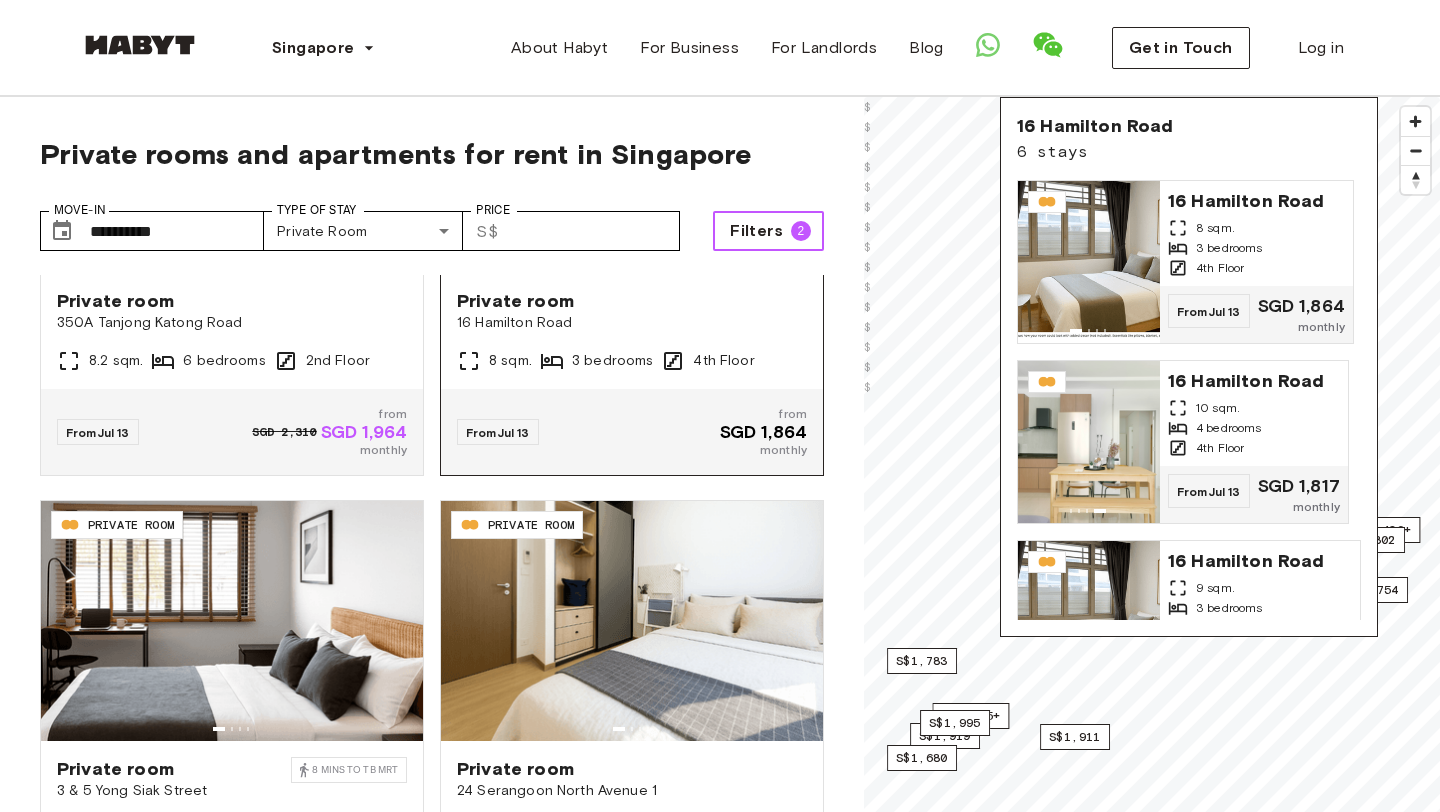 scroll, scrollTop: 0, scrollLeft: 0, axis: both 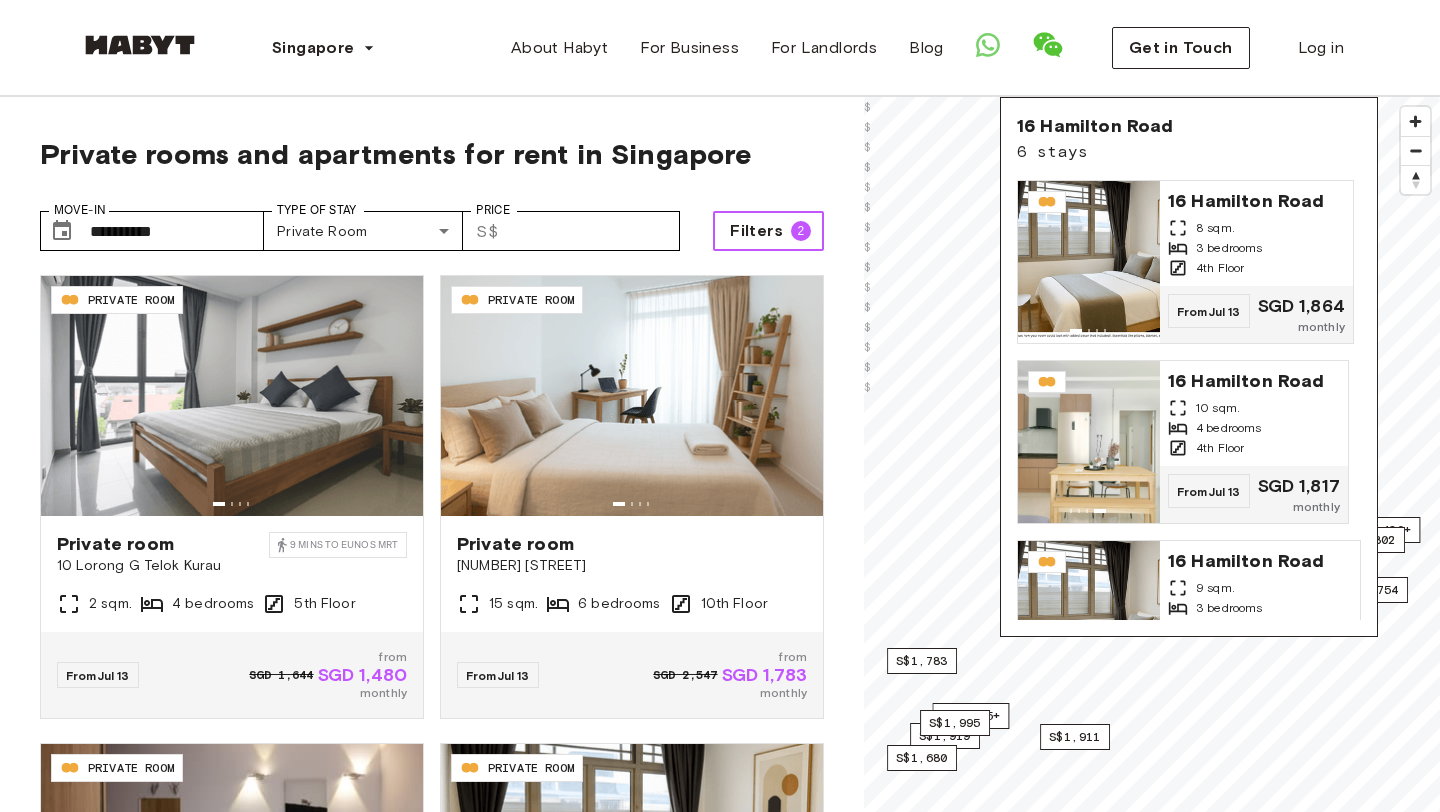click on "2" at bounding box center [801, 231] 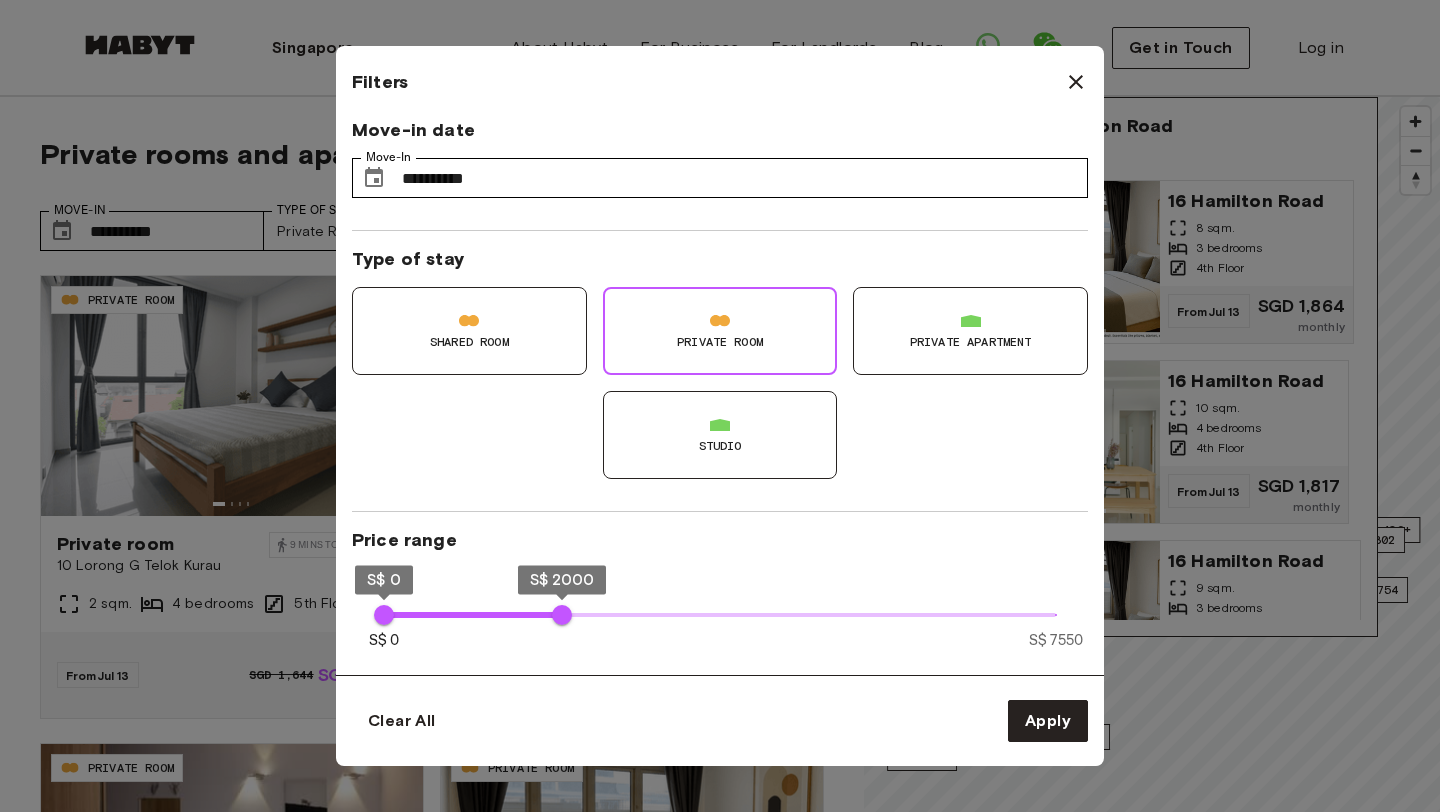 click on "Studio" at bounding box center (720, 446) 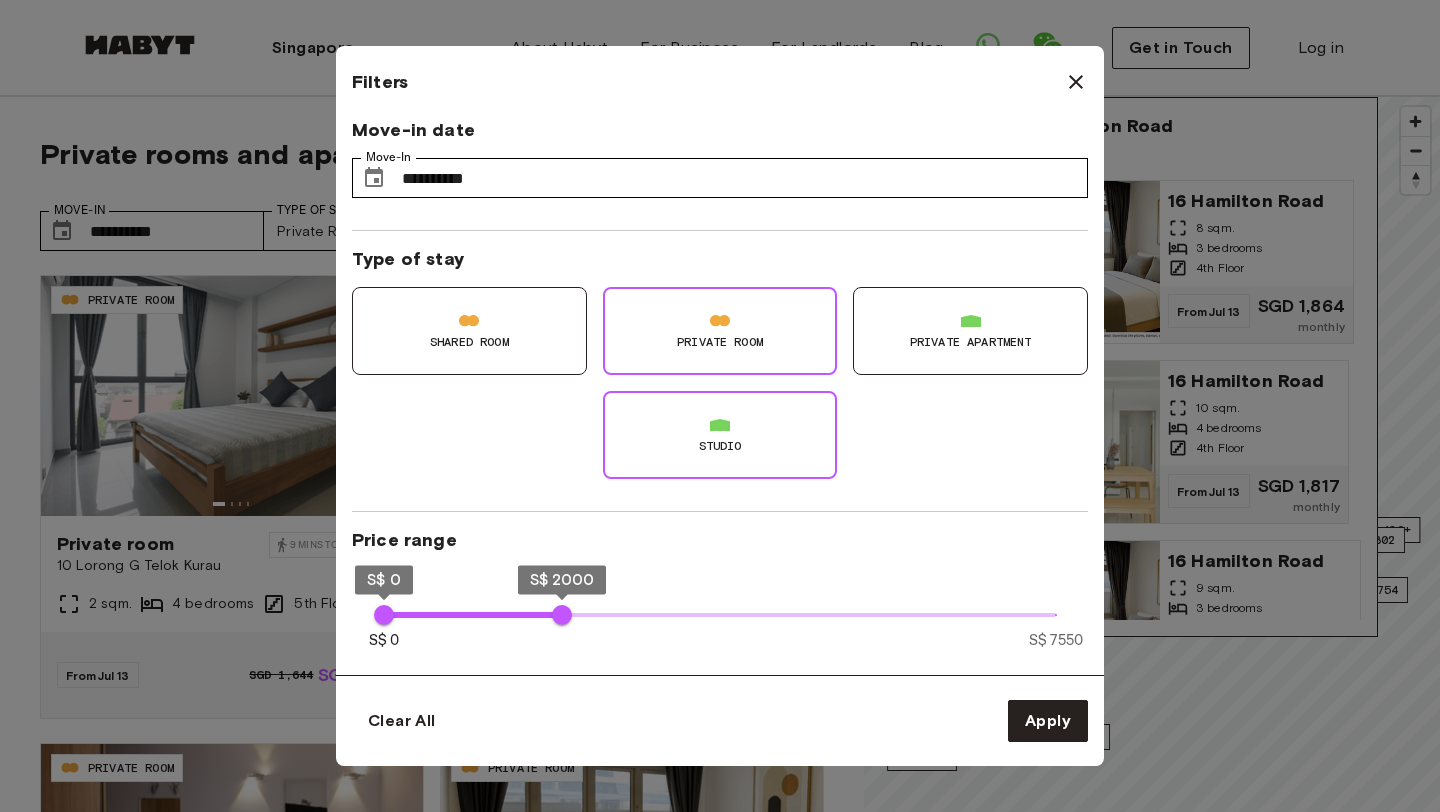 click on "Private Room" at bounding box center (720, 342) 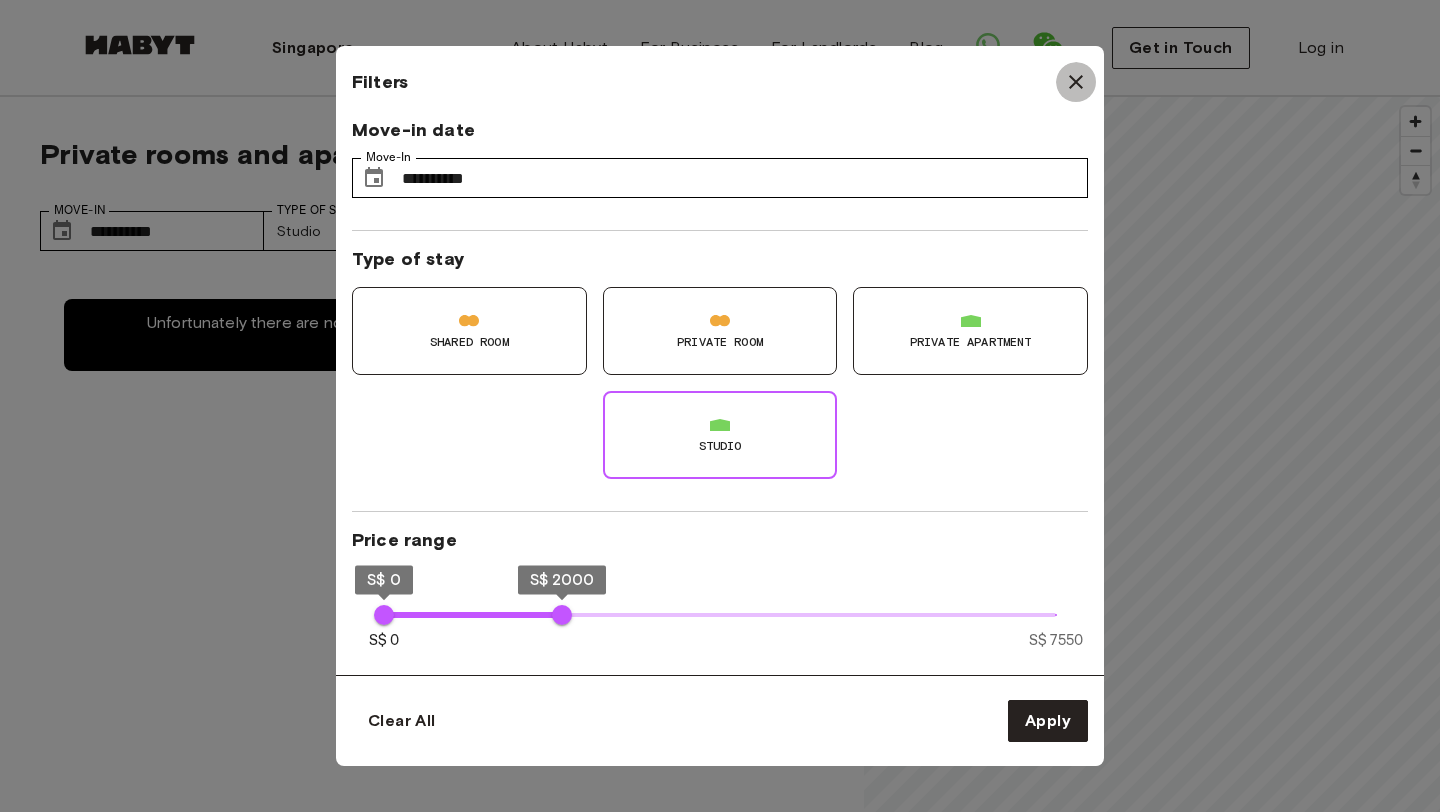 click 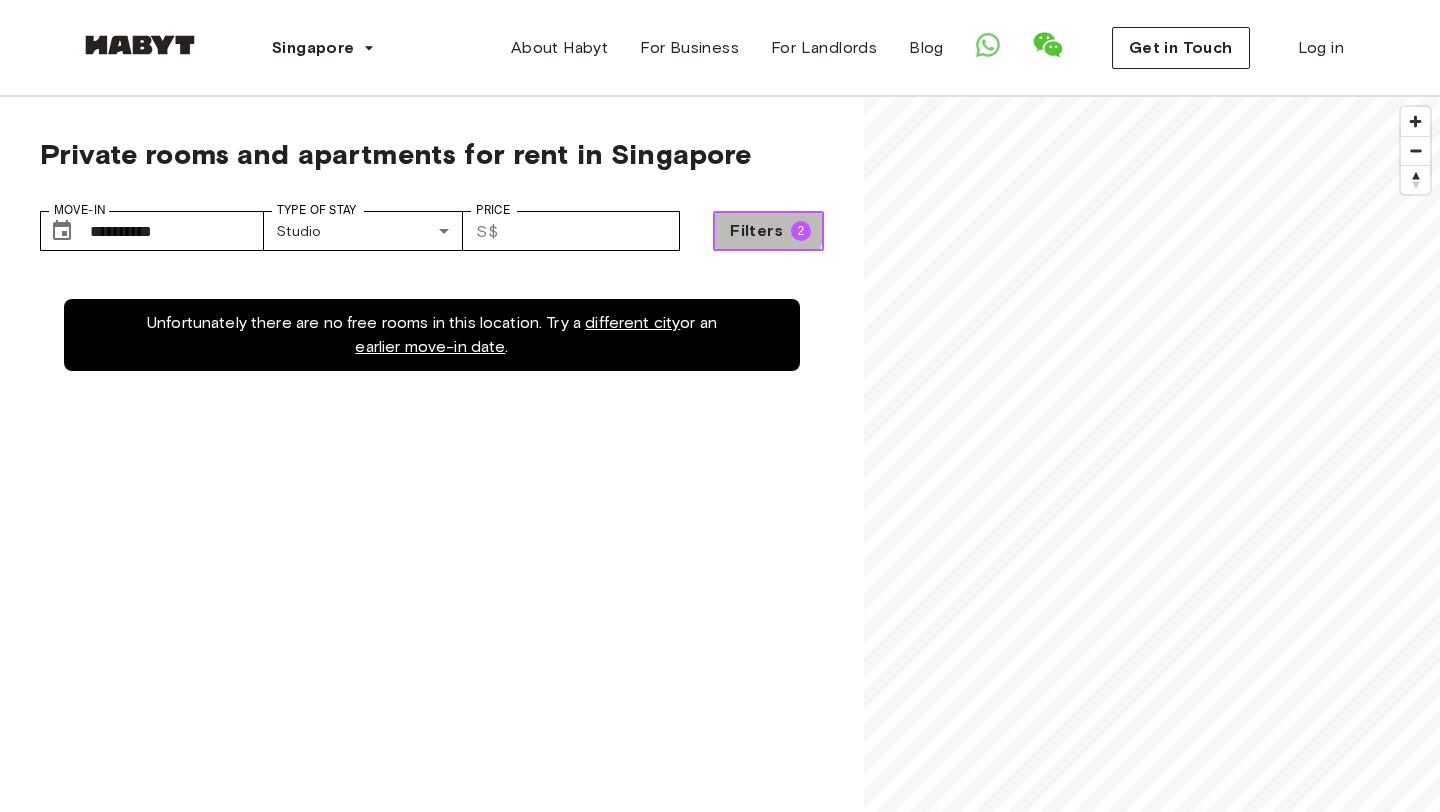 click on "Filters" at bounding box center [756, 231] 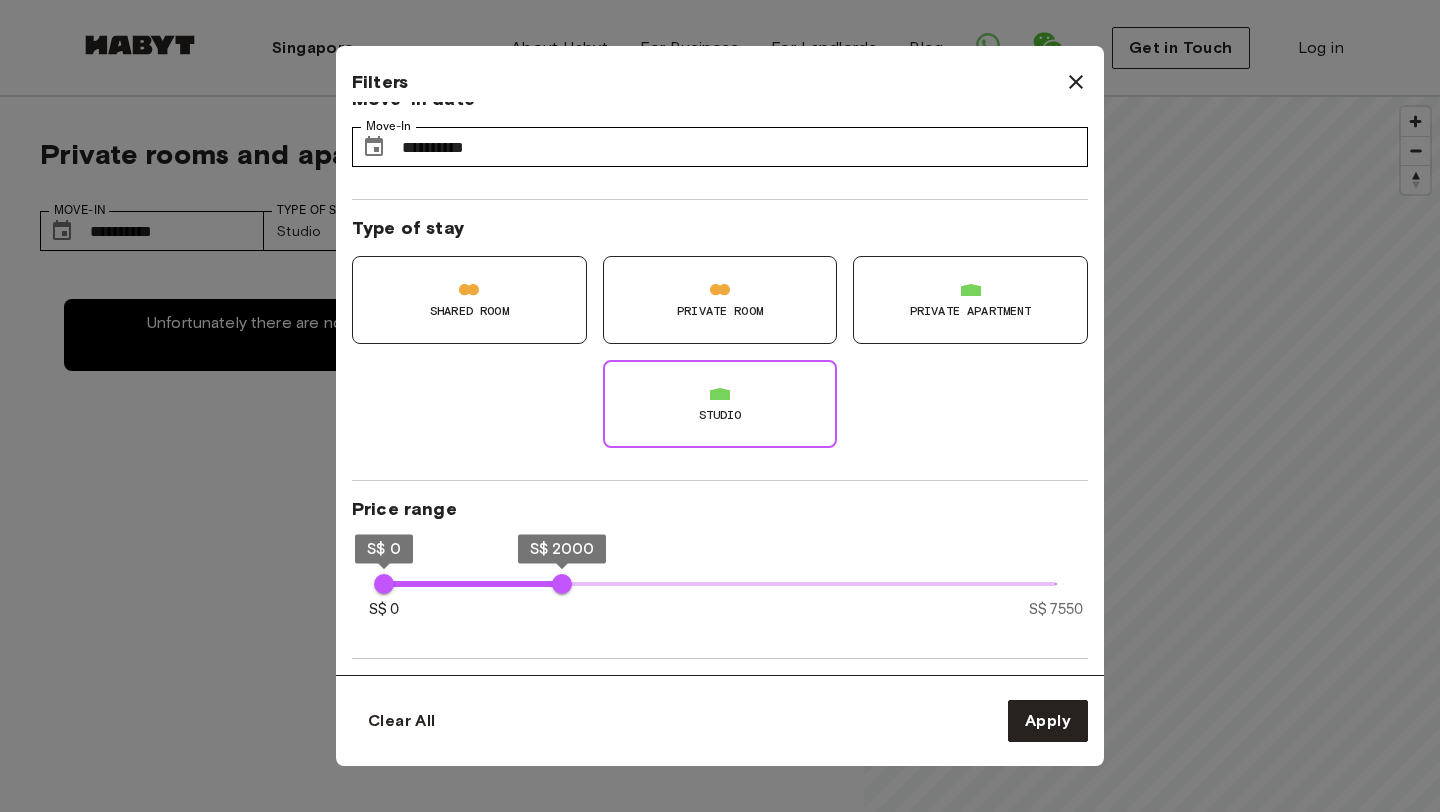 scroll, scrollTop: 32, scrollLeft: 0, axis: vertical 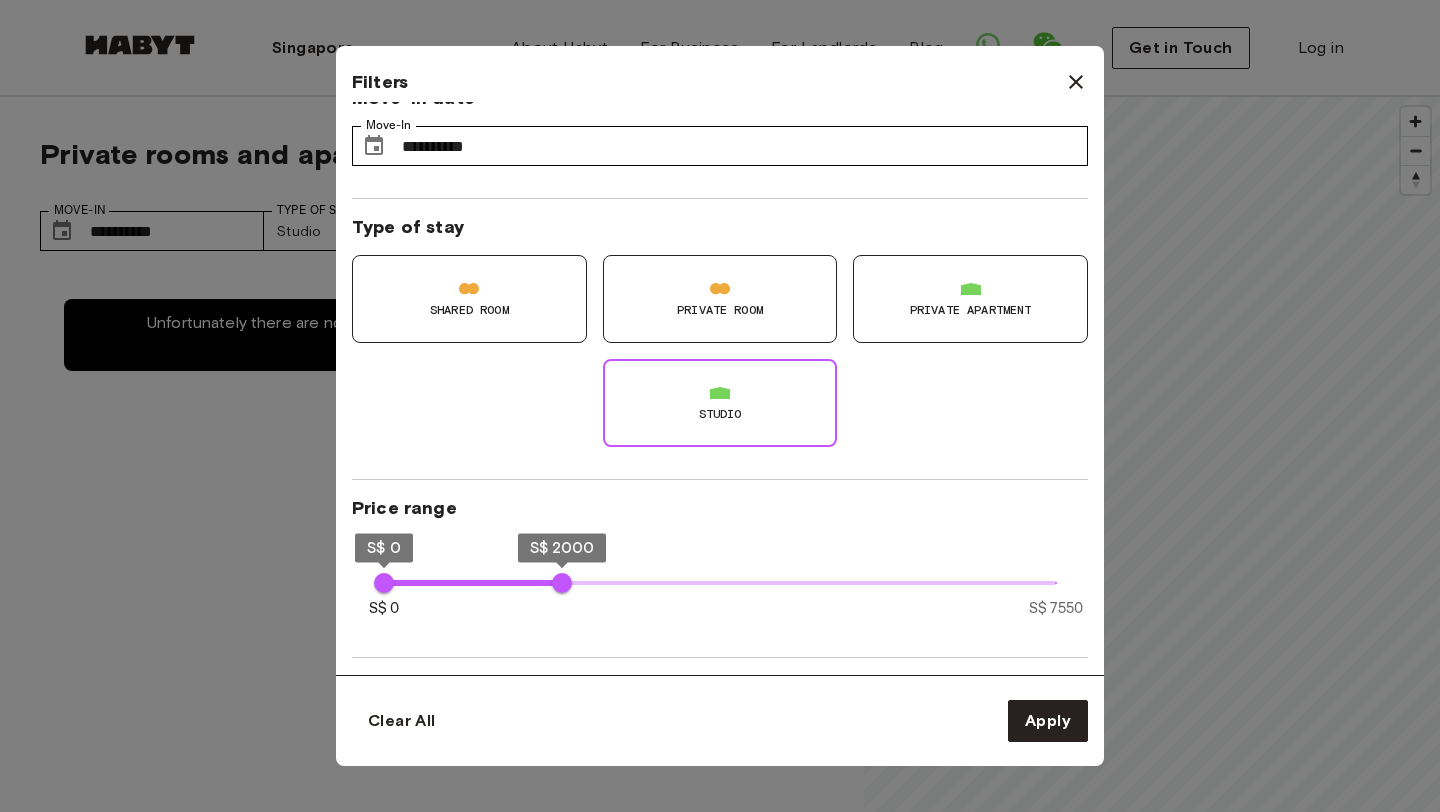 click on "Private apartment" at bounding box center (971, 310) 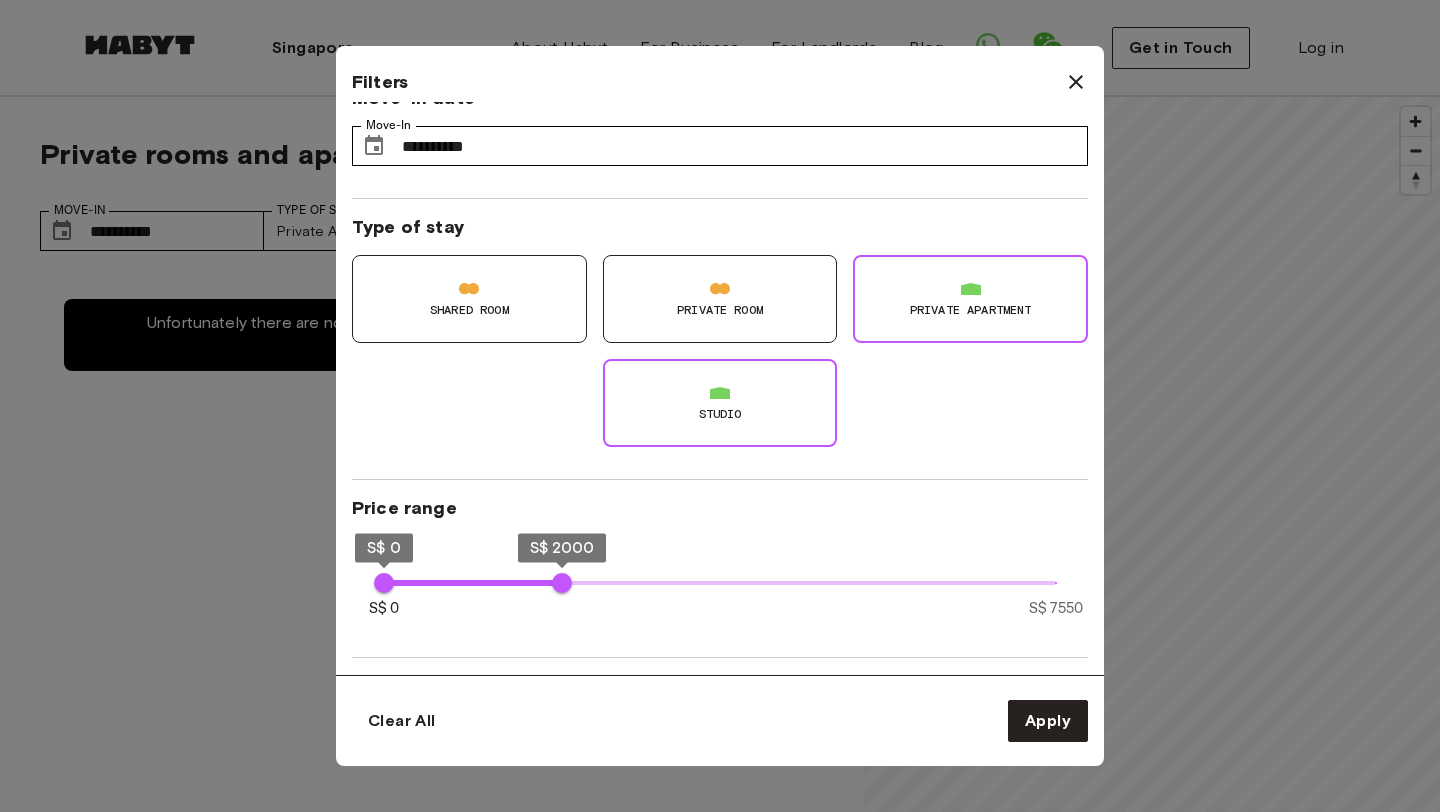 click on "Studio" at bounding box center (720, 414) 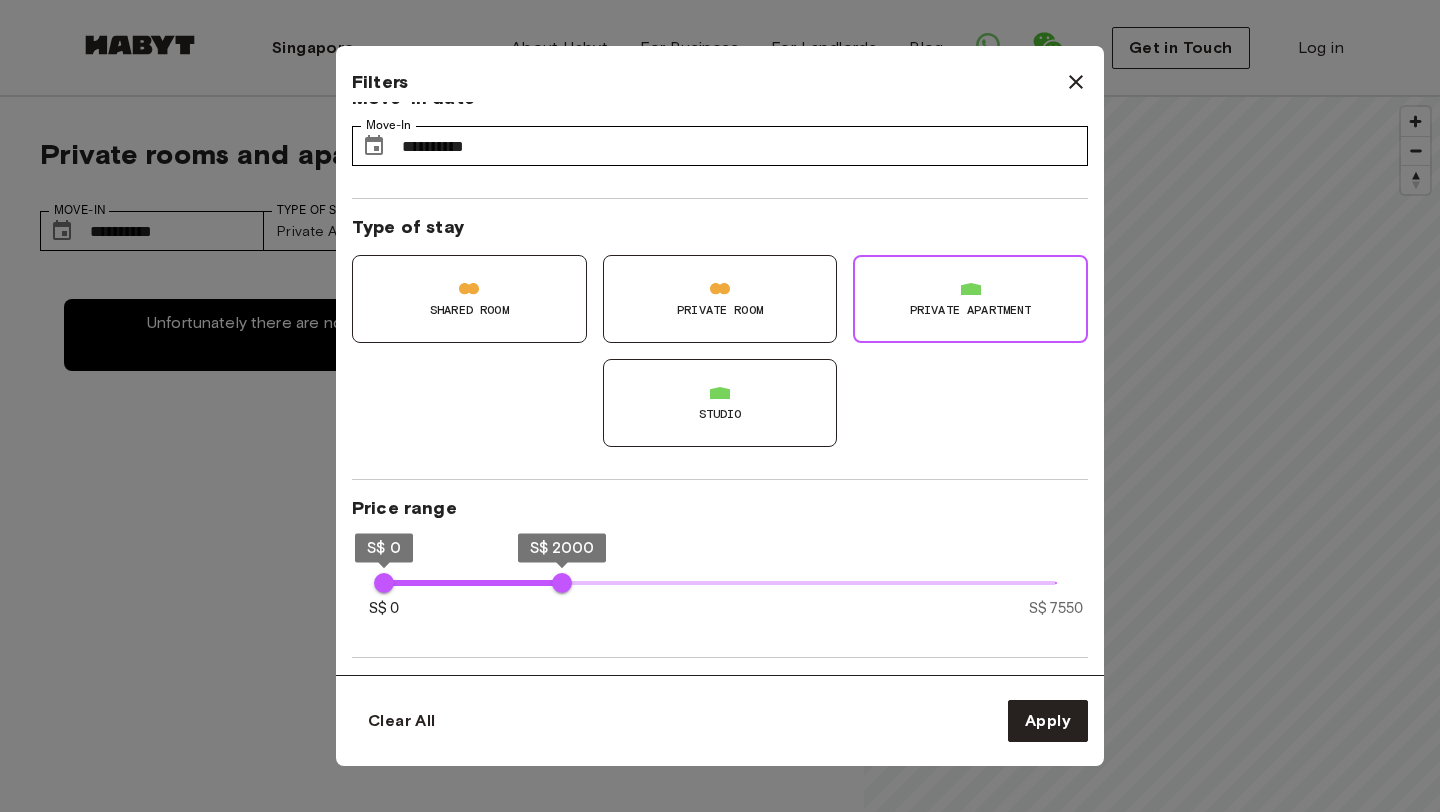 click on "Private Room" at bounding box center (720, 299) 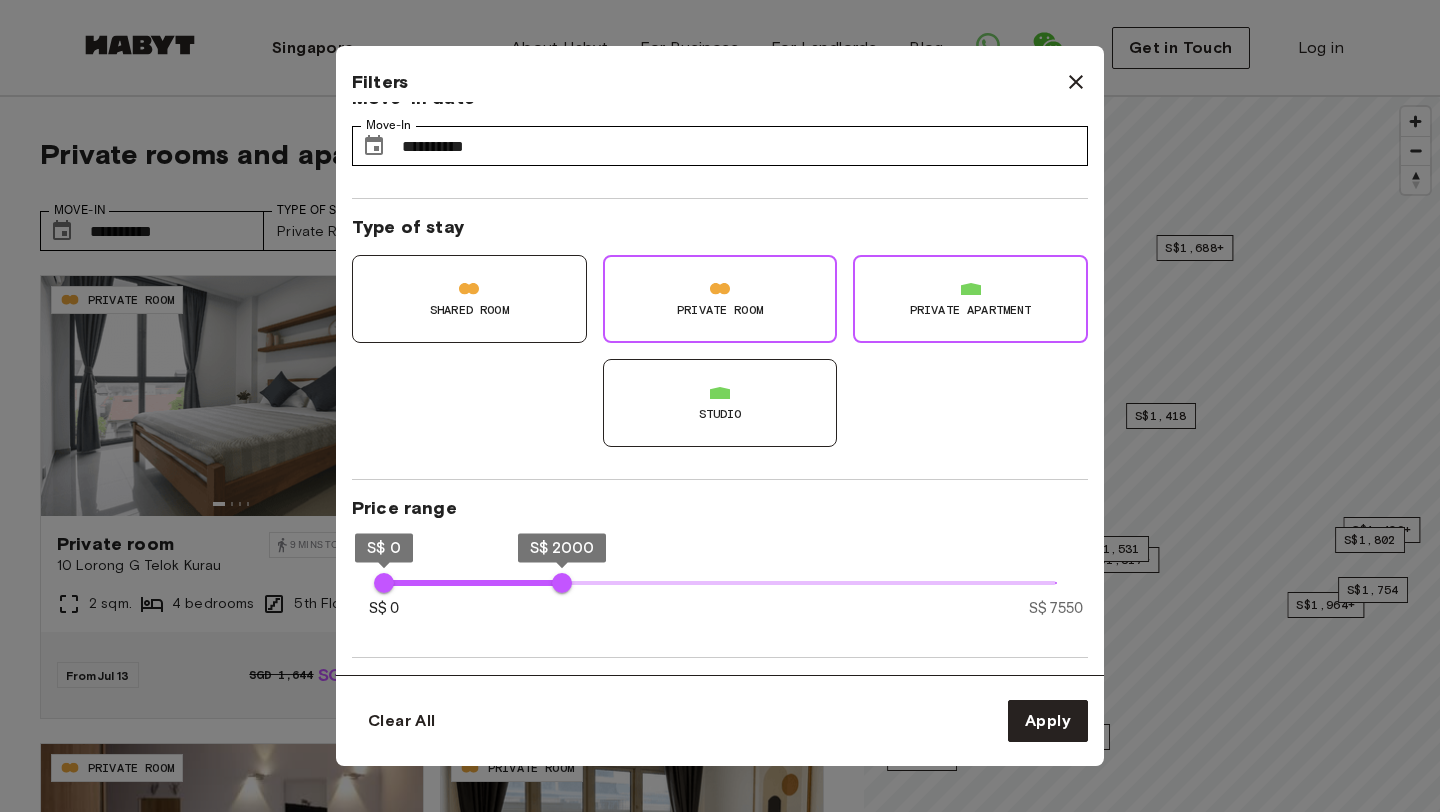 click on "Private apartment" at bounding box center (970, 299) 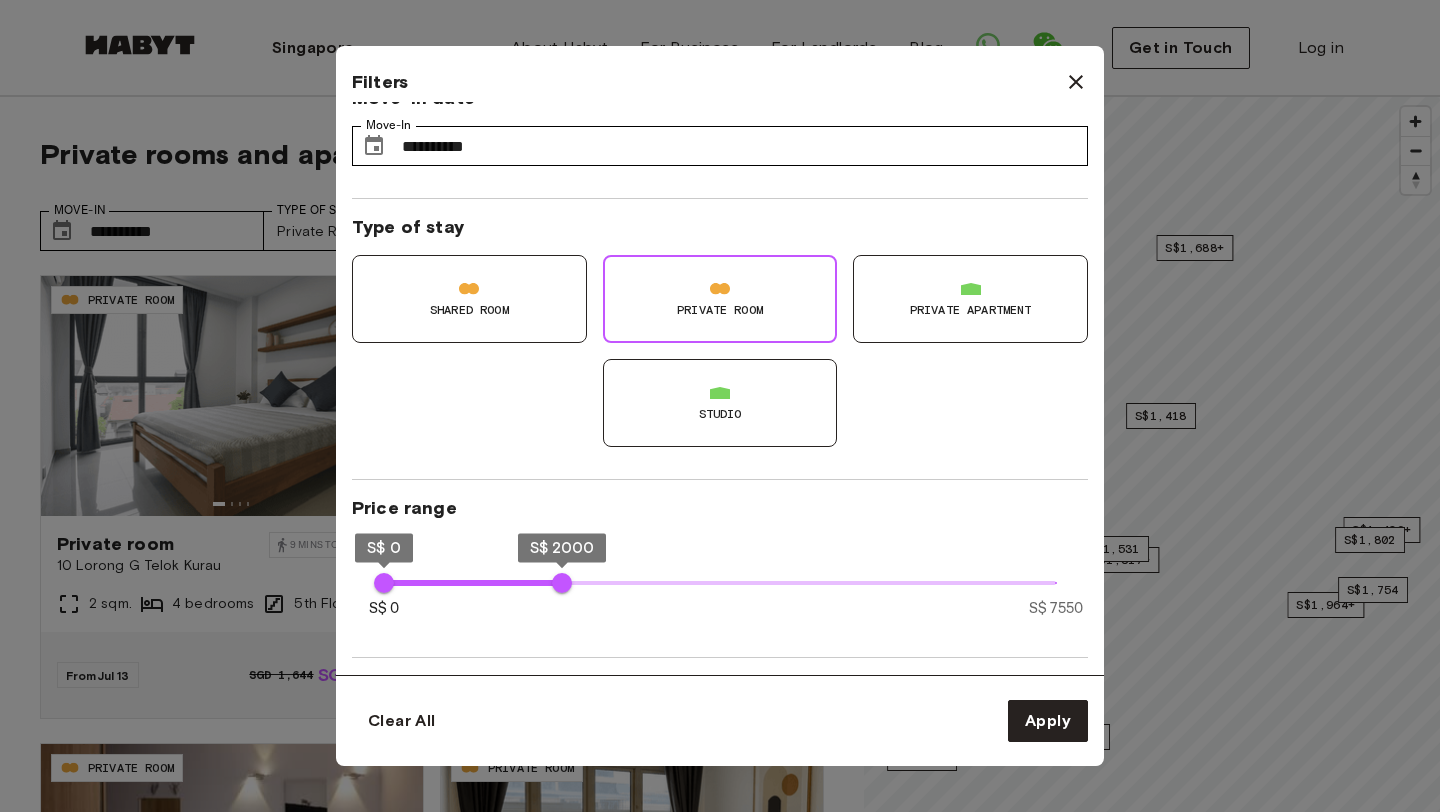 click 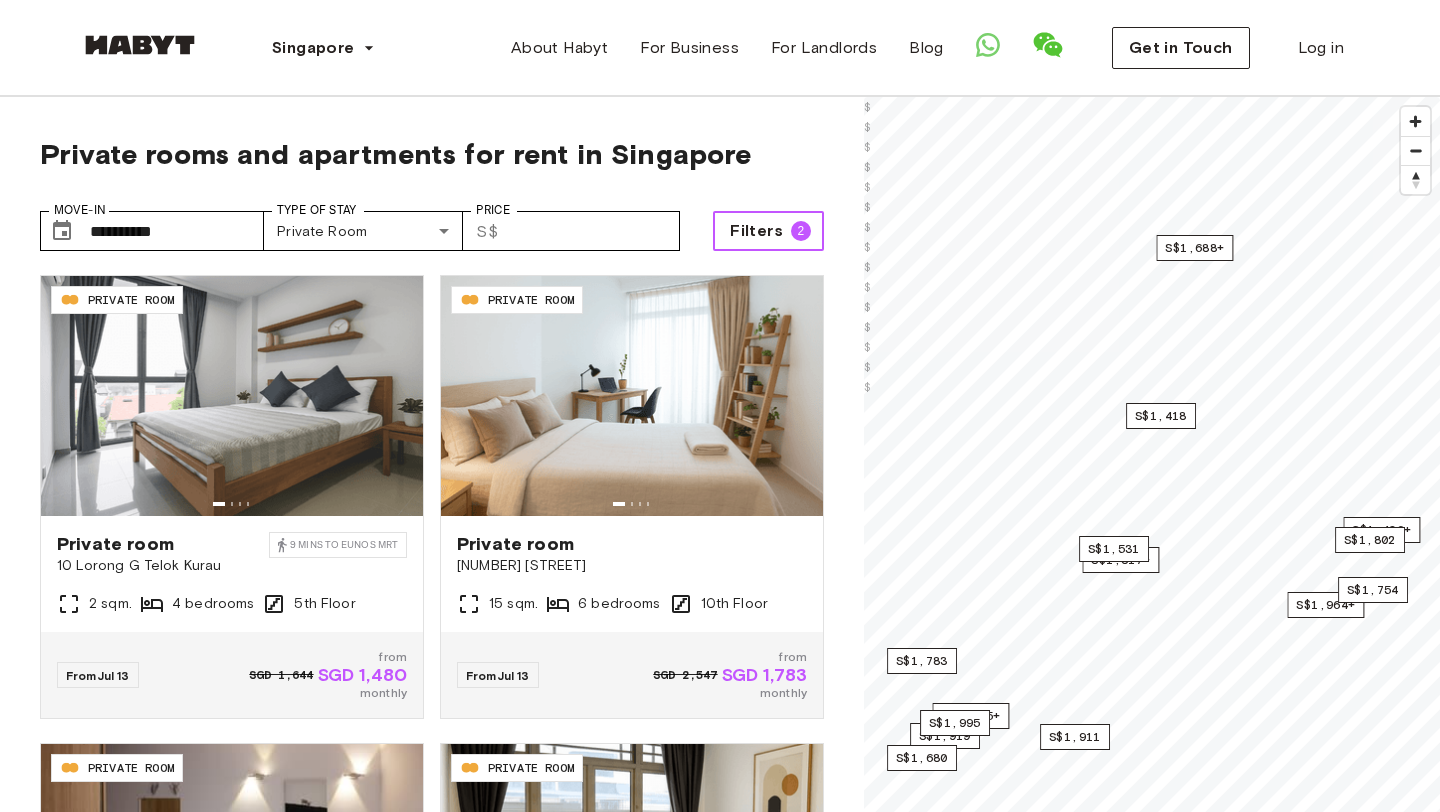 click on "Filters" at bounding box center [756, 231] 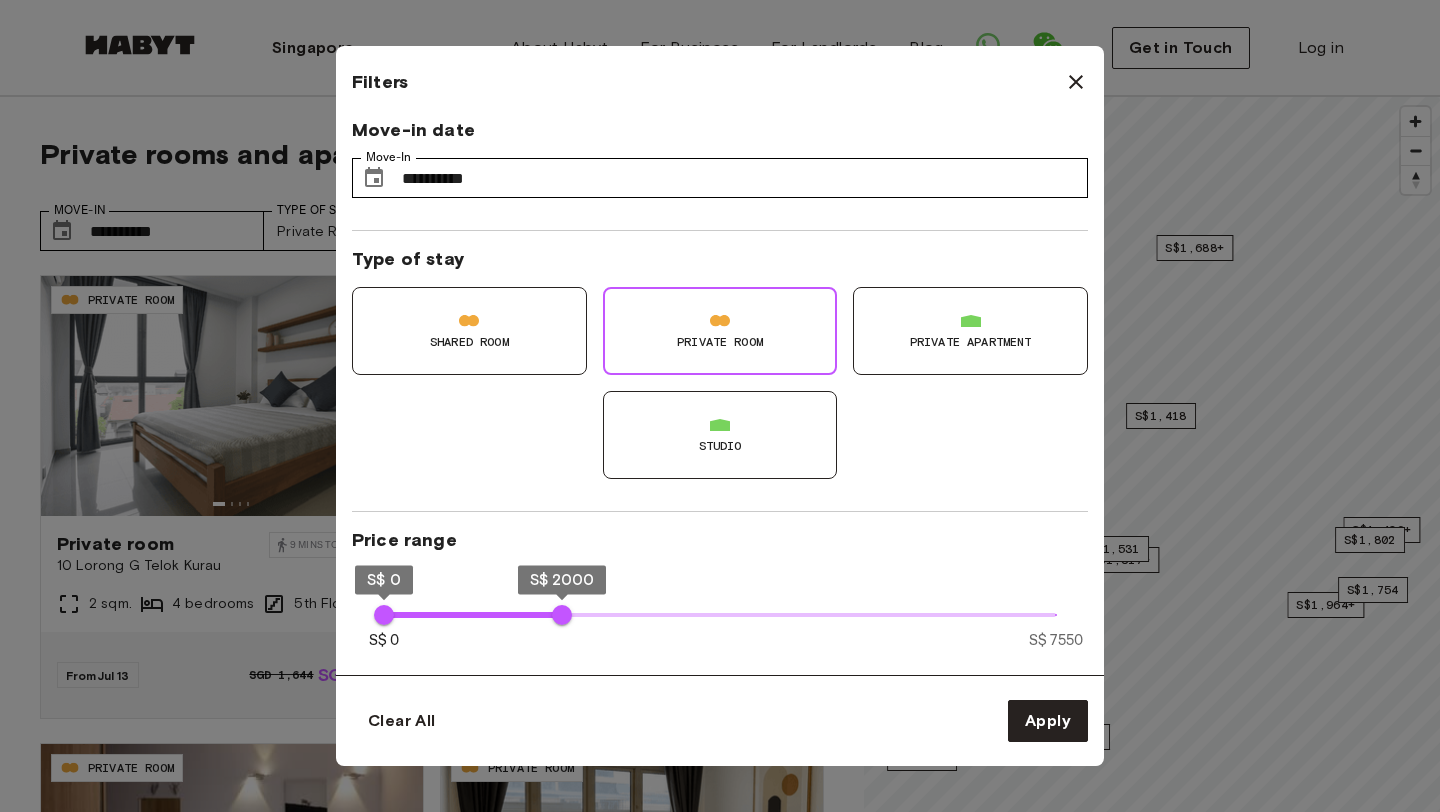 click on "Private Room" at bounding box center [720, 331] 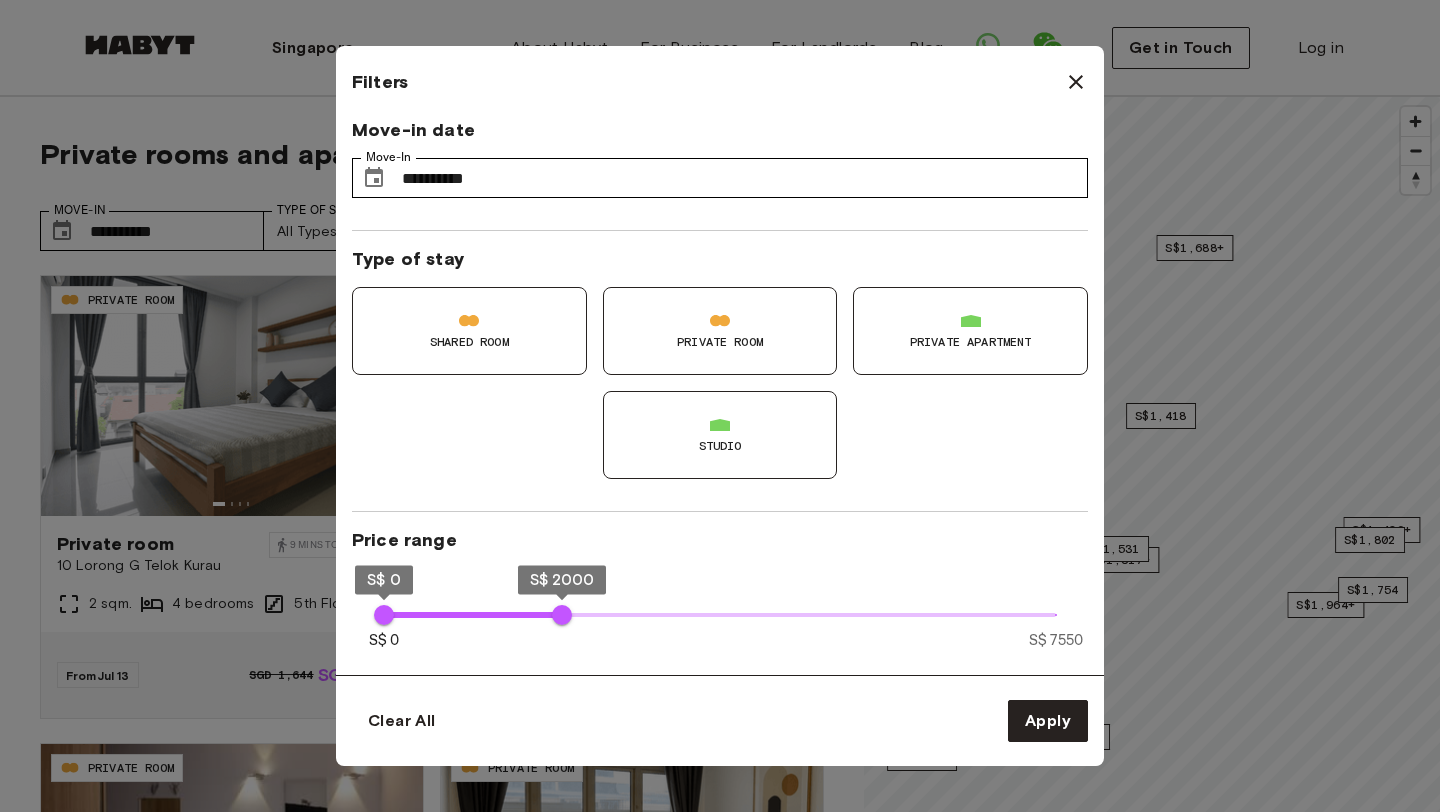 click on "Studio" at bounding box center [720, 446] 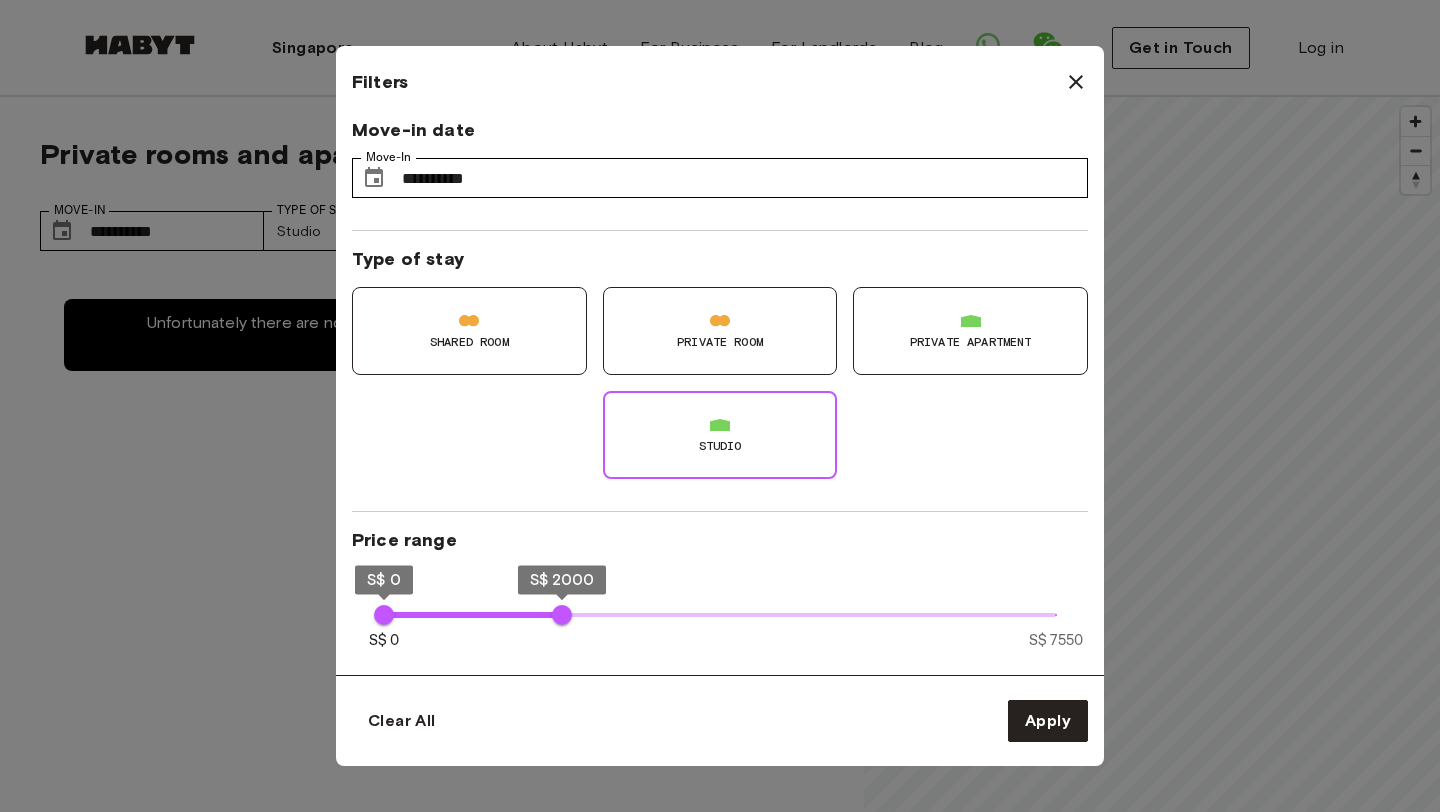 click on "Private apartment" at bounding box center [970, 331] 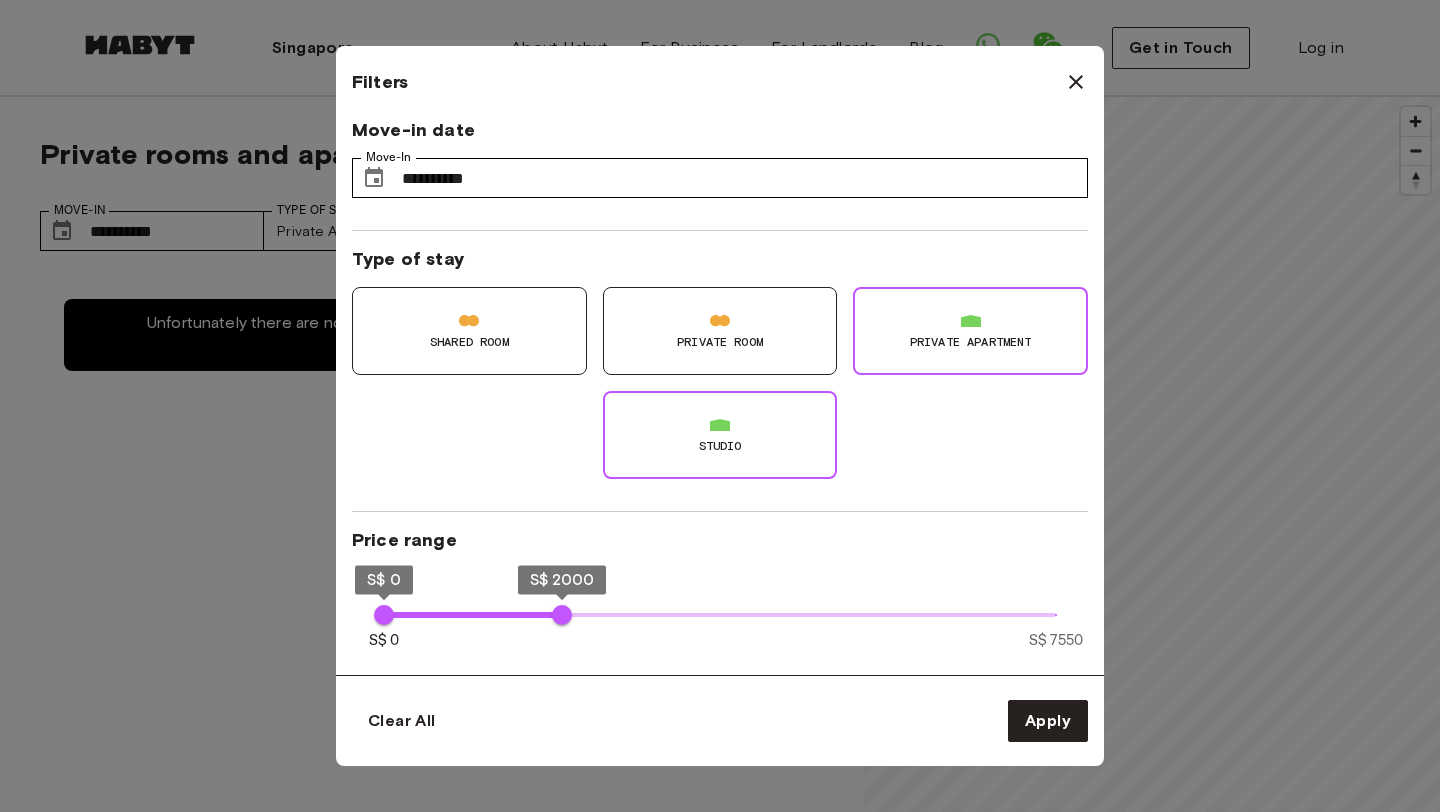 click on "Private apartment" at bounding box center [971, 342] 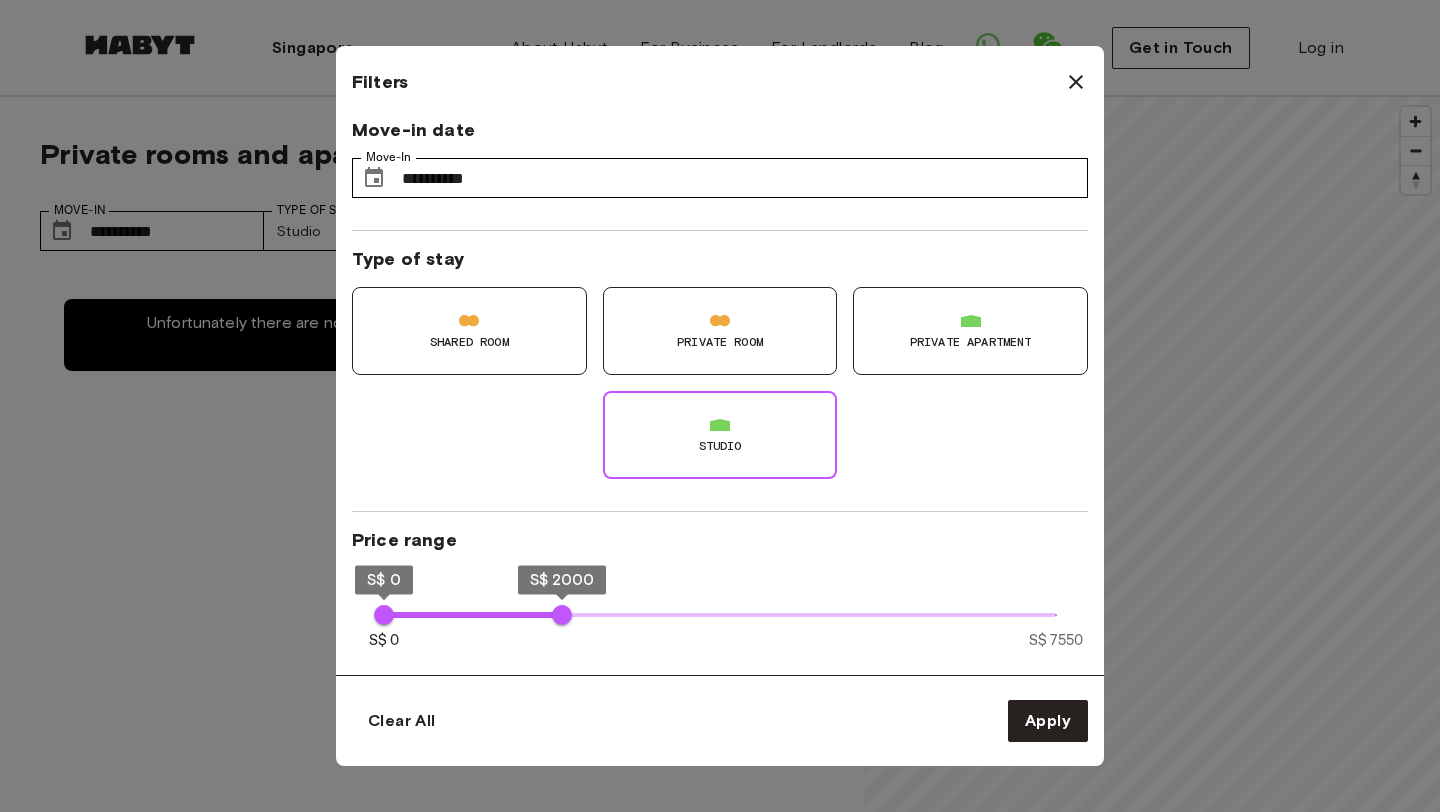 click on "Private Room" at bounding box center [720, 342] 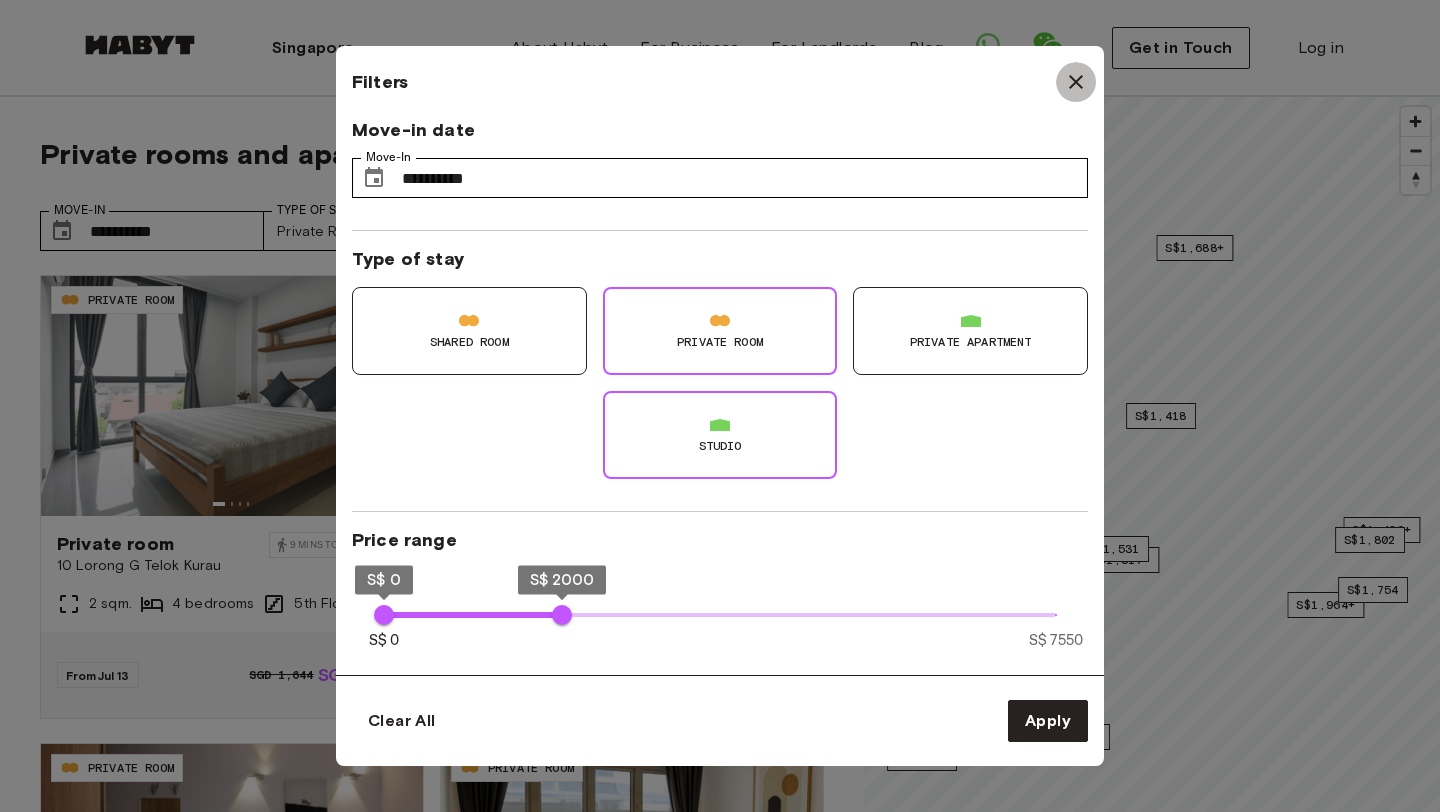 click 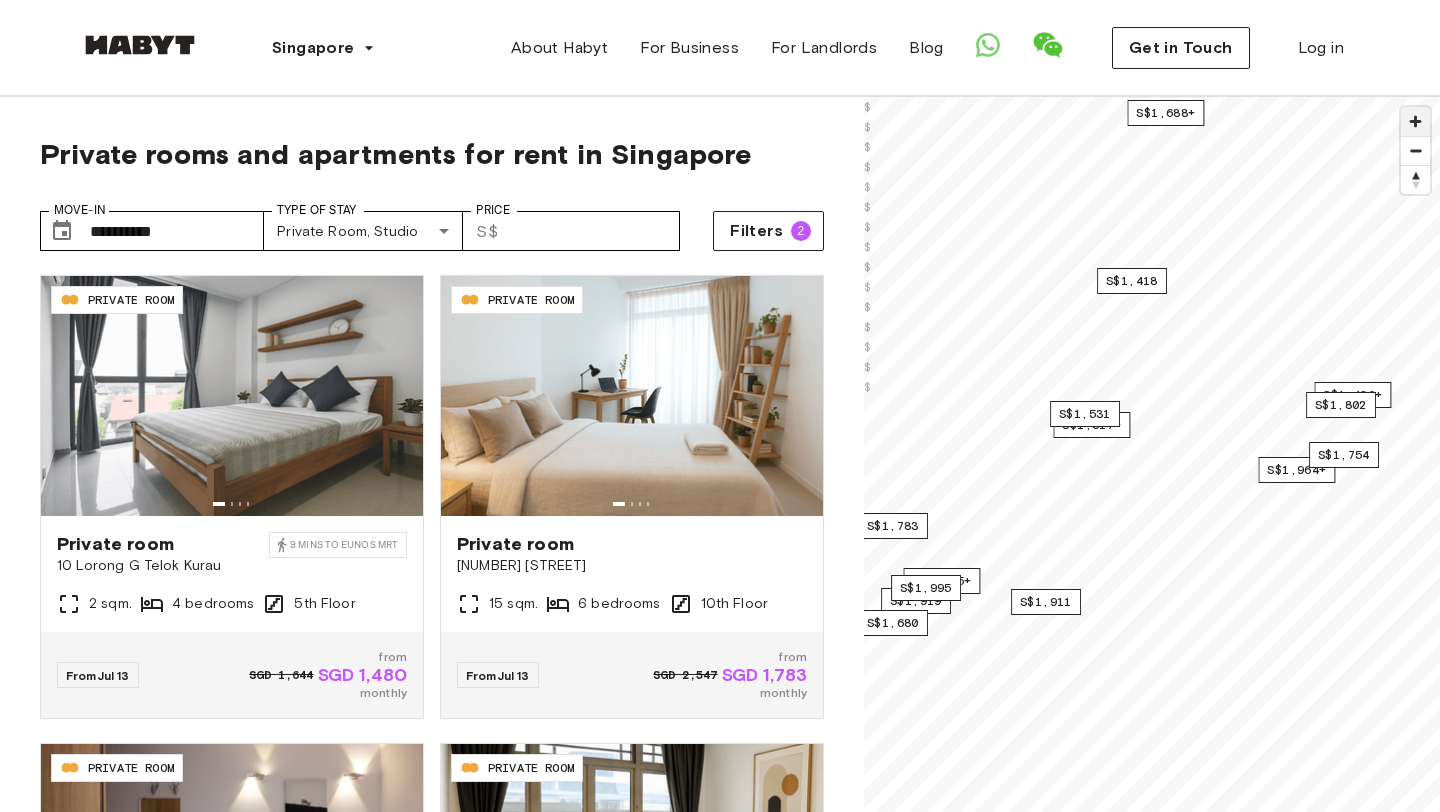 click at bounding box center (1415, 121) 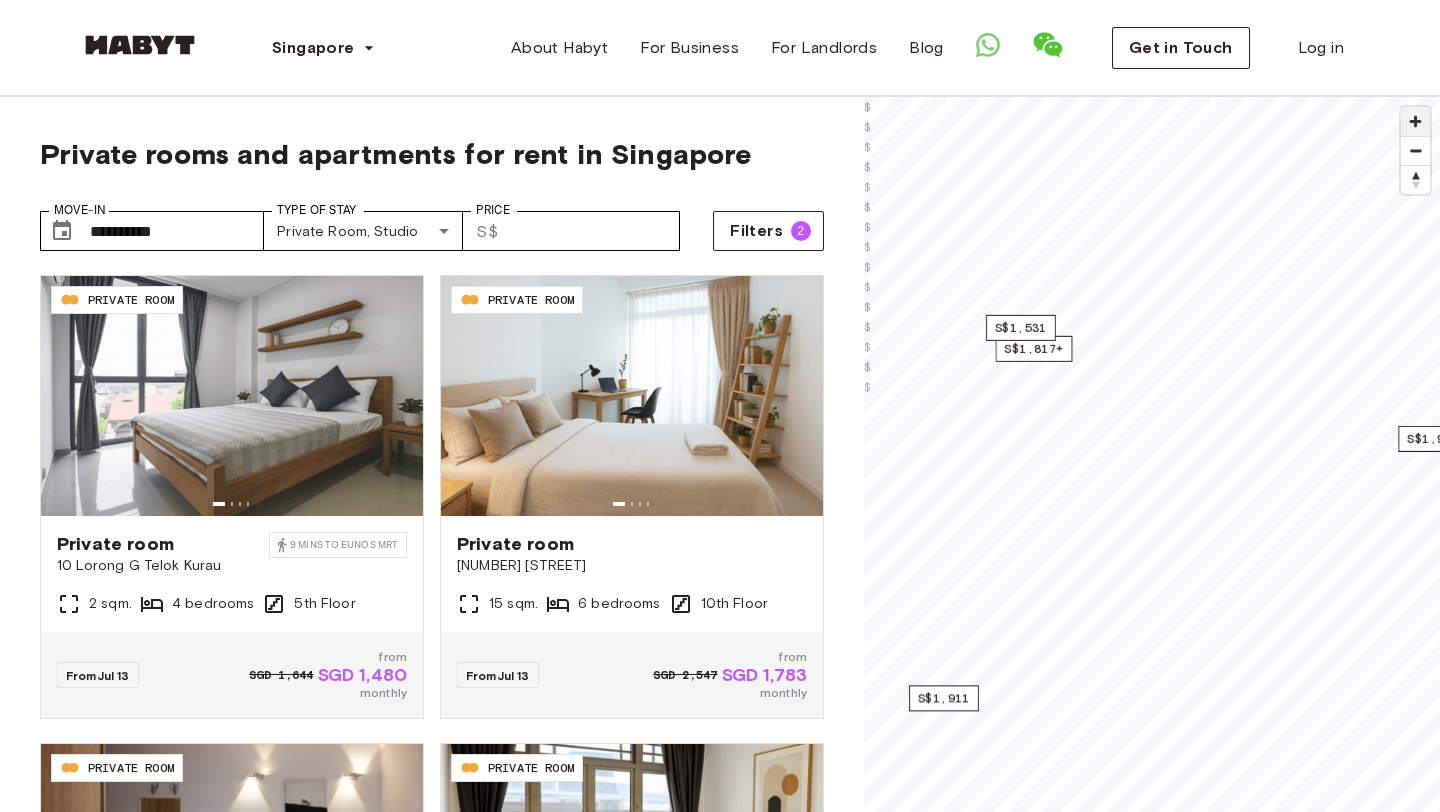 click at bounding box center [1415, 121] 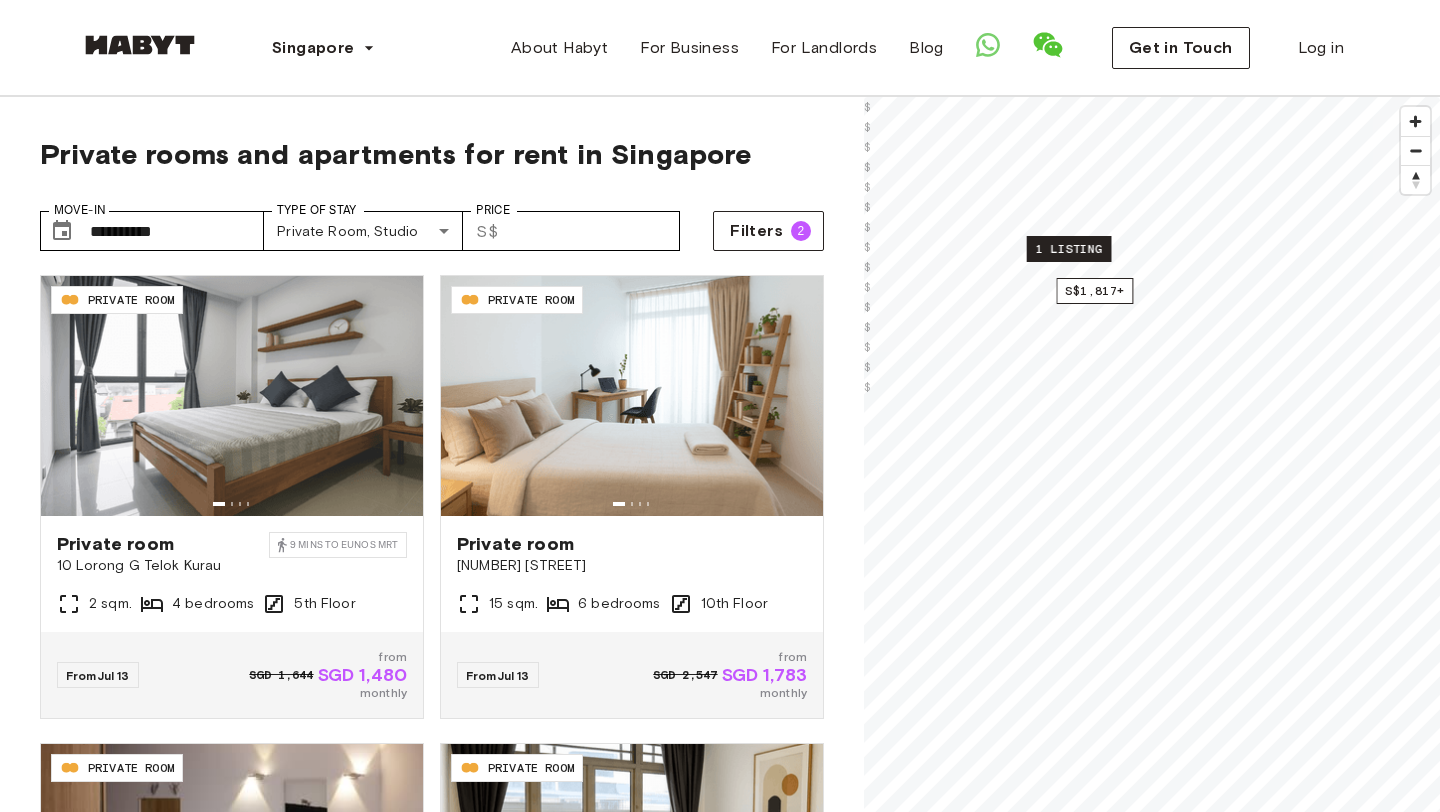 click on "1 listing" at bounding box center (1069, 249) 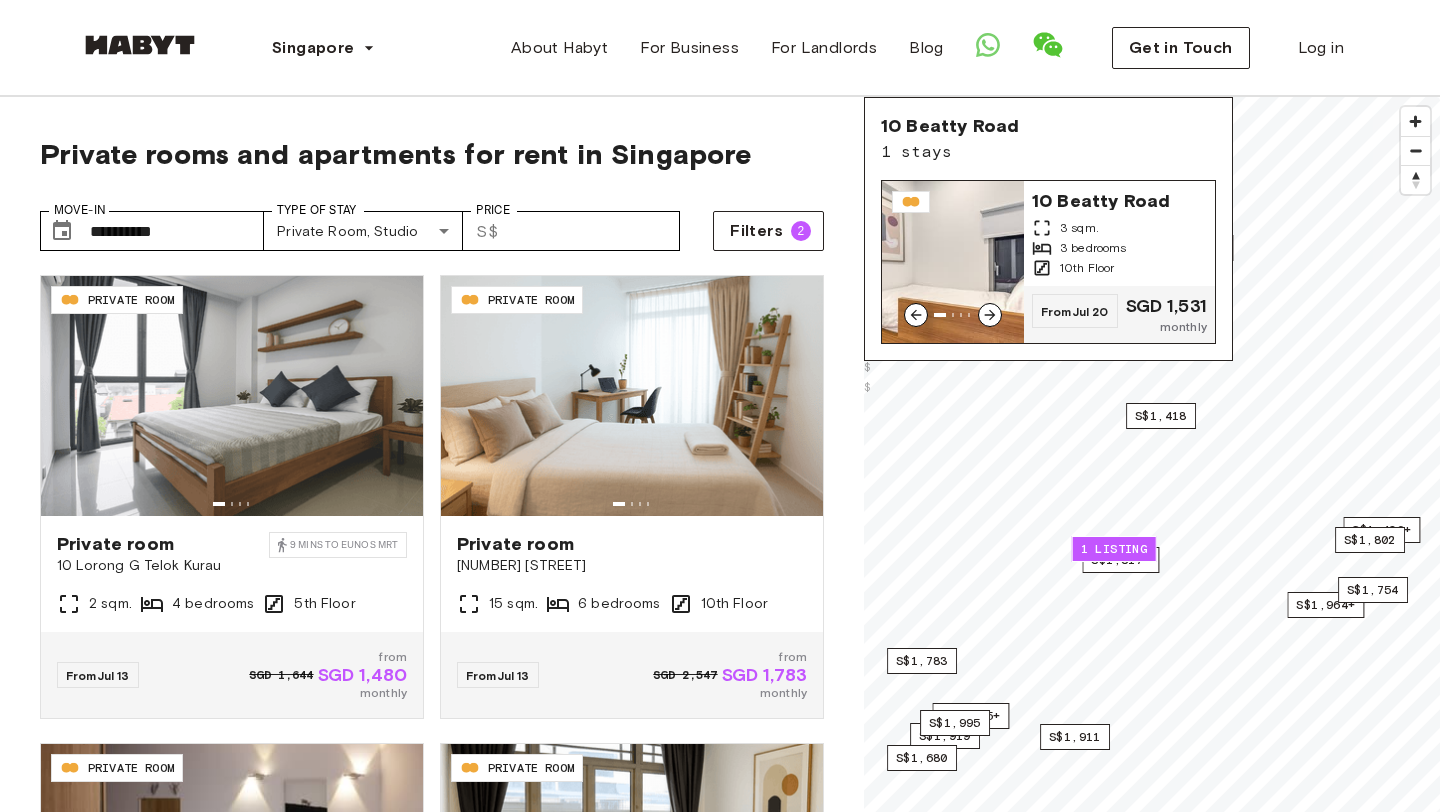 click at bounding box center (953, 262) 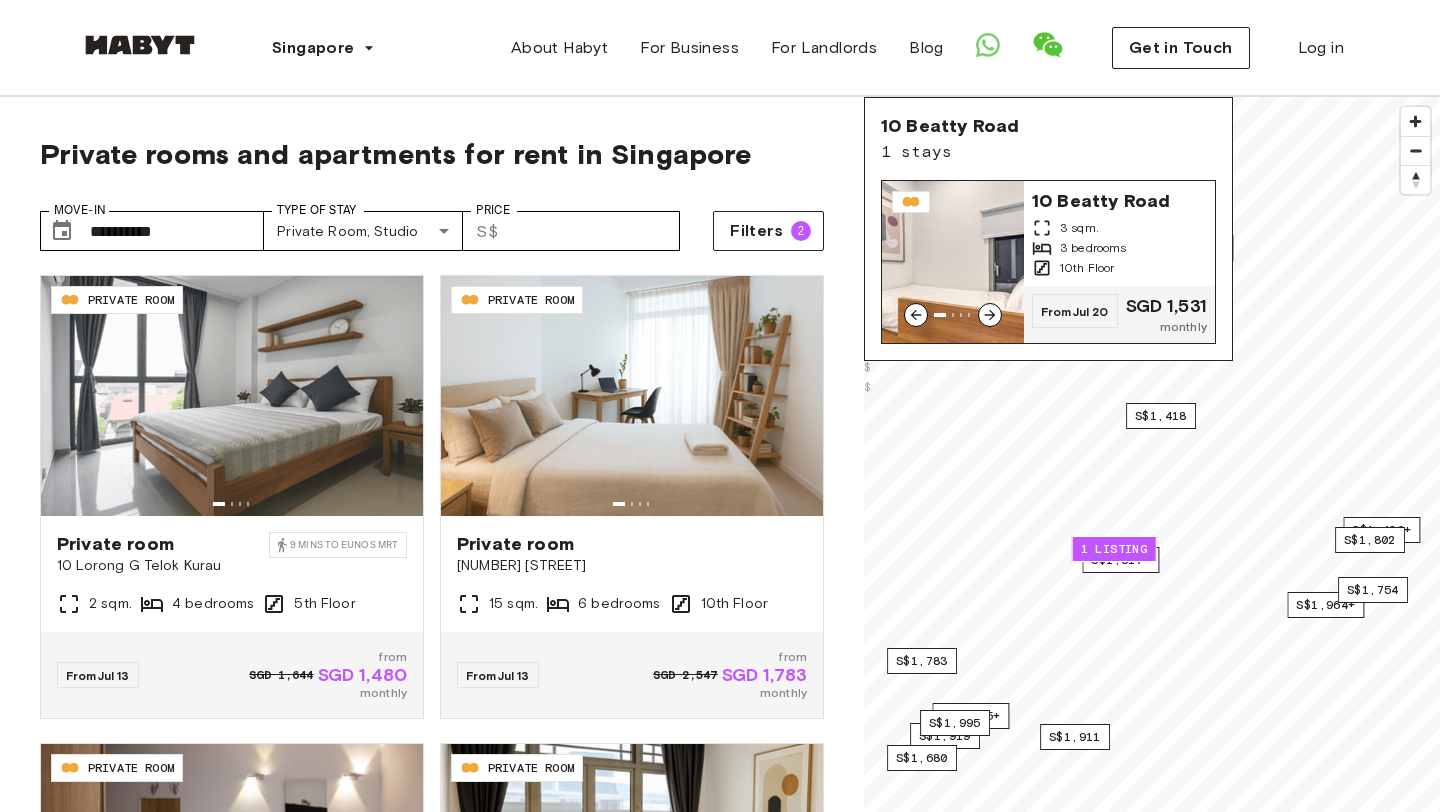 click at bounding box center (990, 315) 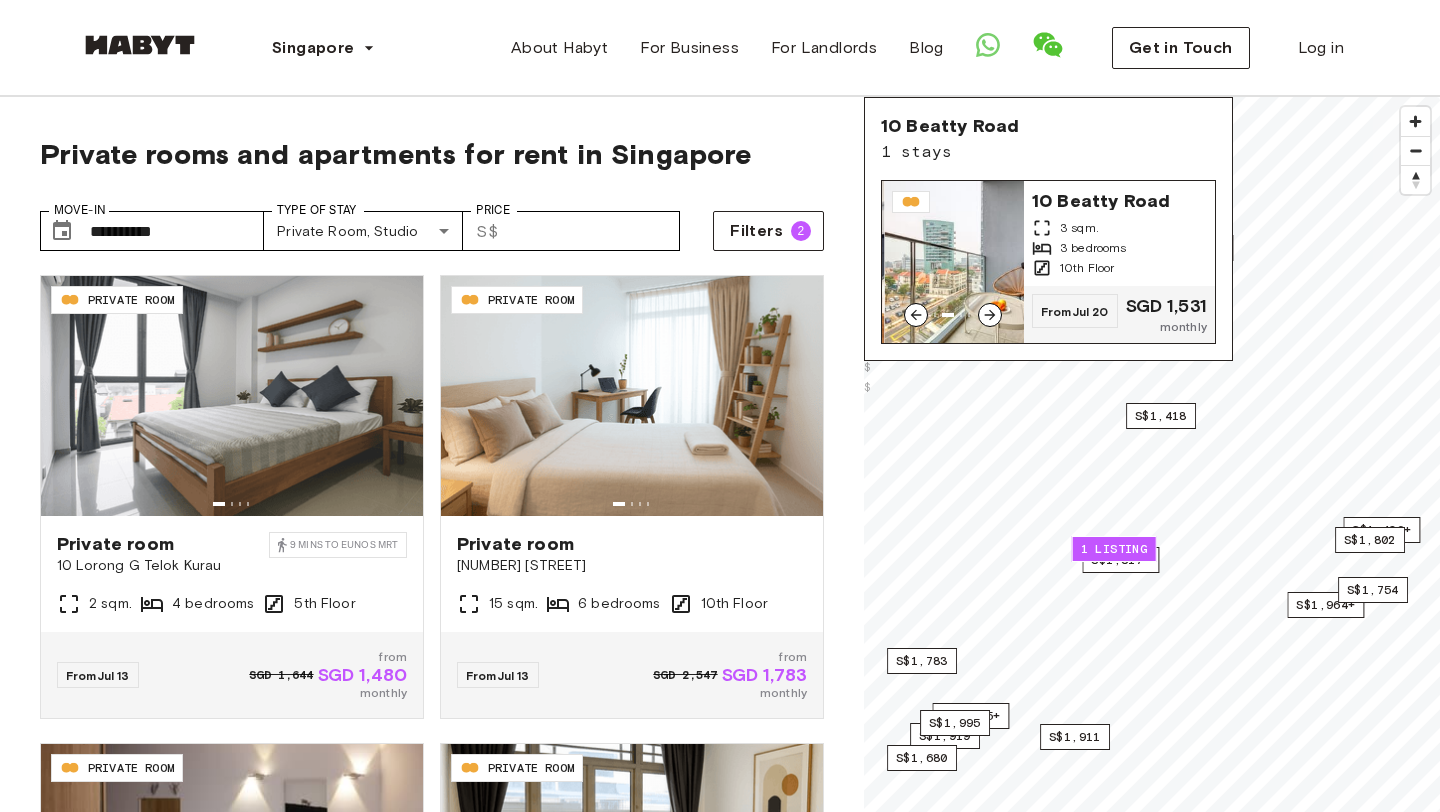 click at bounding box center (990, 315) 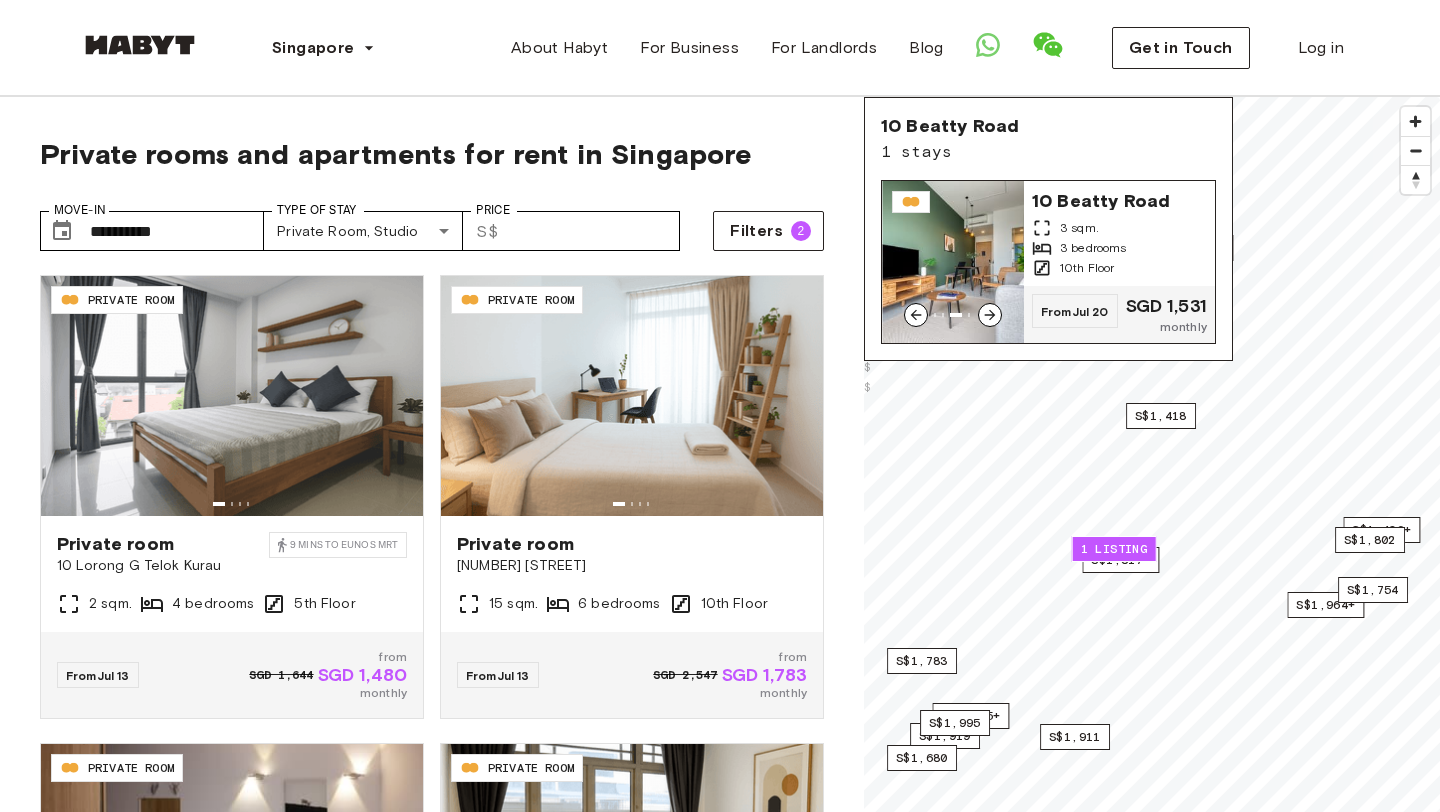 click on "10 Beatty Road" at bounding box center (1112, 199) 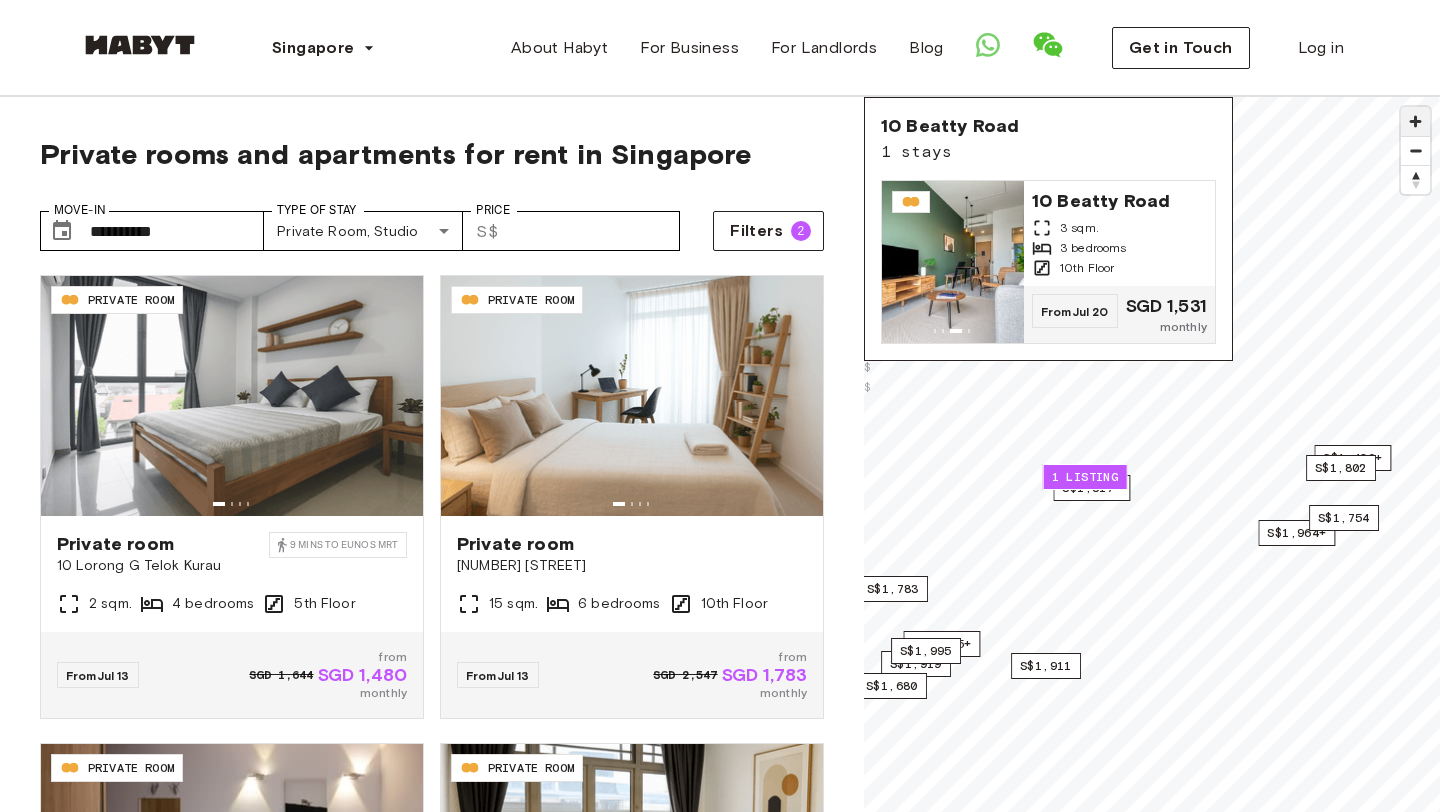 click at bounding box center (1415, 121) 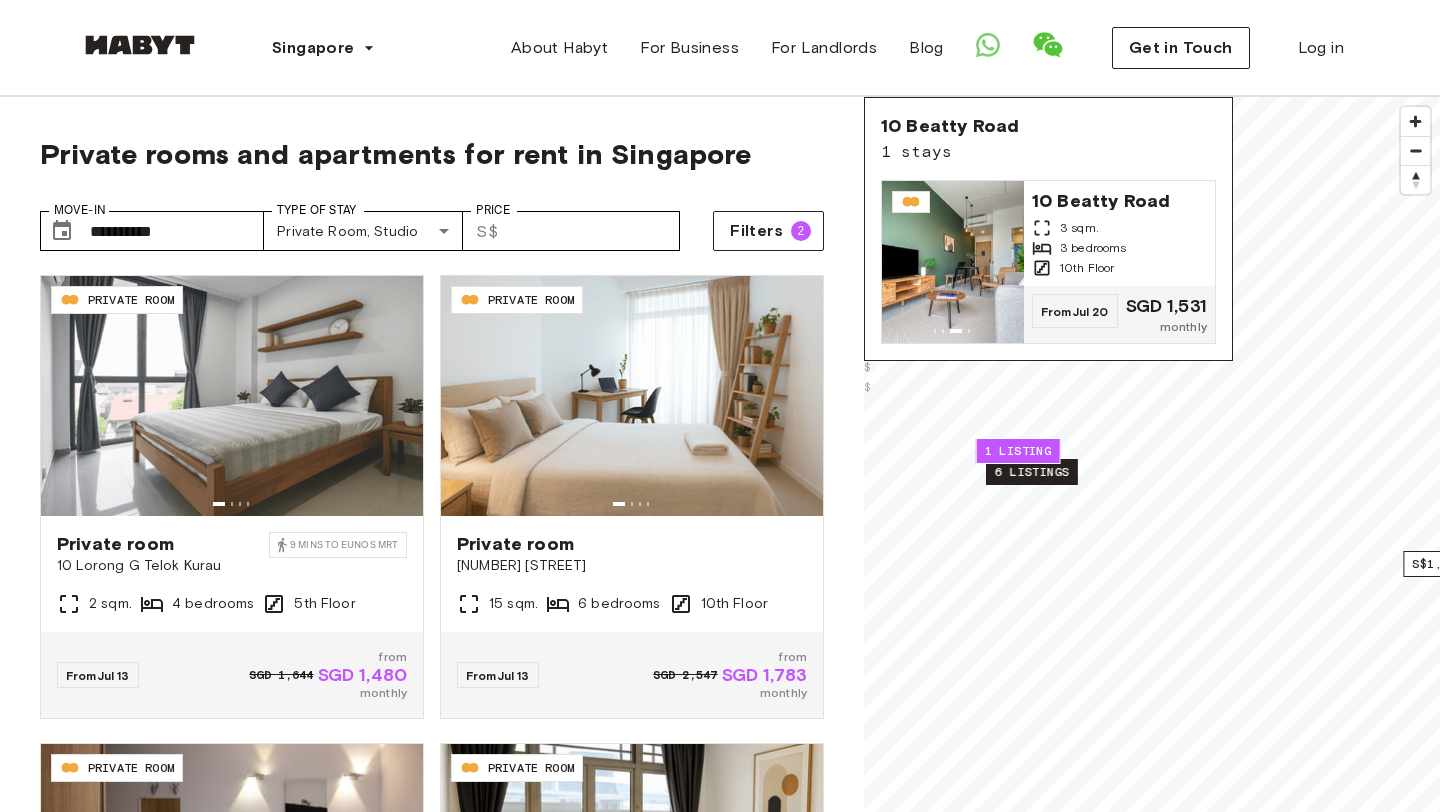 click on "6 listings" at bounding box center (1032, 472) 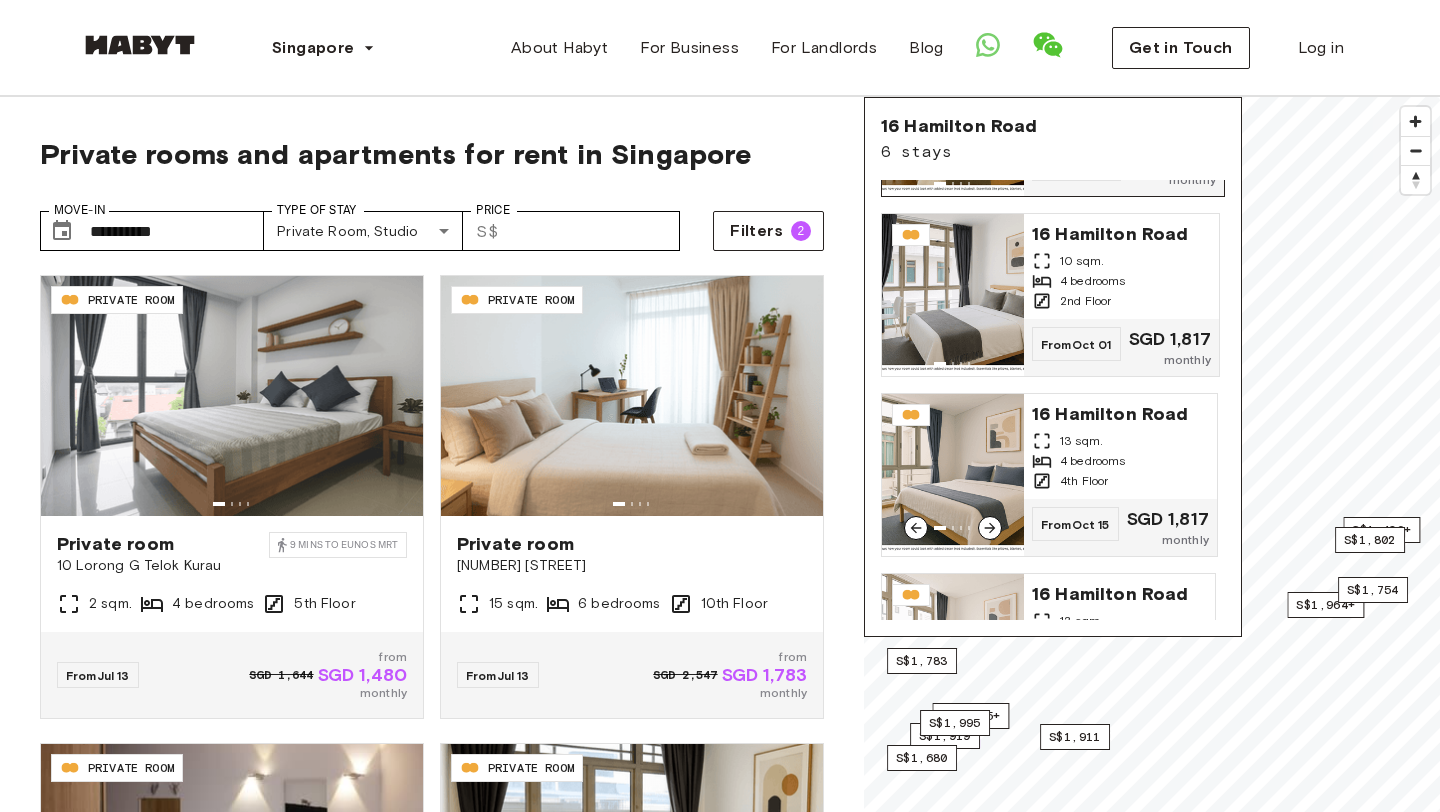 scroll, scrollTop: 509, scrollLeft: 0, axis: vertical 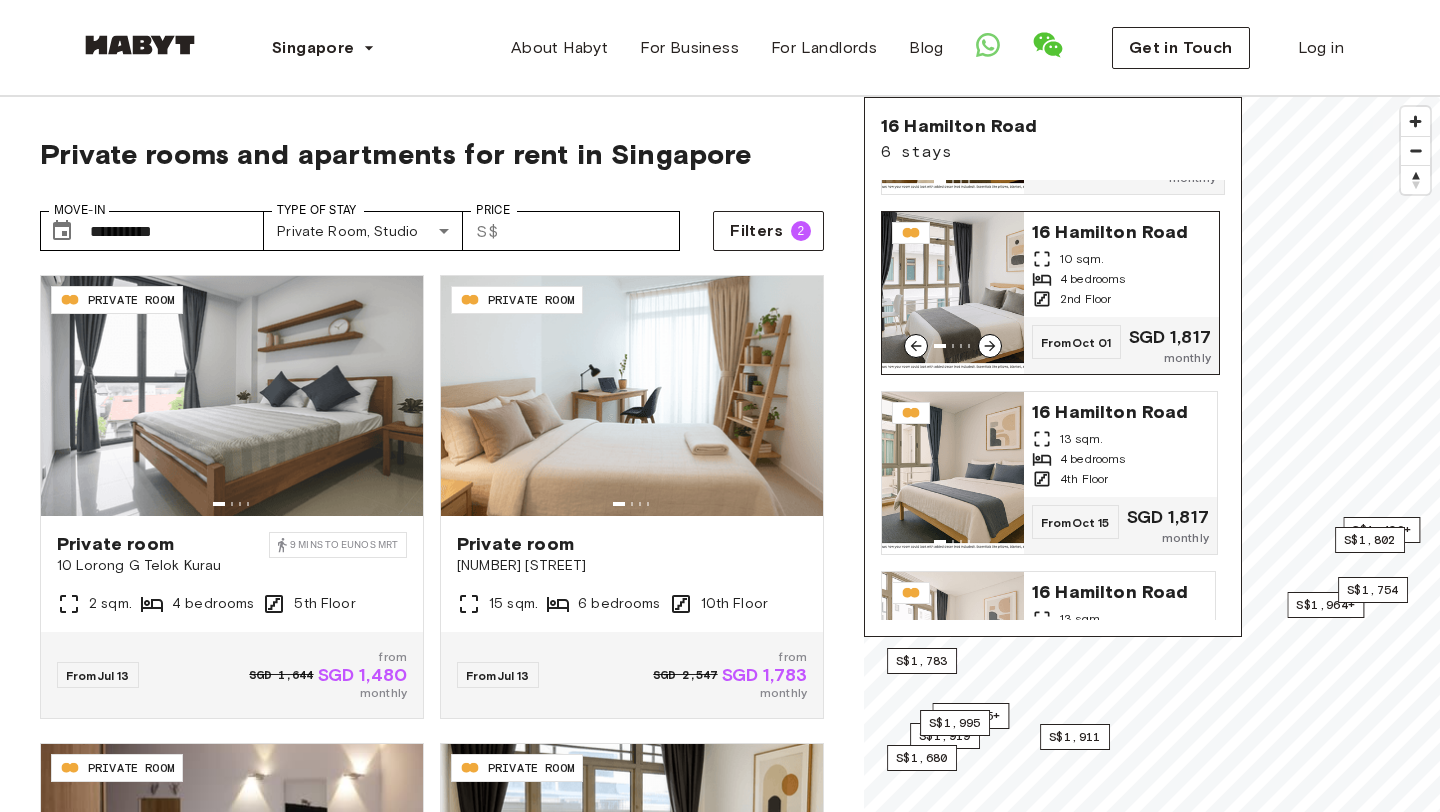 click at bounding box center (953, 293) 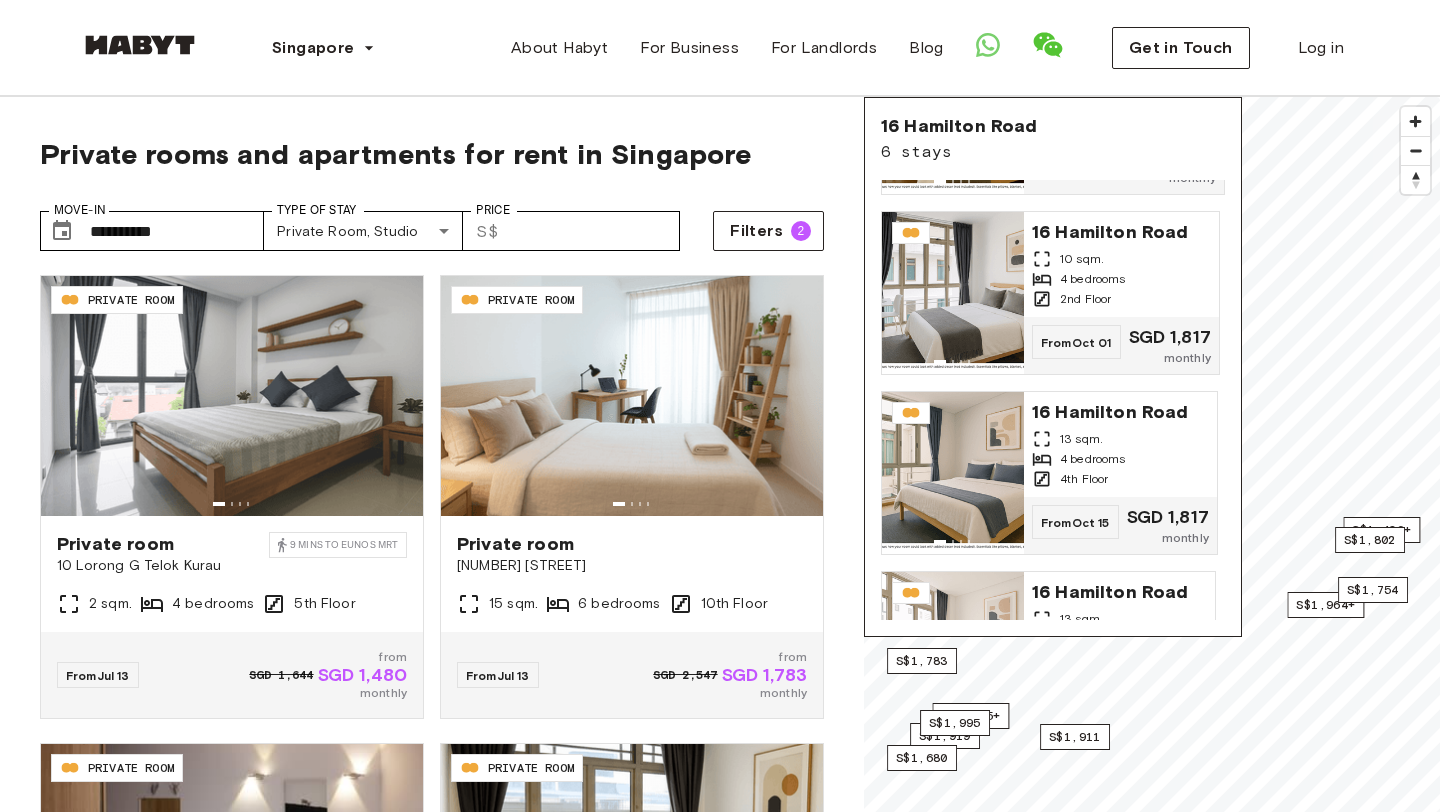 click on "Private rooms and apartments for rent in Singapore" at bounding box center [432, 154] 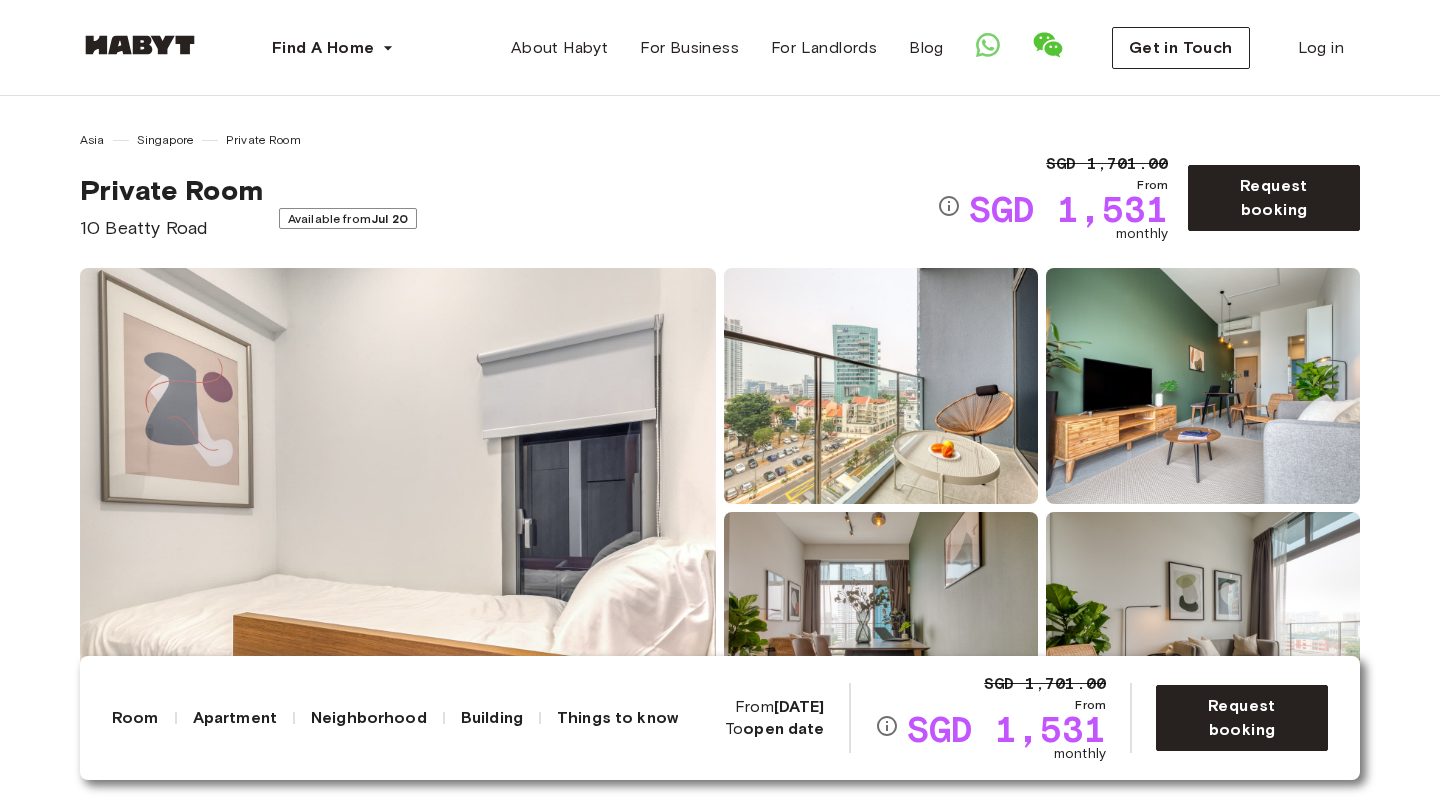 scroll, scrollTop: 110, scrollLeft: 0, axis: vertical 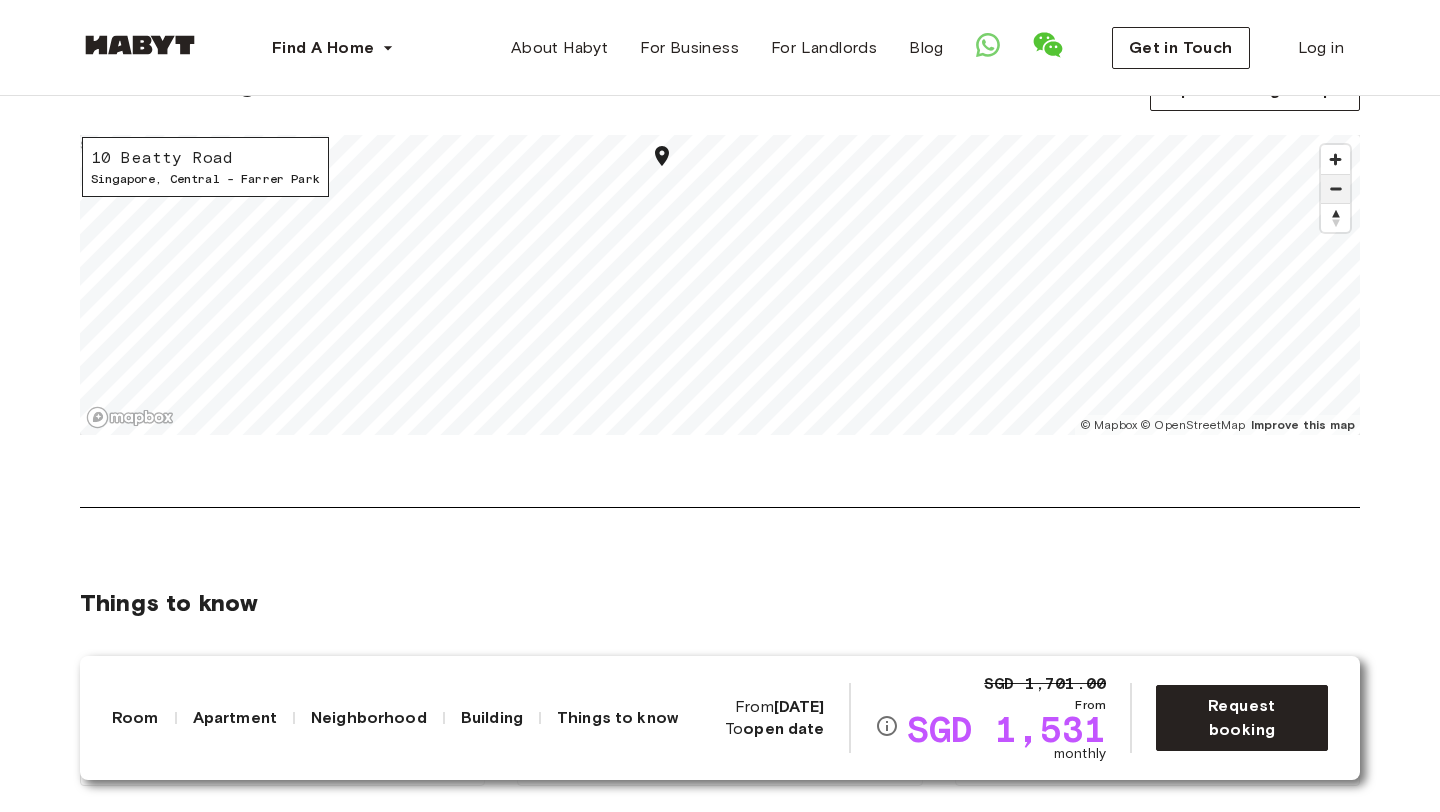 click at bounding box center [1335, 189] 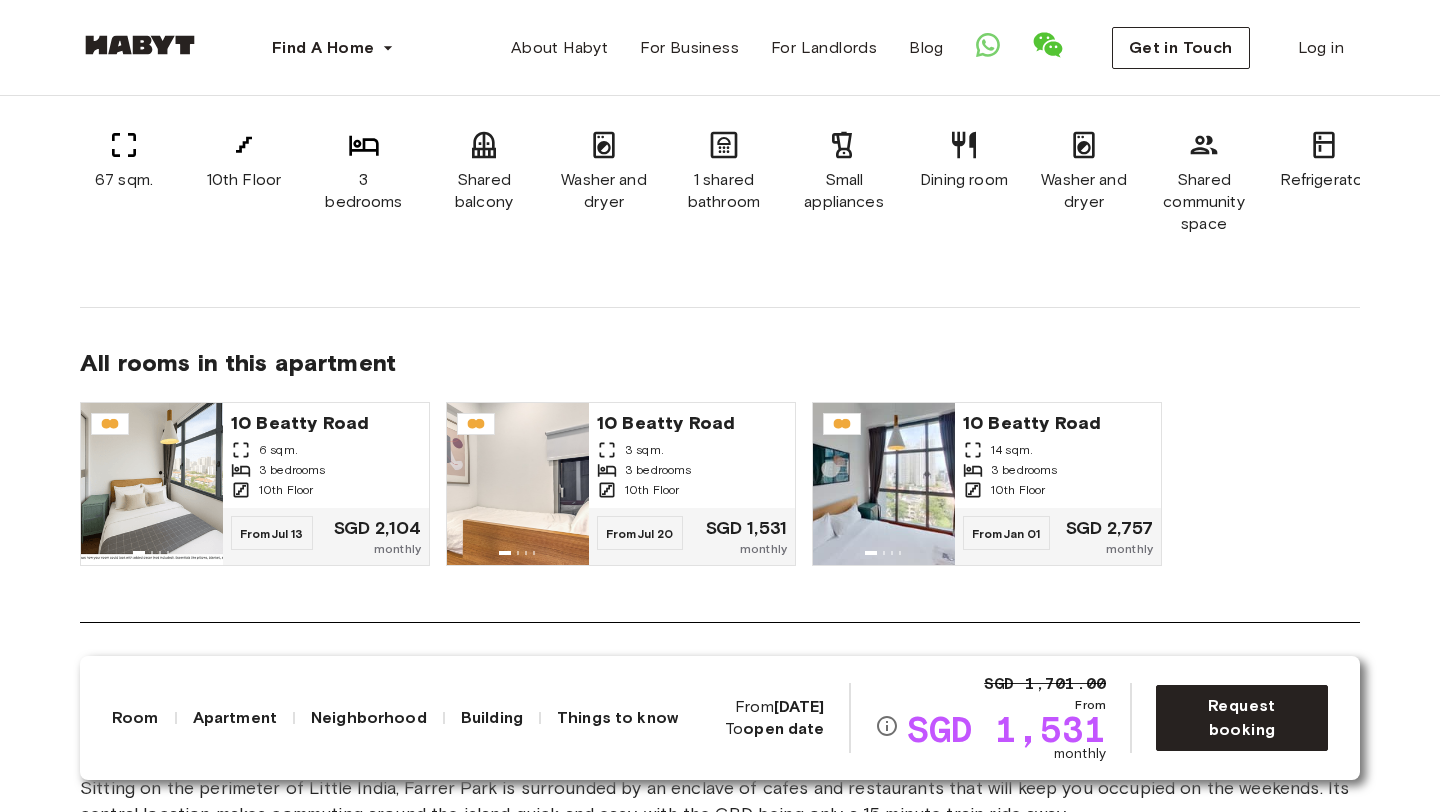 scroll, scrollTop: 1145, scrollLeft: 0, axis: vertical 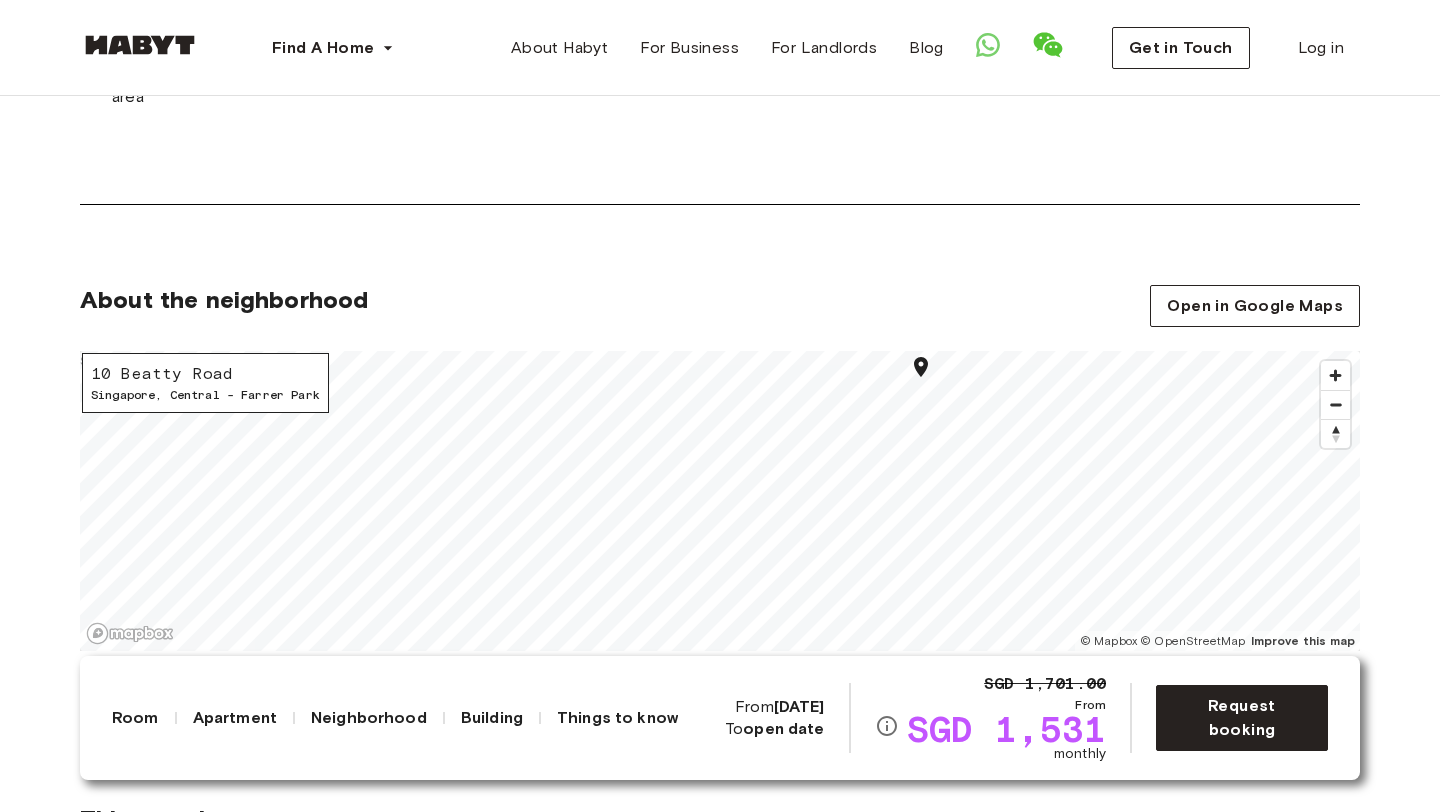 click at bounding box center [720, 351] 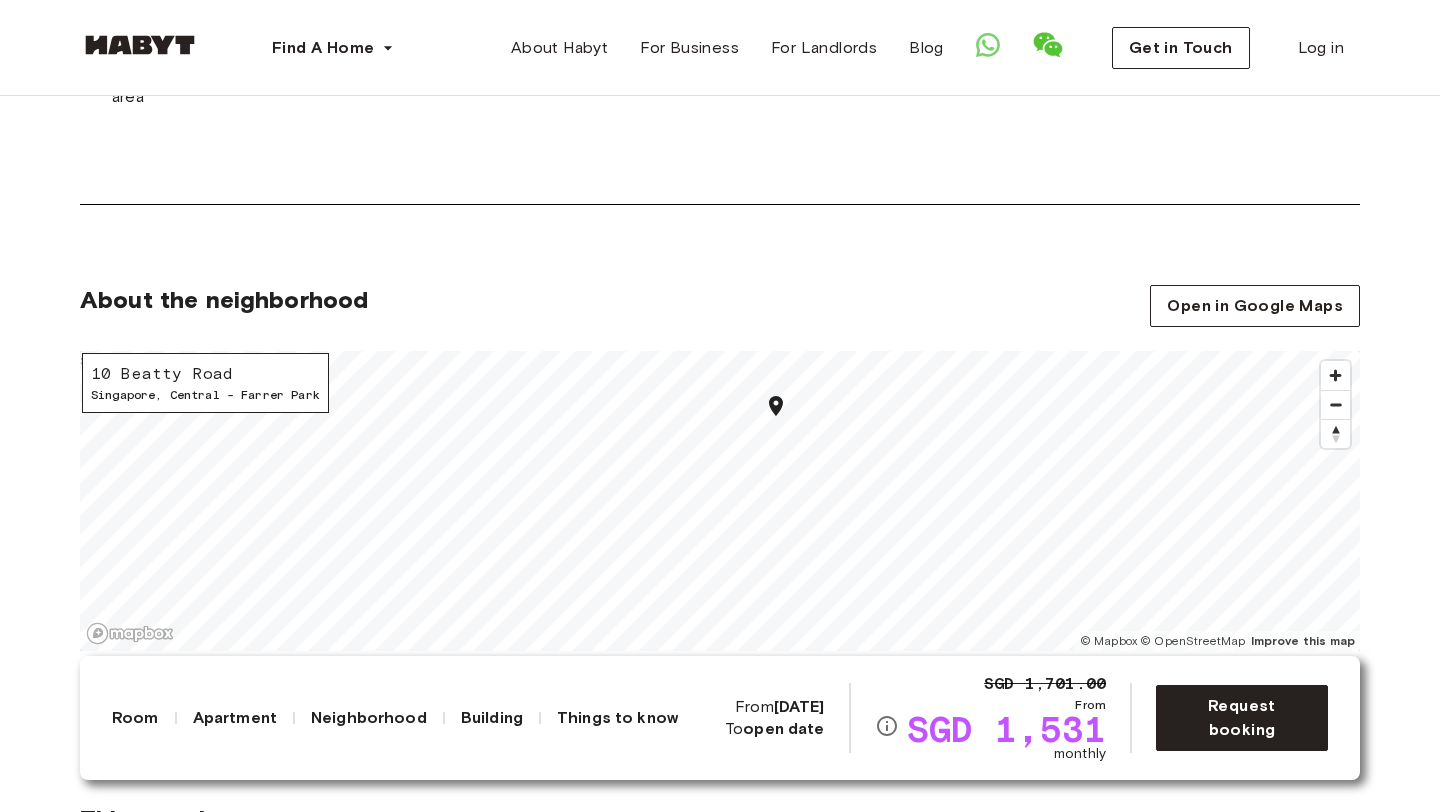 click 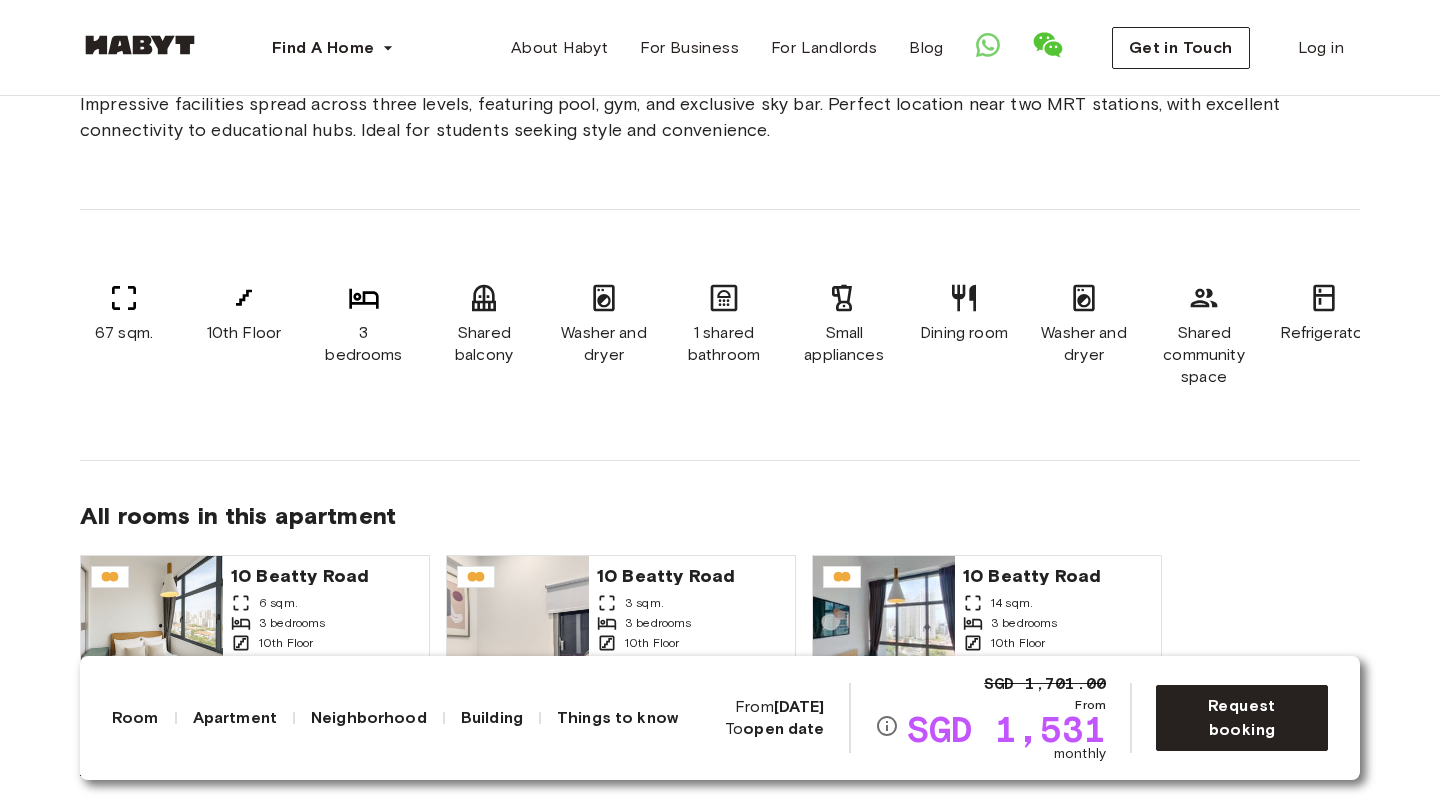 scroll, scrollTop: 1302, scrollLeft: 0, axis: vertical 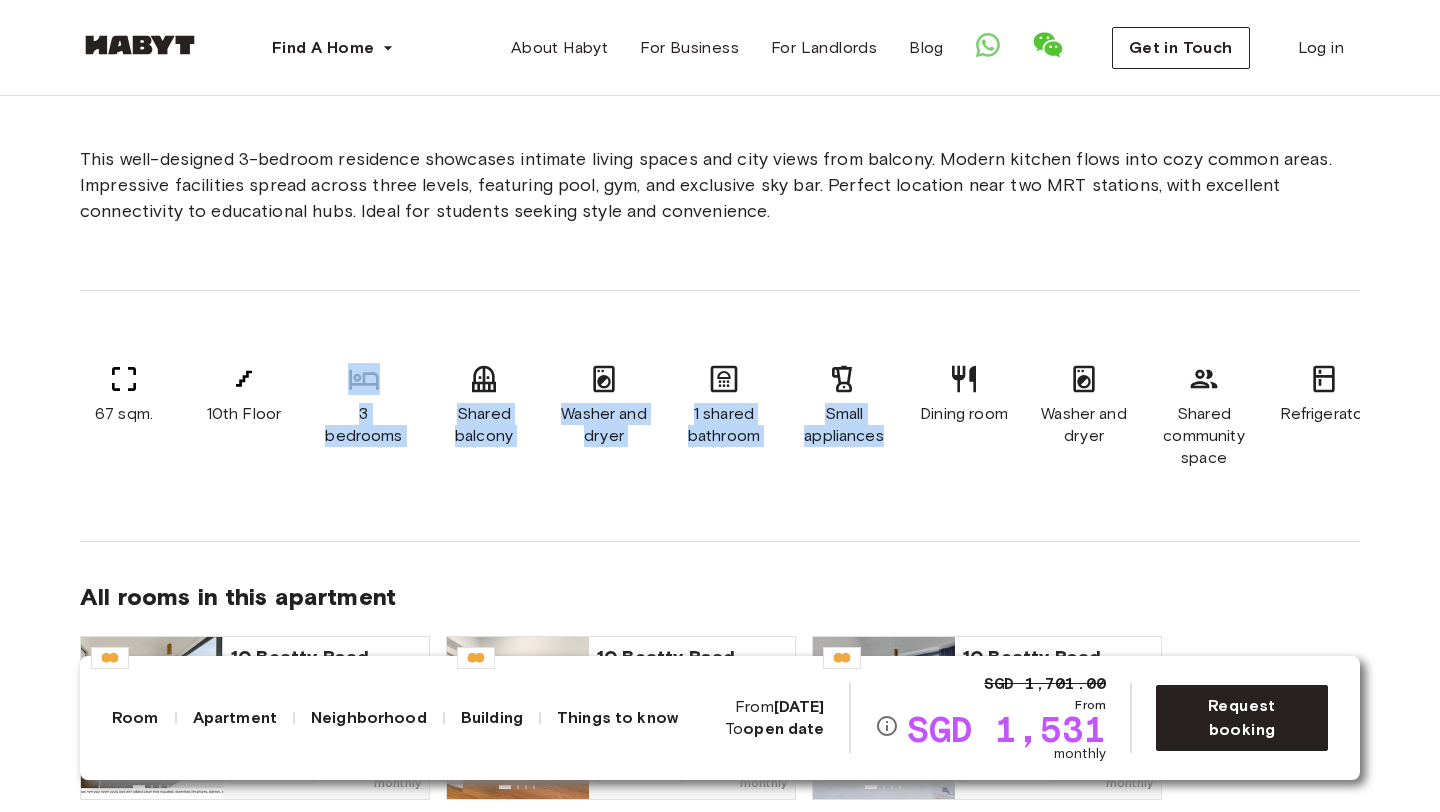 drag, startPoint x: 284, startPoint y: 501, endPoint x: 832, endPoint y: 481, distance: 548.36487 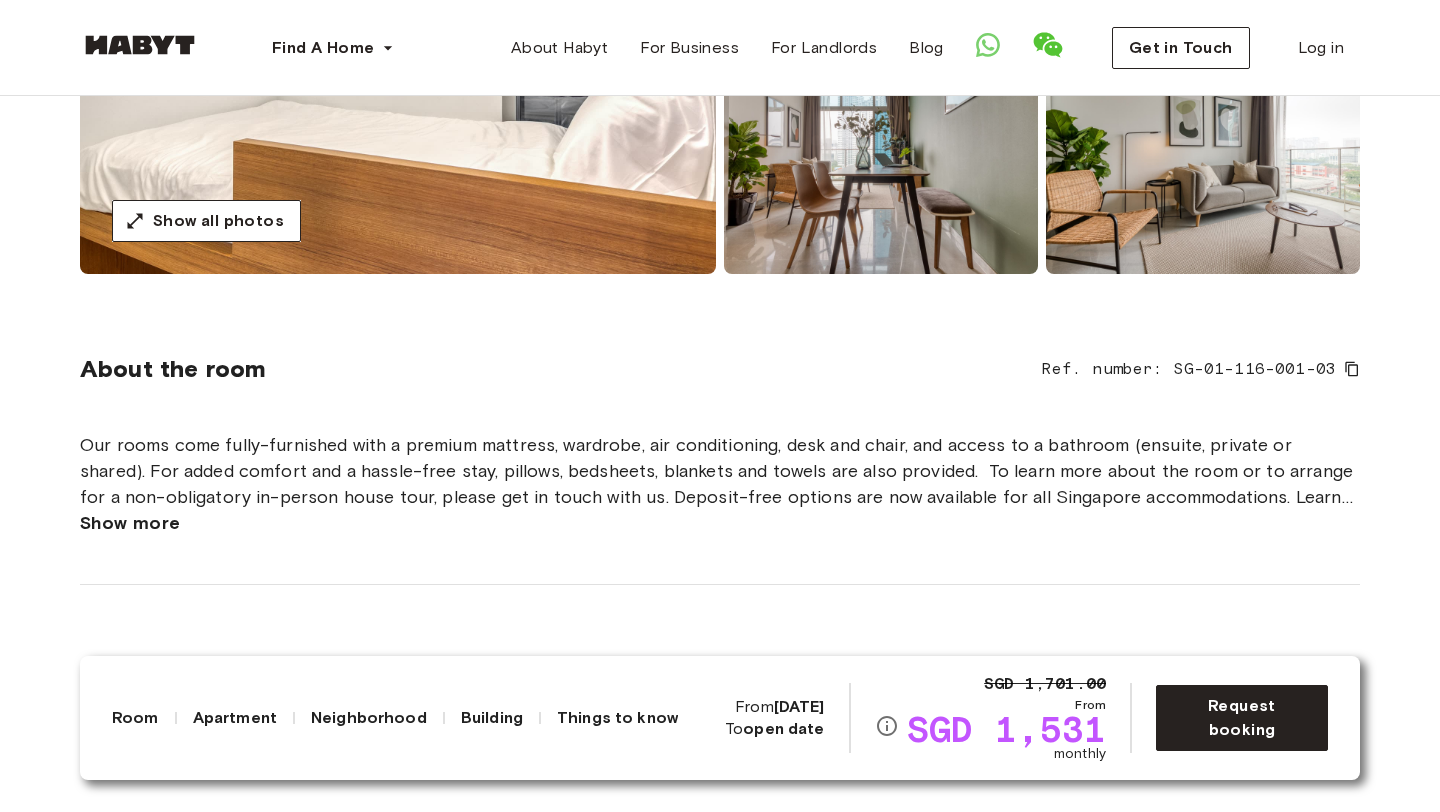 scroll, scrollTop: 0, scrollLeft: 0, axis: both 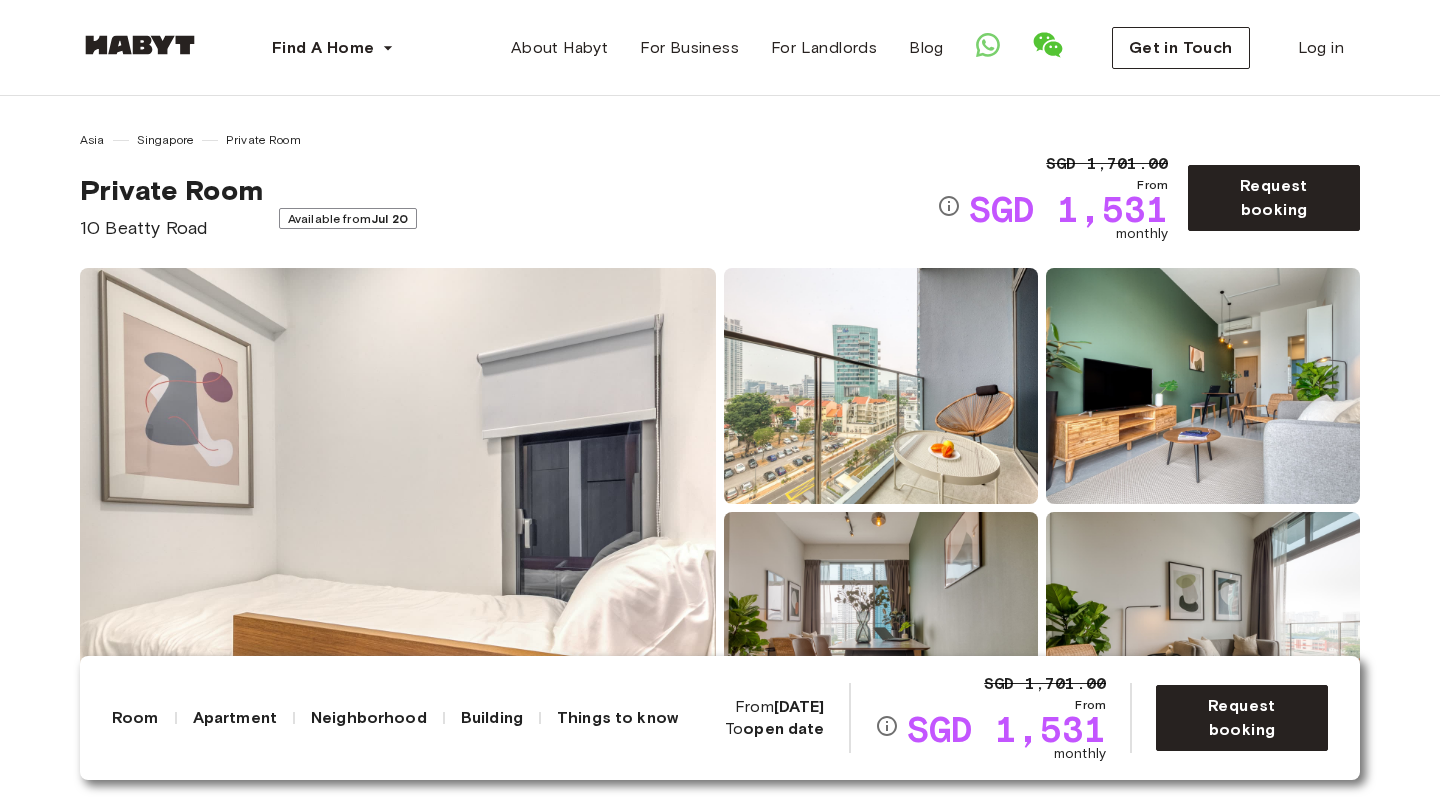 click on "Private Room" at bounding box center (263, 140) 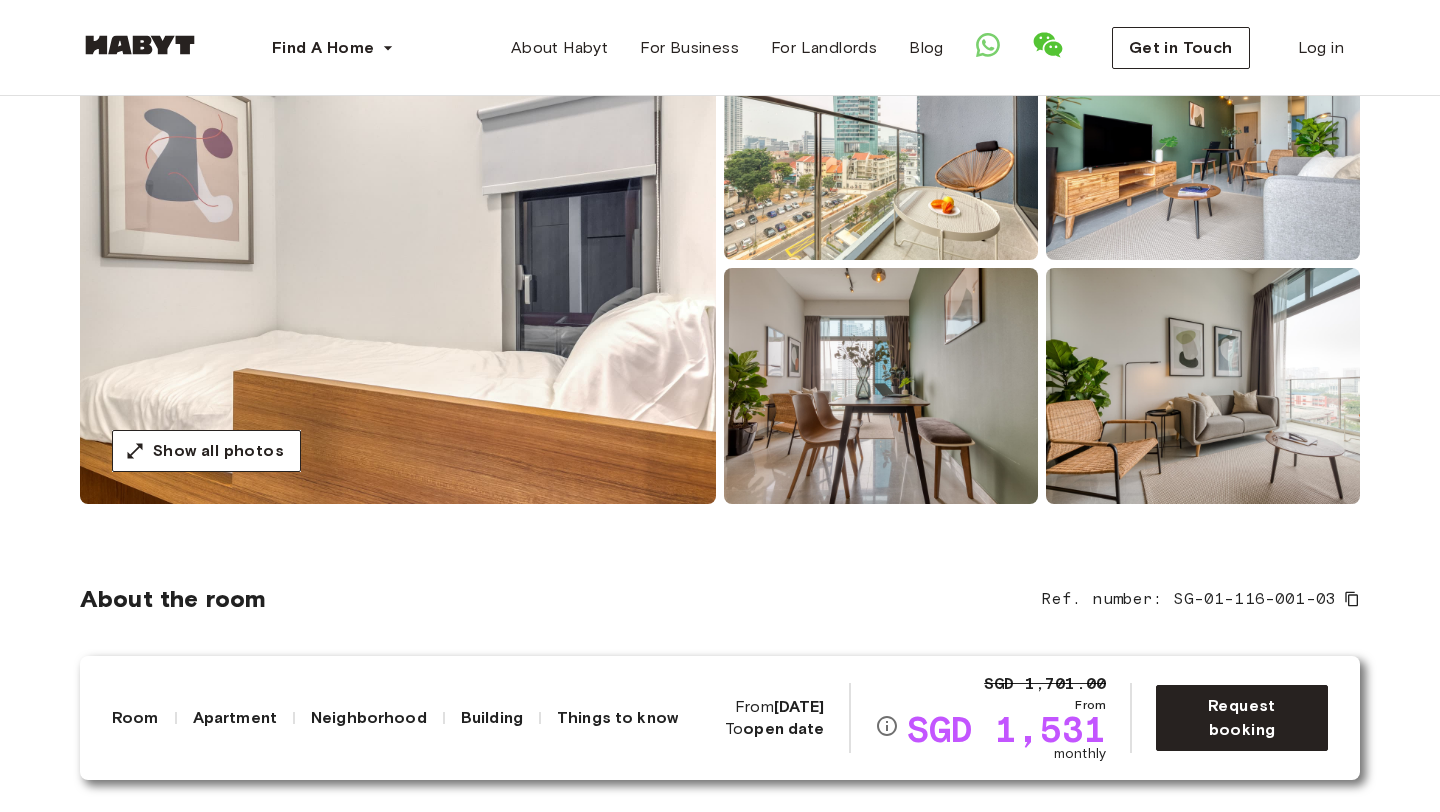 scroll, scrollTop: 257, scrollLeft: 0, axis: vertical 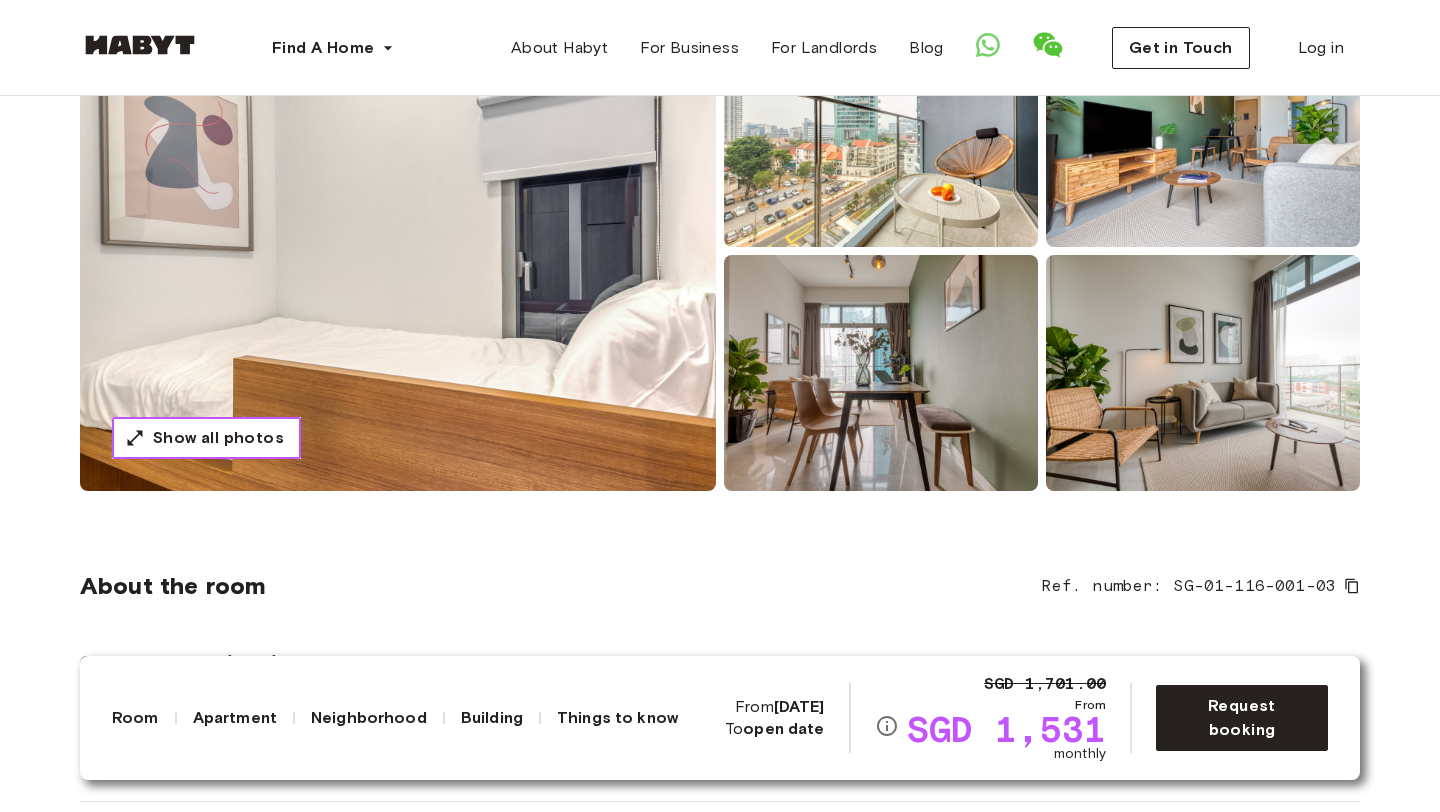 click on "Show all photos" at bounding box center (206, 438) 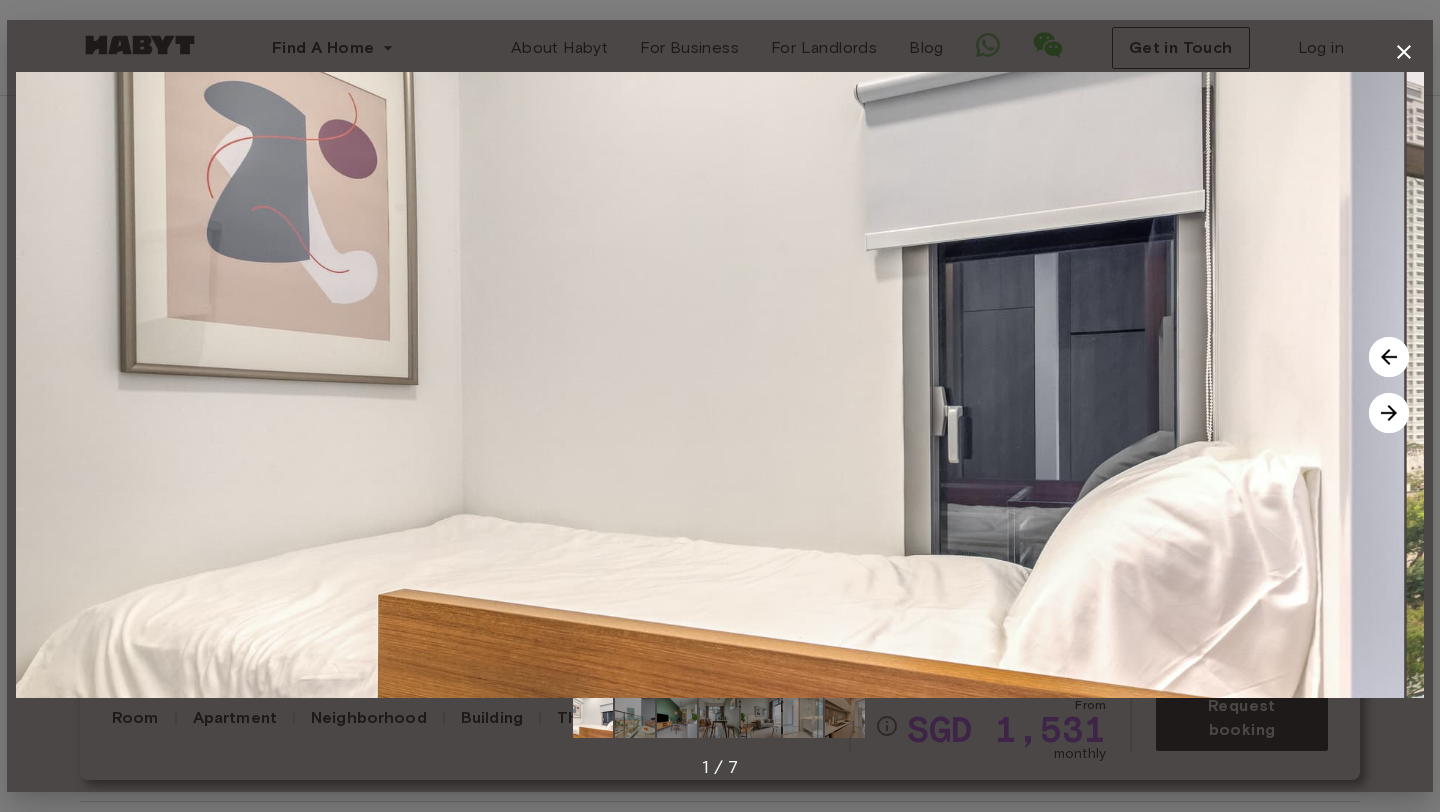 drag, startPoint x: 762, startPoint y: 537, endPoint x: 449, endPoint y: 498, distance: 315.42035 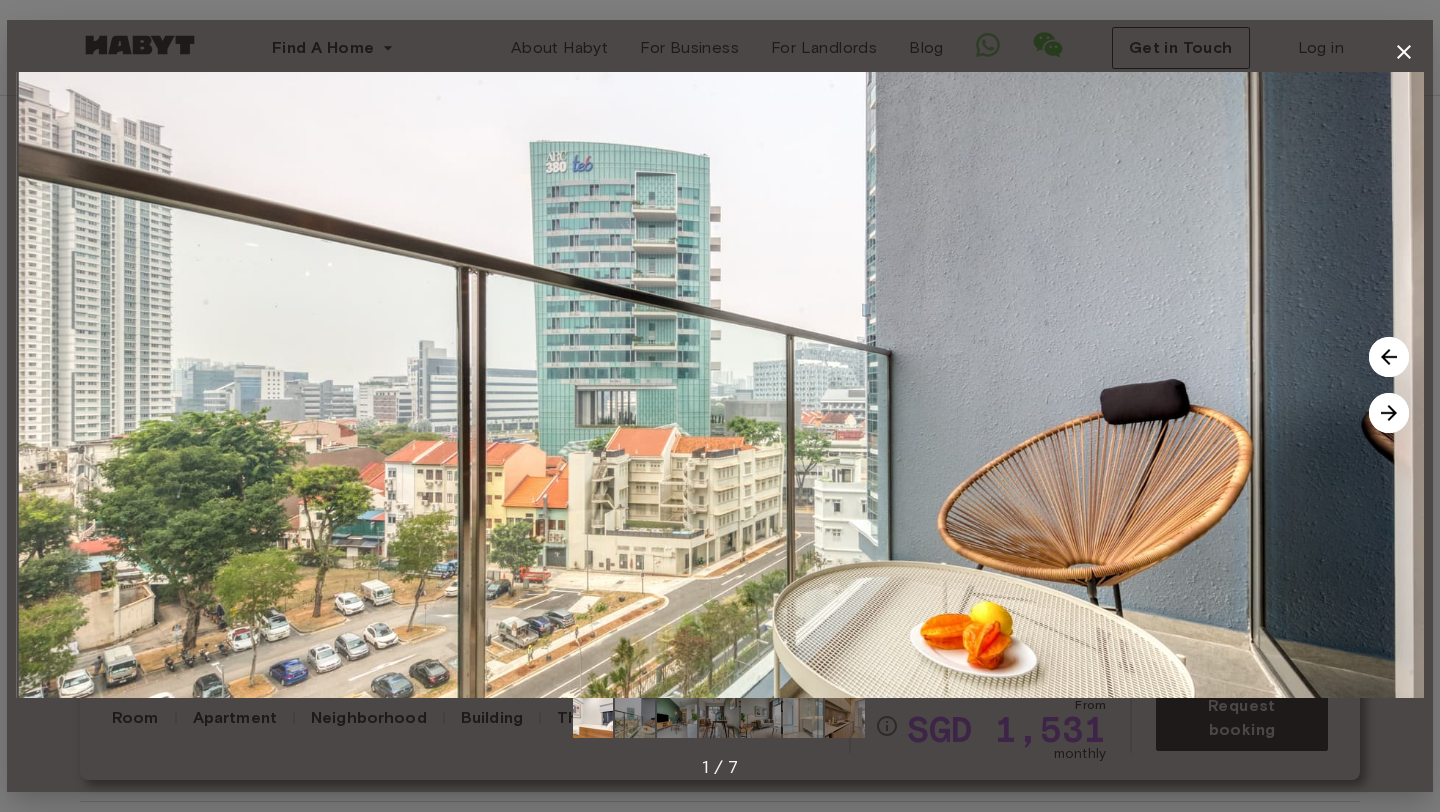 drag, startPoint x: 1086, startPoint y: 514, endPoint x: 715, endPoint y: 461, distance: 374.7666 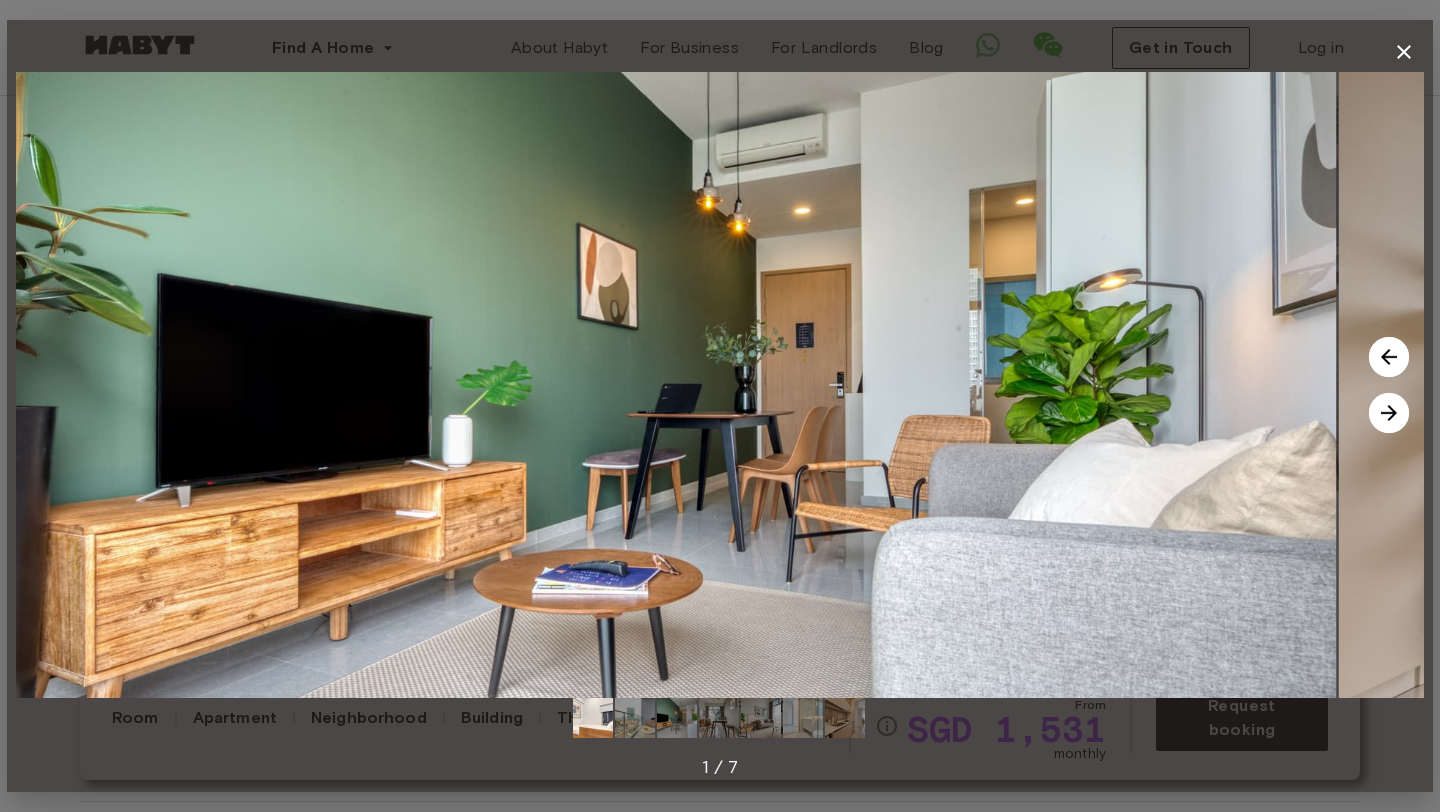 drag, startPoint x: 906, startPoint y: 459, endPoint x: 650, endPoint y: 500, distance: 259.26242 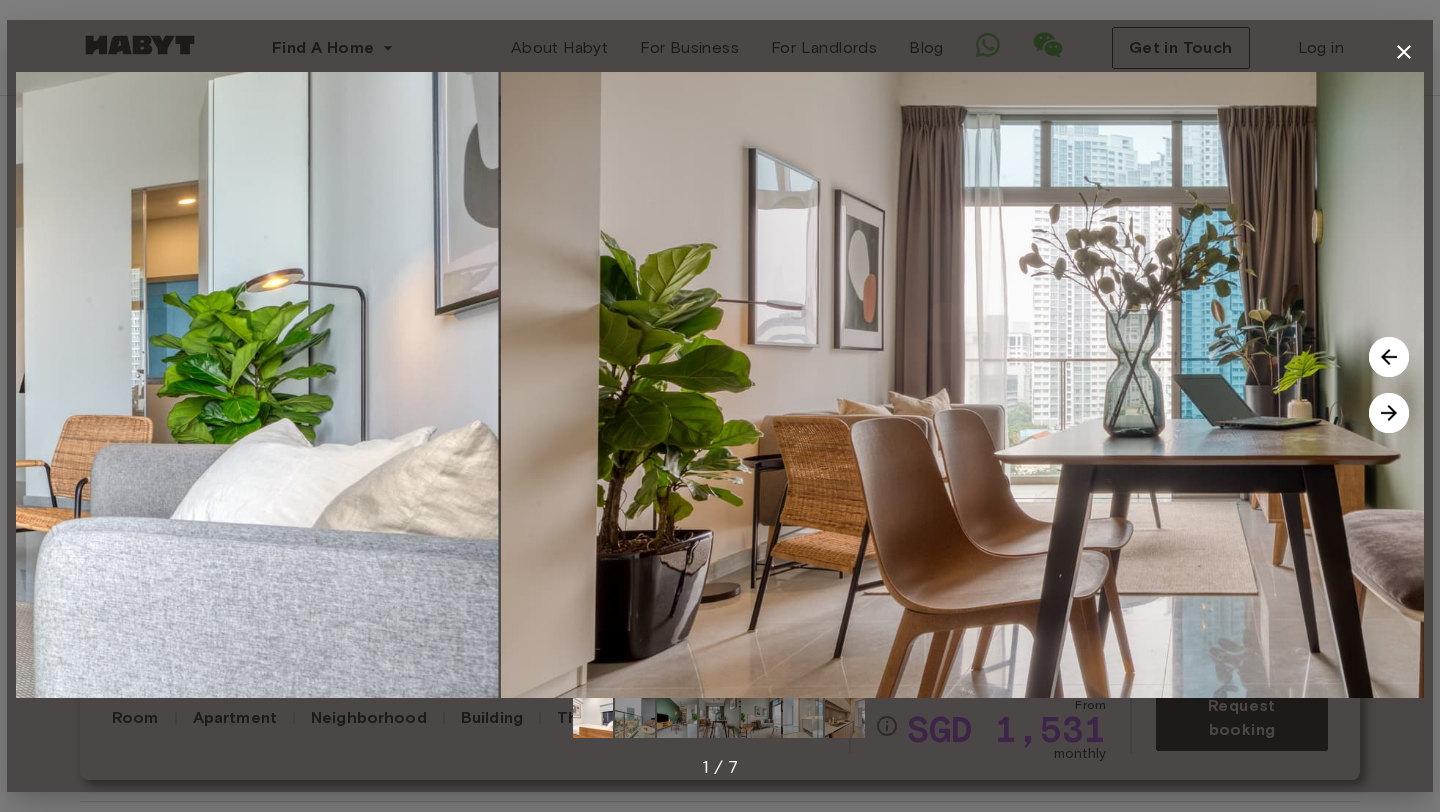 click at bounding box center [1205, 385] 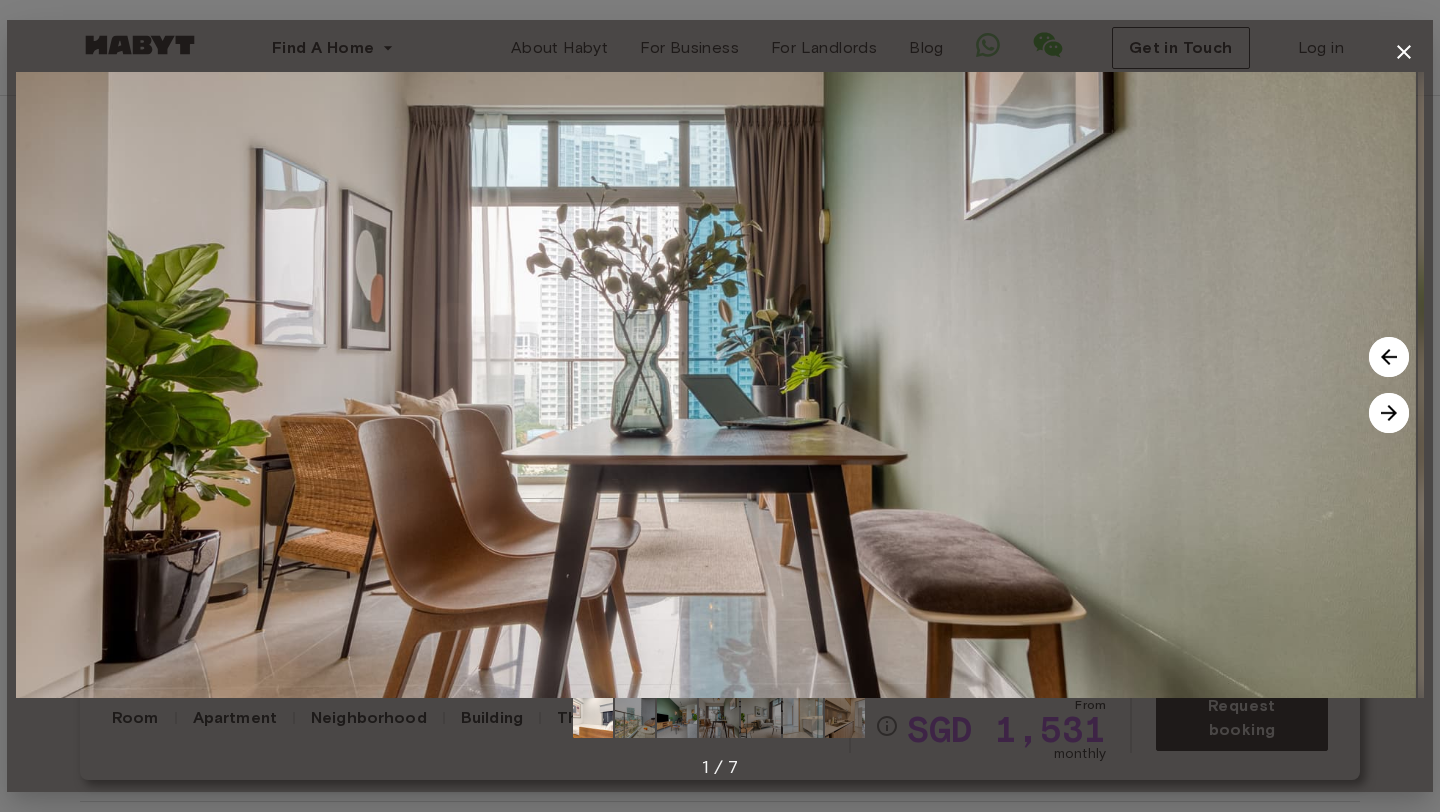 drag, startPoint x: 894, startPoint y: 500, endPoint x: 496, endPoint y: 494, distance: 398.04523 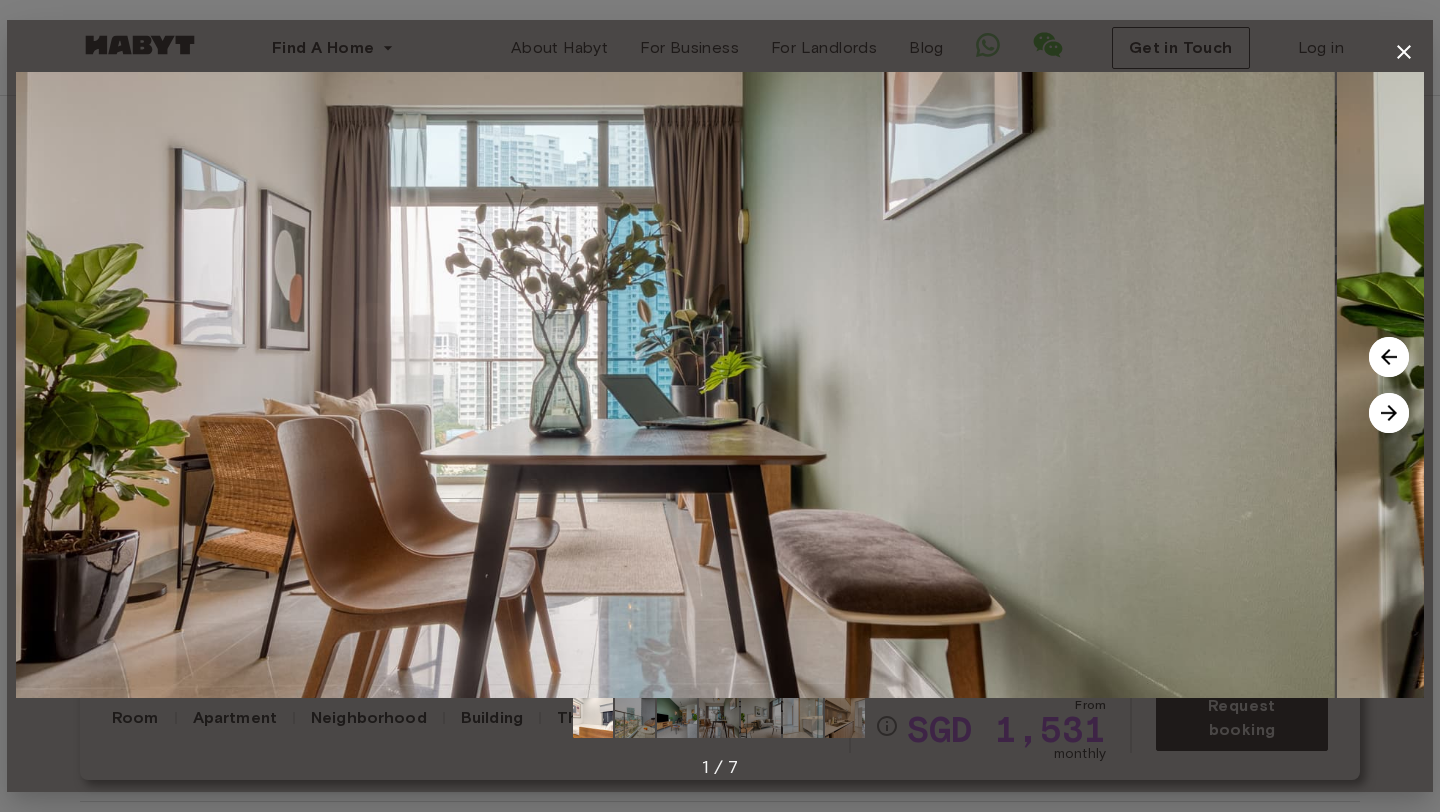 drag, startPoint x: 996, startPoint y: 454, endPoint x: 460, endPoint y: 461, distance: 536.0457 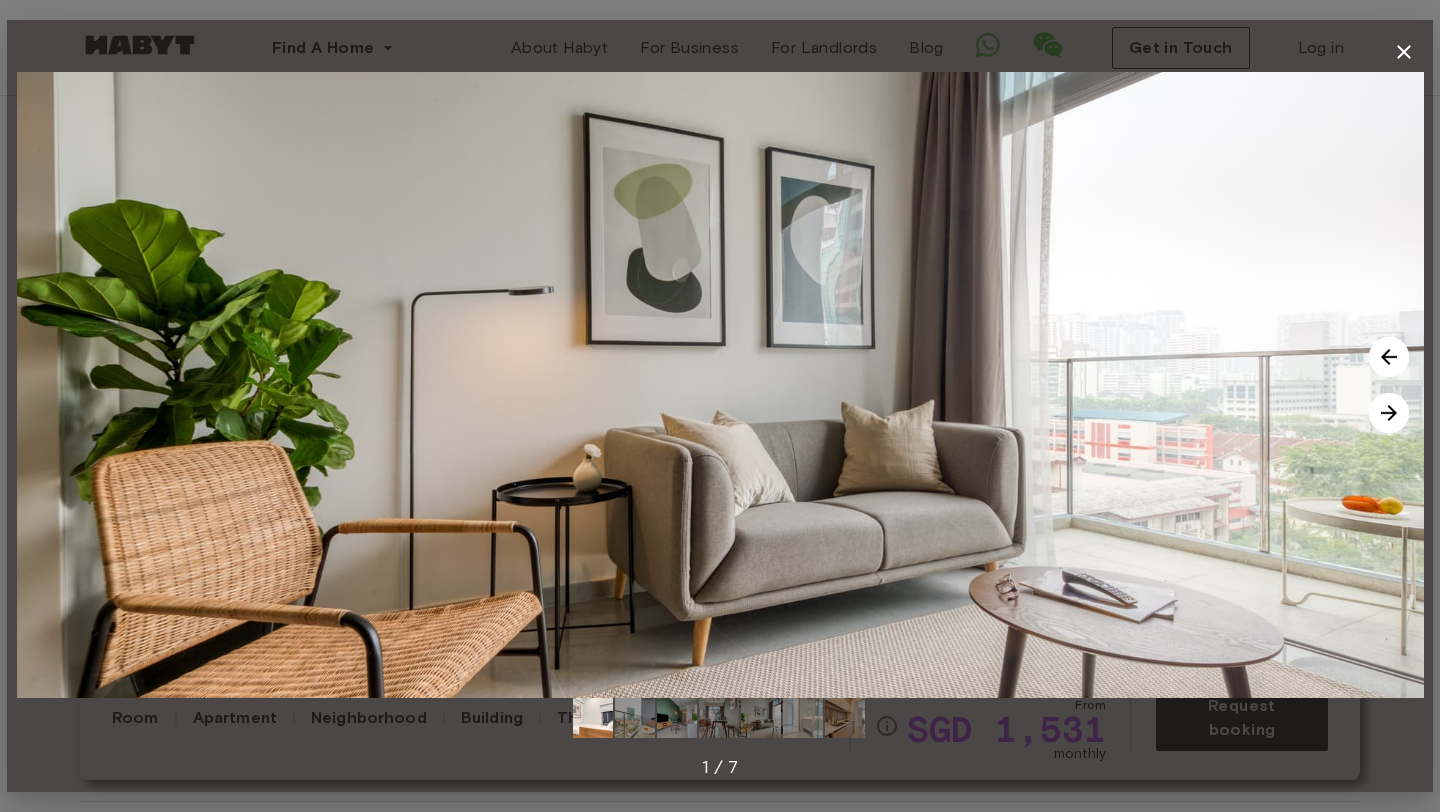 drag, startPoint x: 960, startPoint y: 370, endPoint x: 334, endPoint y: 346, distance: 626.4599 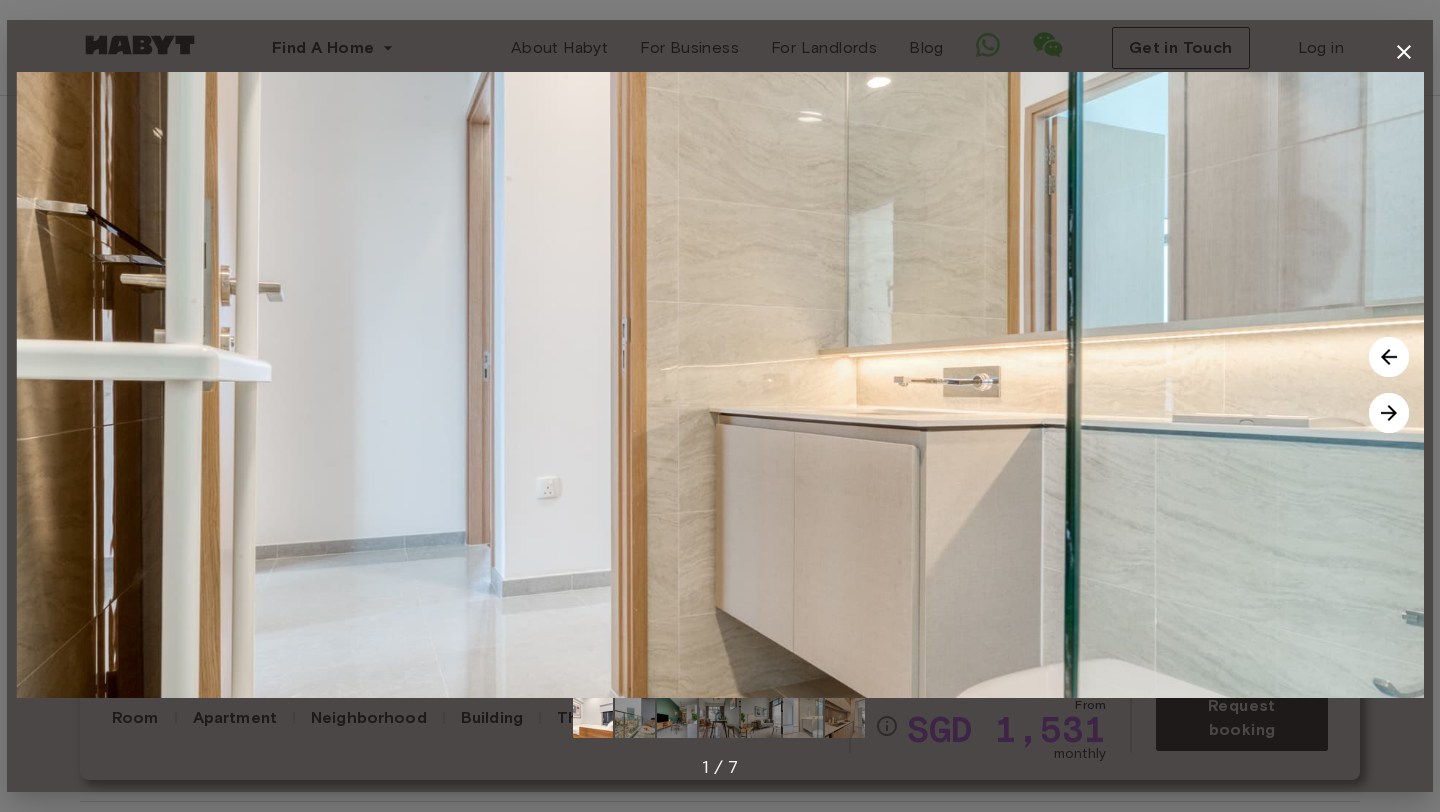 drag, startPoint x: 888, startPoint y: 350, endPoint x: 583, endPoint y: 349, distance: 305.00165 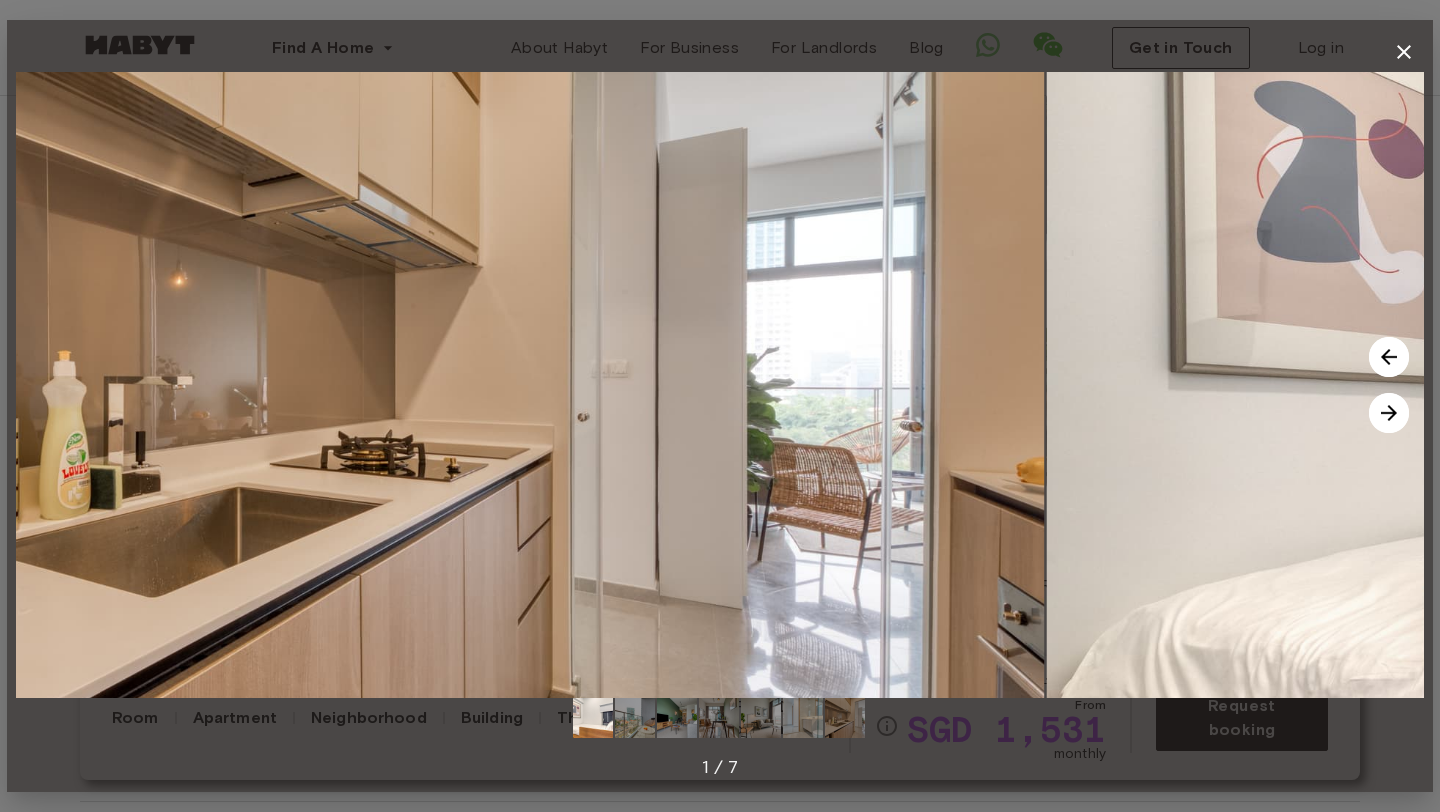 drag, startPoint x: 959, startPoint y: 348, endPoint x: 559, endPoint y: 336, distance: 400.17996 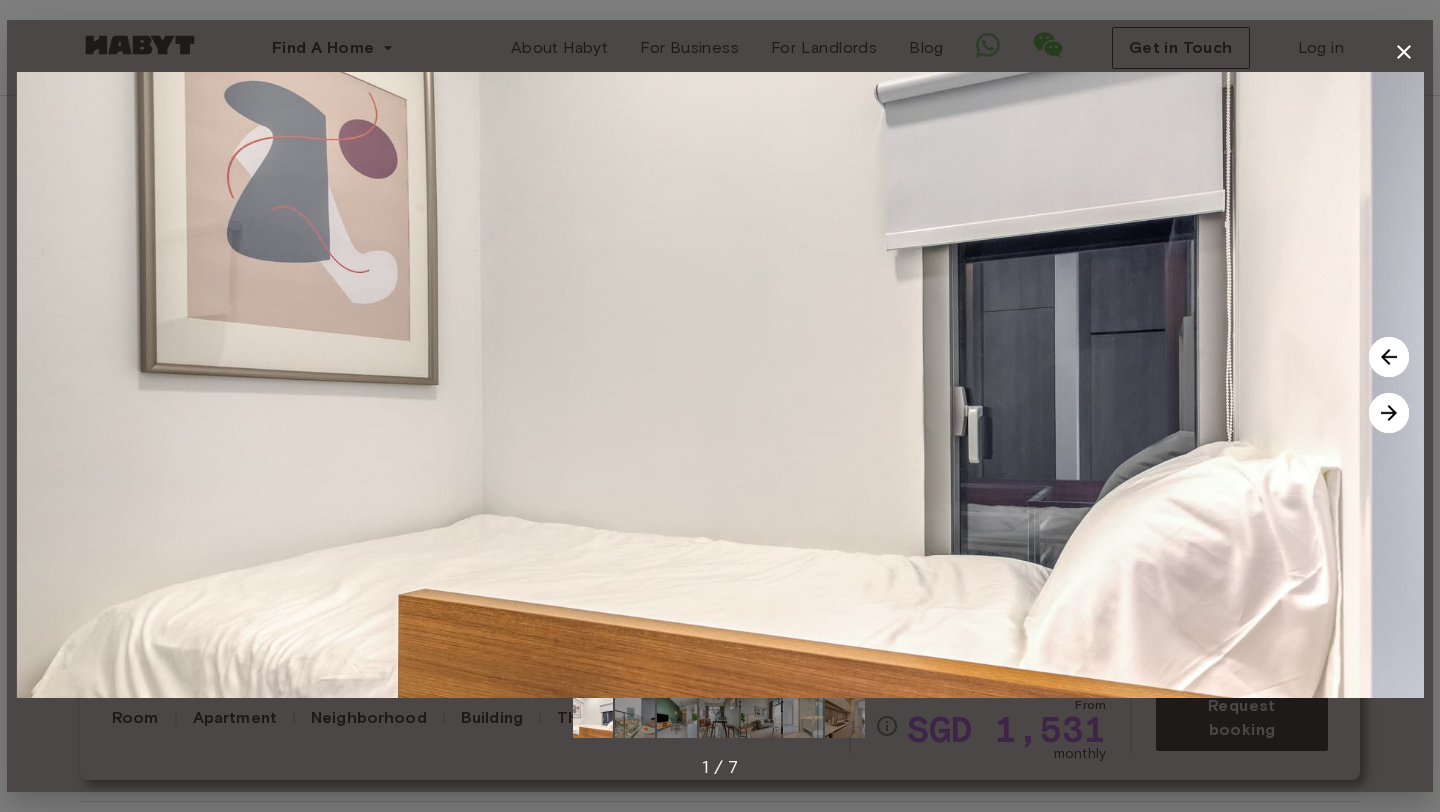 drag, startPoint x: 891, startPoint y: 372, endPoint x: 389, endPoint y: 361, distance: 502.1205 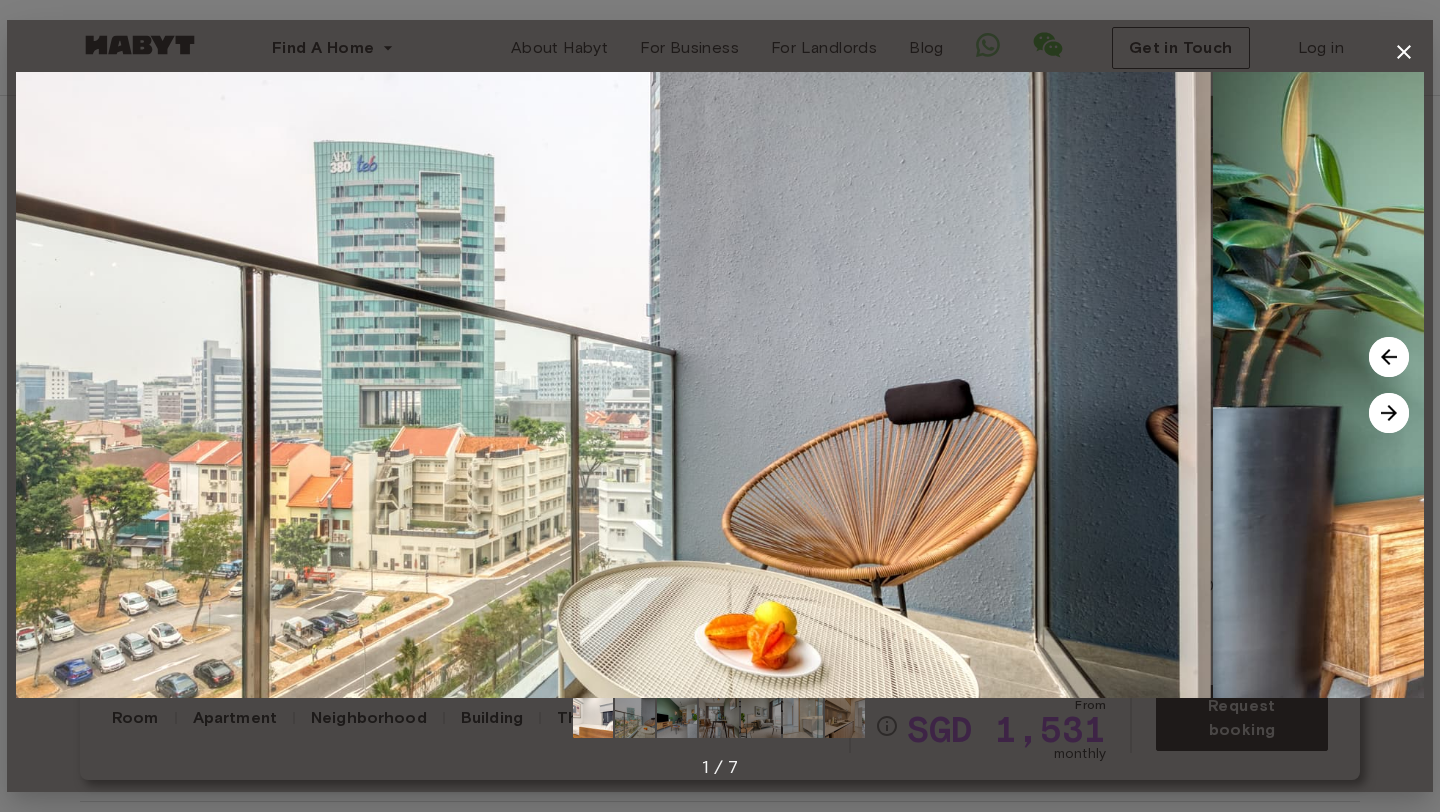 drag, startPoint x: 834, startPoint y: 452, endPoint x: 374, endPoint y: 441, distance: 460.1315 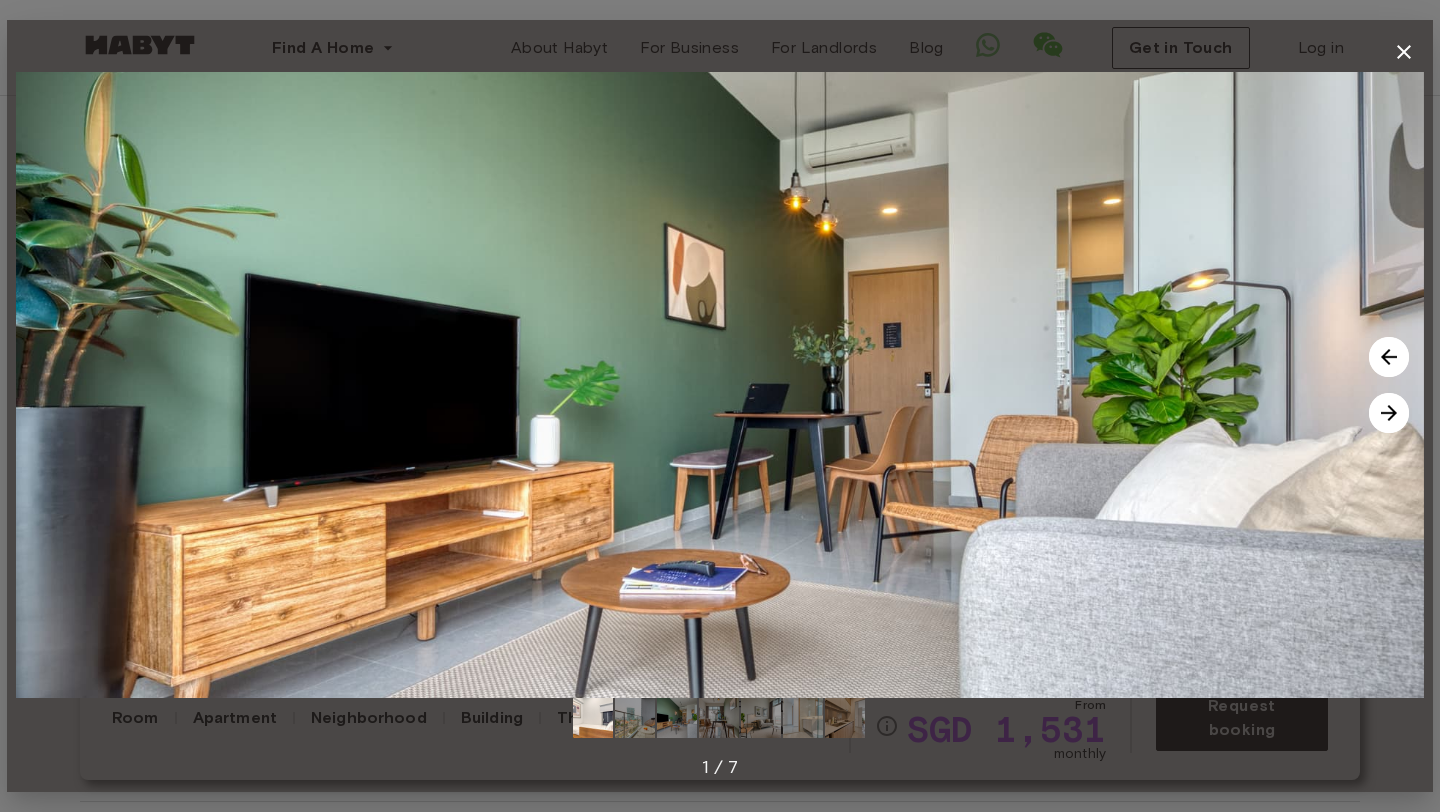 drag, startPoint x: 803, startPoint y: 462, endPoint x: 356, endPoint y: 387, distance: 453.2483 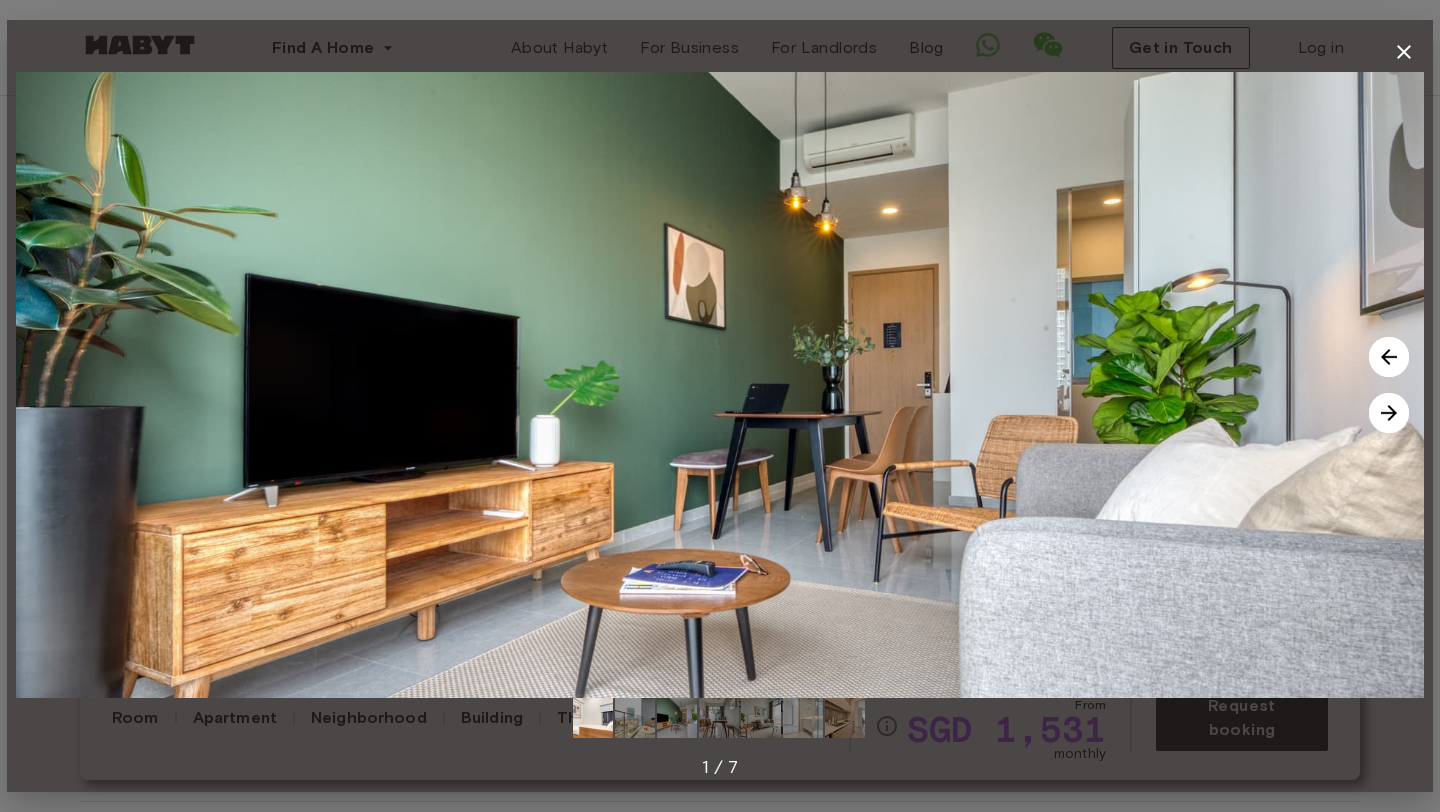click 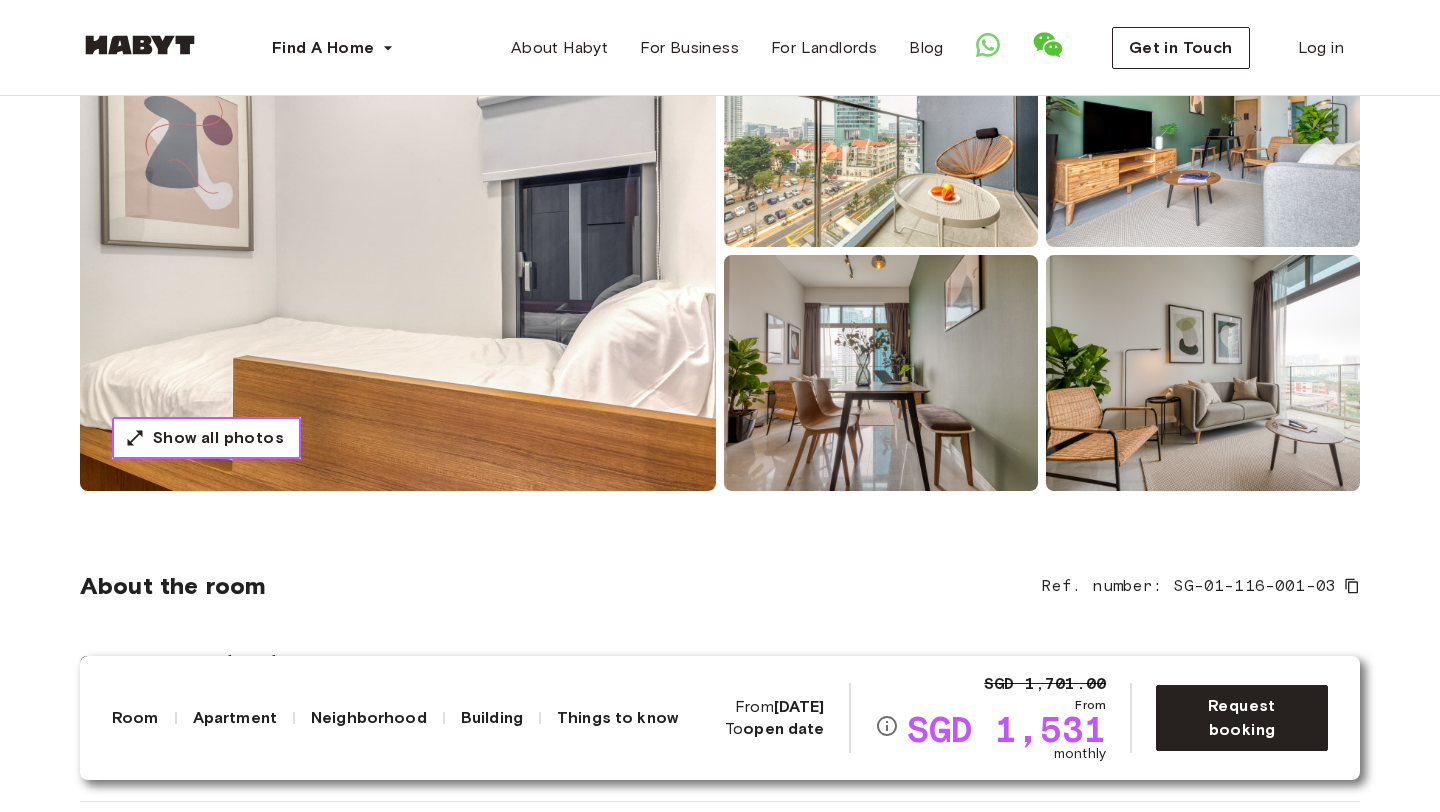scroll, scrollTop: 0, scrollLeft: 0, axis: both 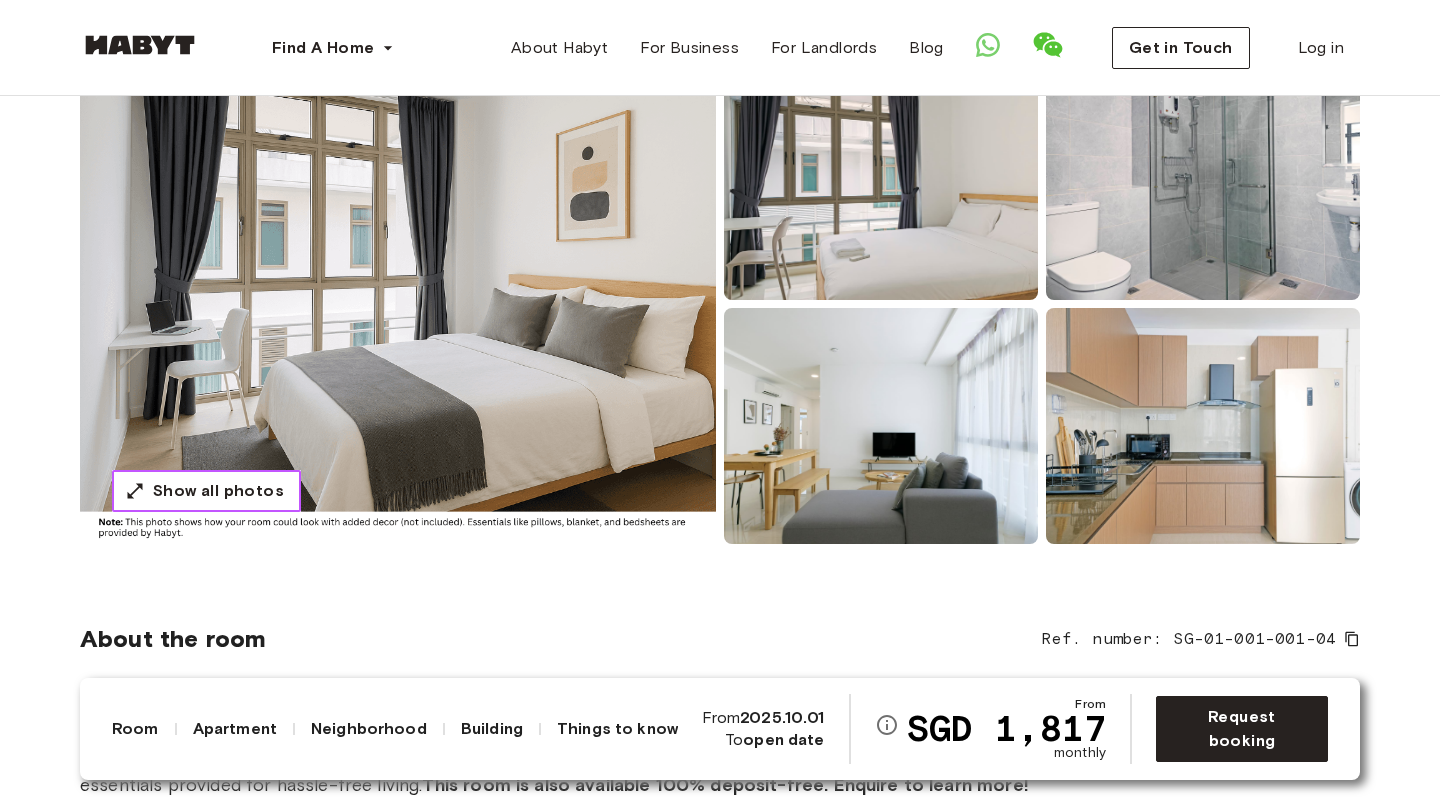 click on "Show all photos" at bounding box center [218, 491] 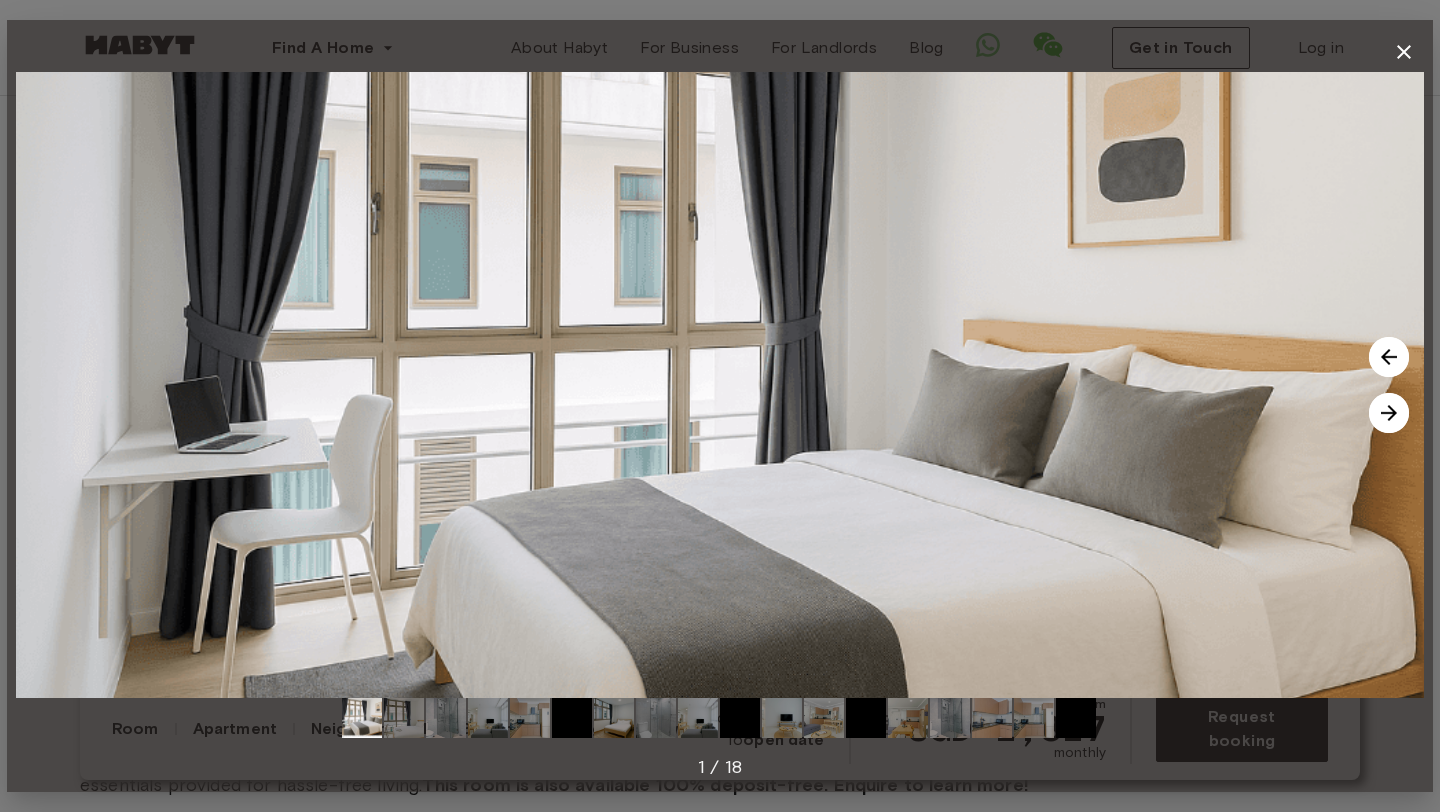 click at bounding box center (1389, 413) 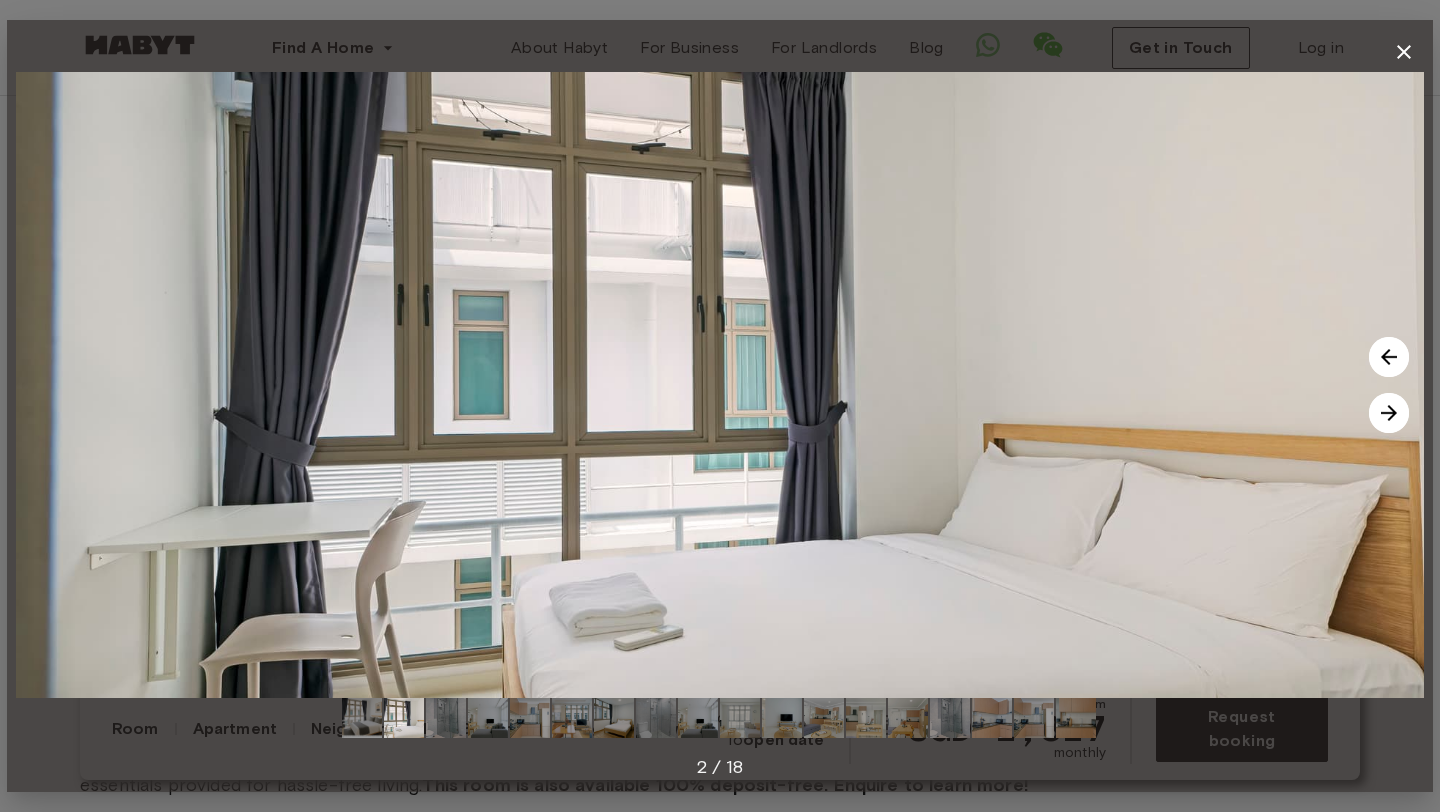 click at bounding box center (1389, 413) 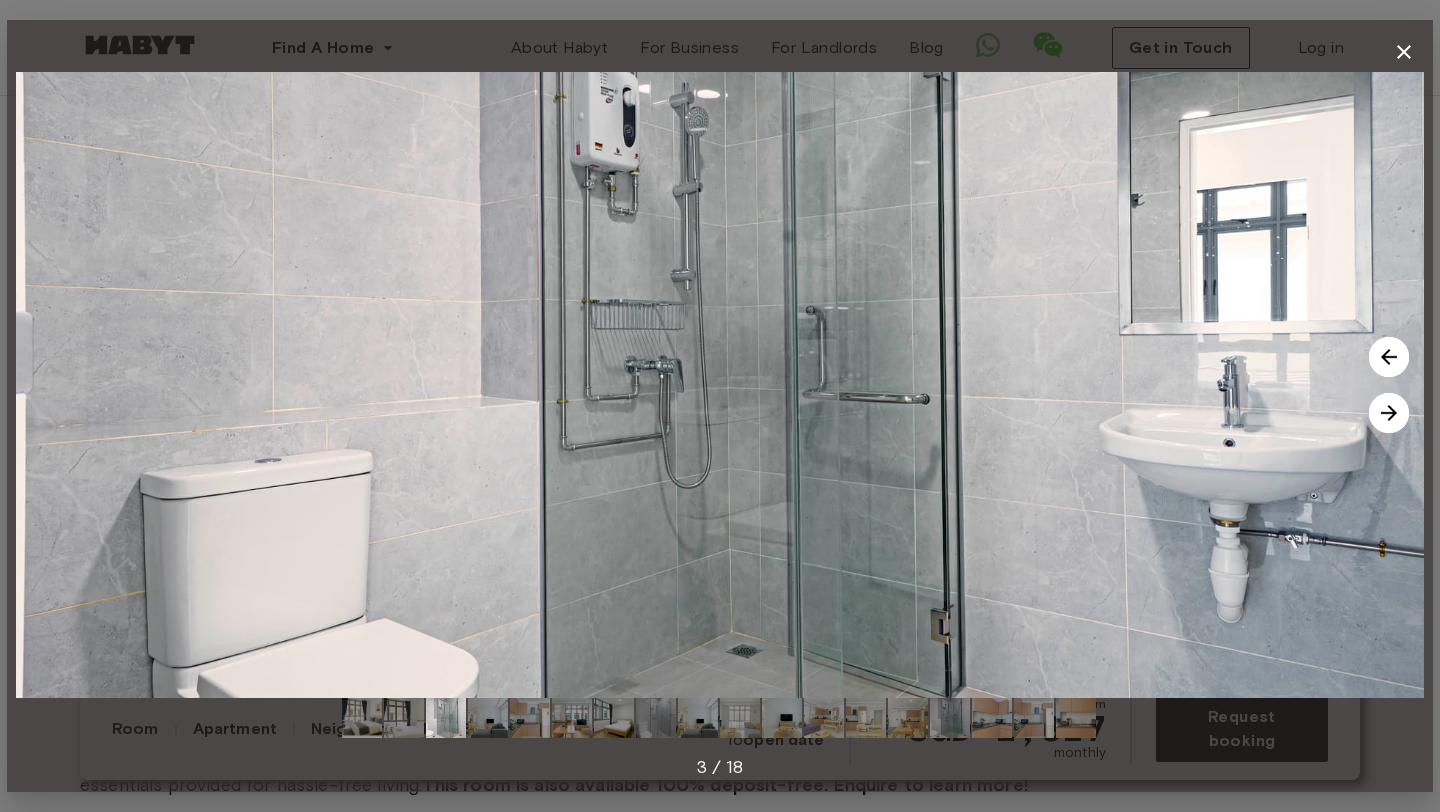 click at bounding box center [1389, 413] 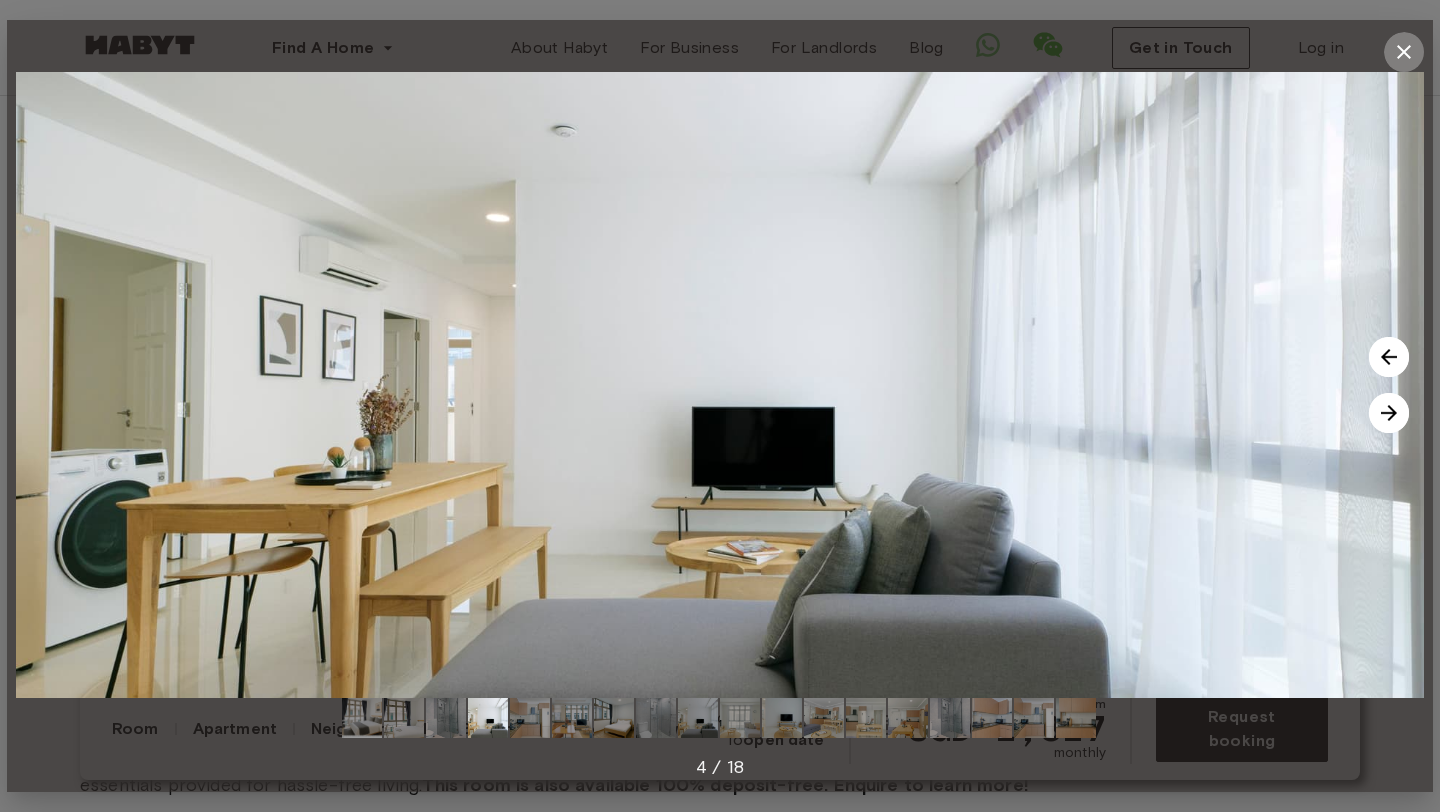 click 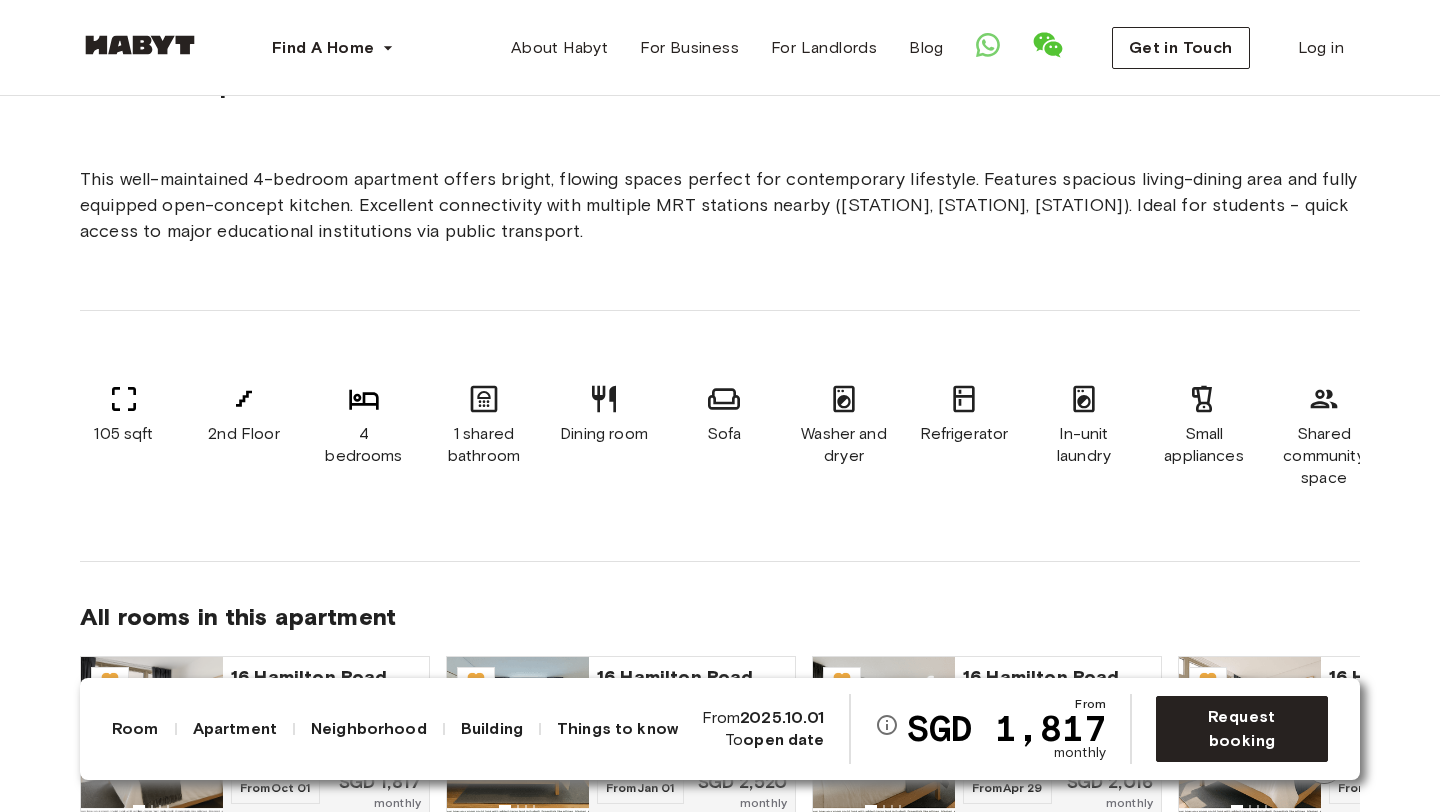 scroll, scrollTop: 1609, scrollLeft: 0, axis: vertical 